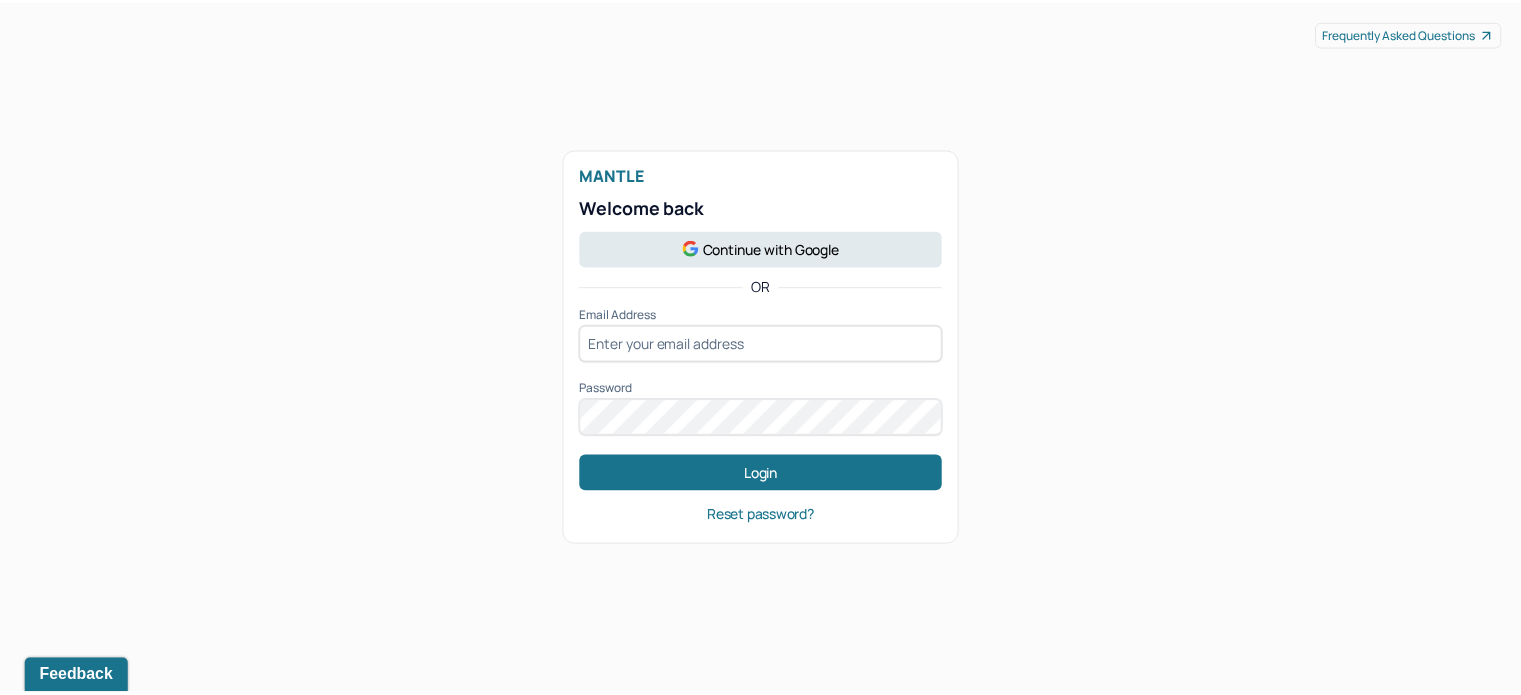 scroll, scrollTop: 0, scrollLeft: 0, axis: both 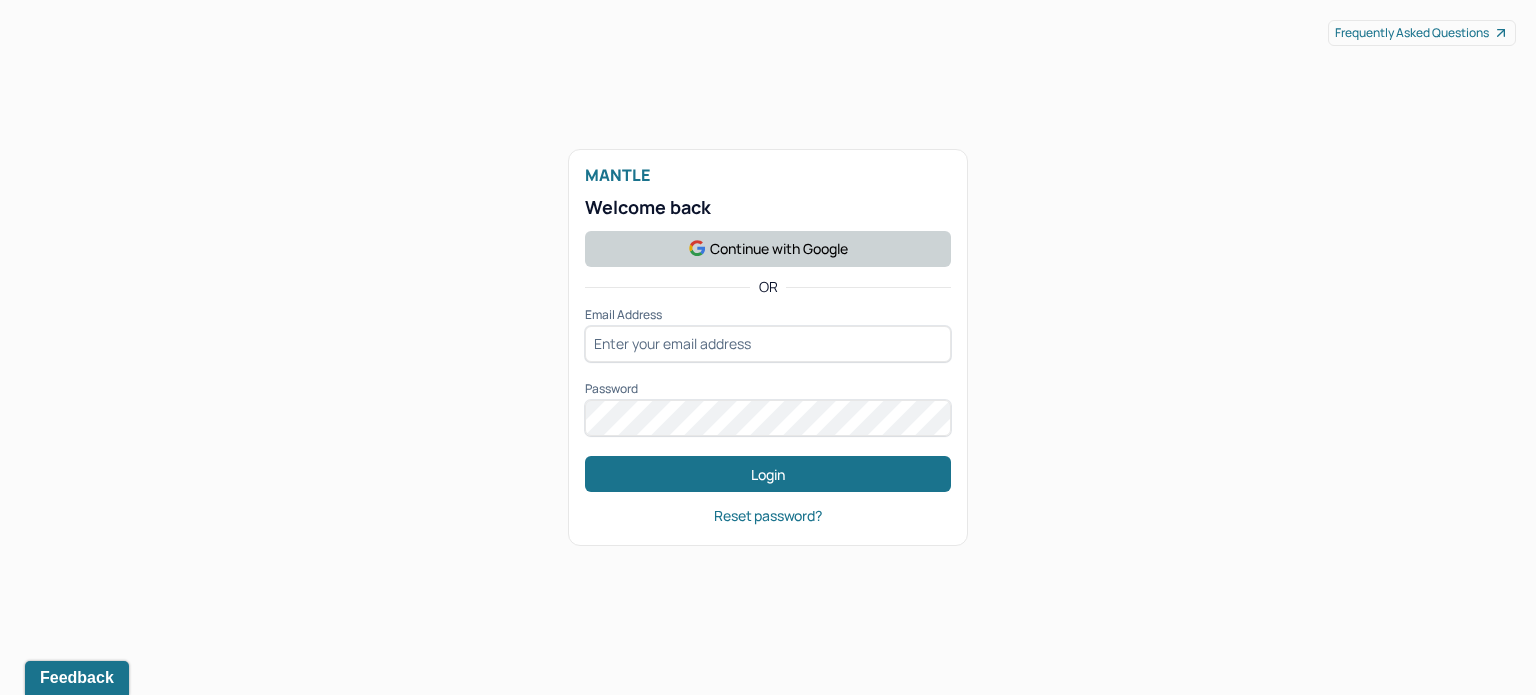 click on "Continue with Google" at bounding box center (768, 249) 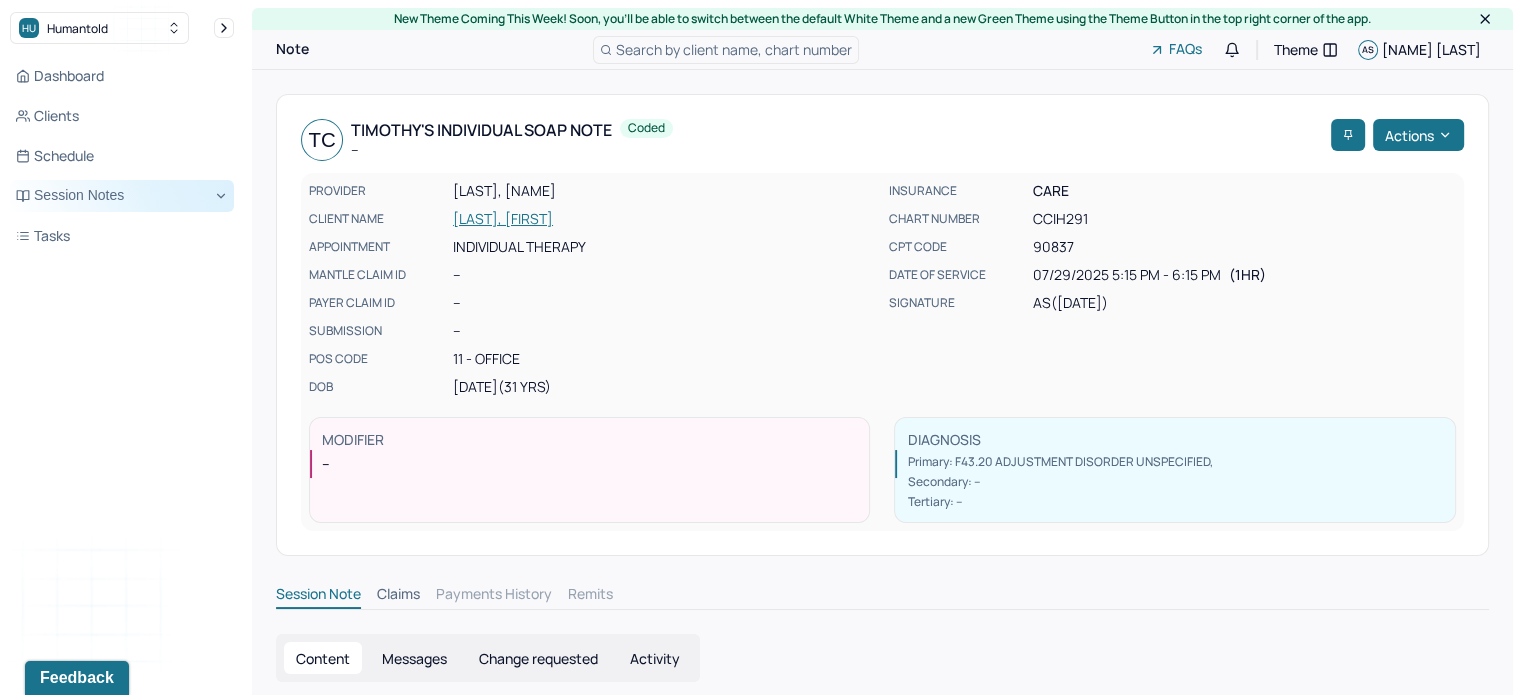 click on "Session Notes" at bounding box center [122, 196] 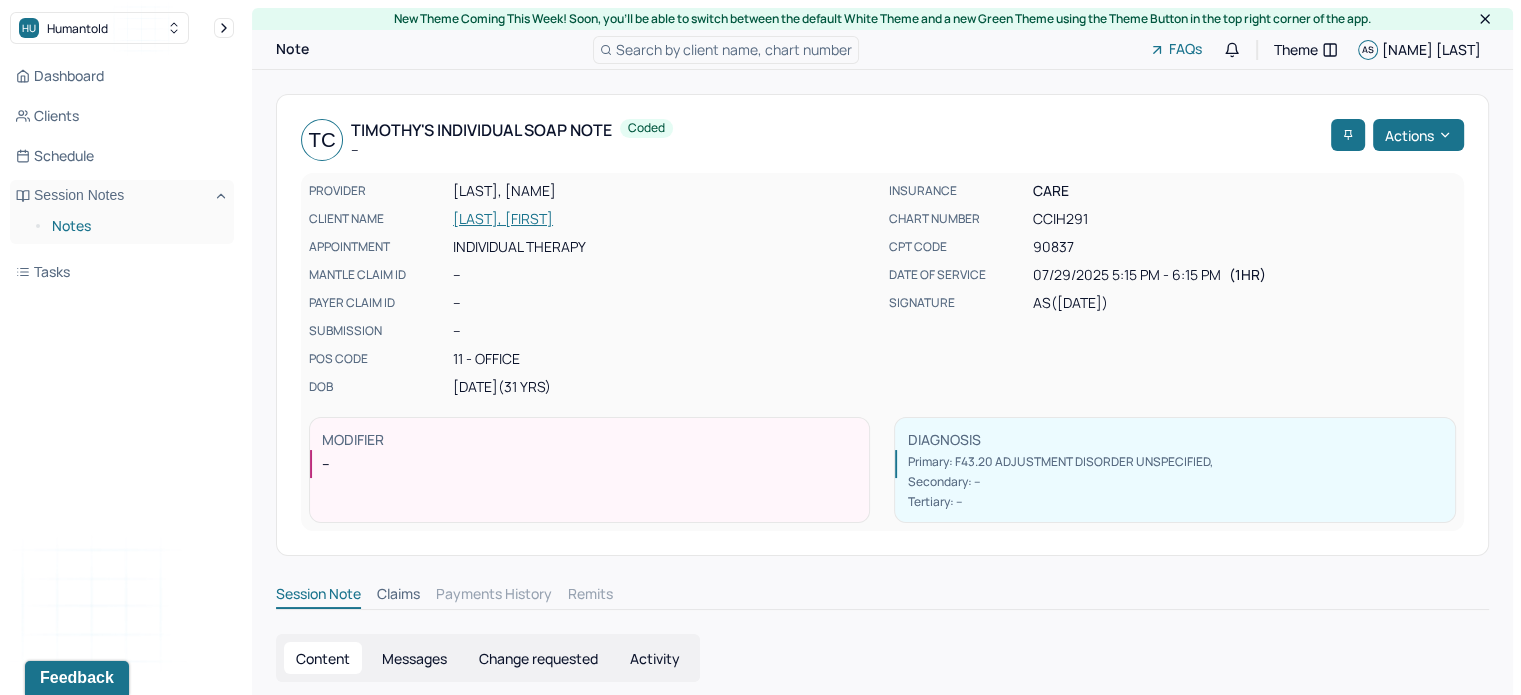 click on "Notes" at bounding box center [135, 226] 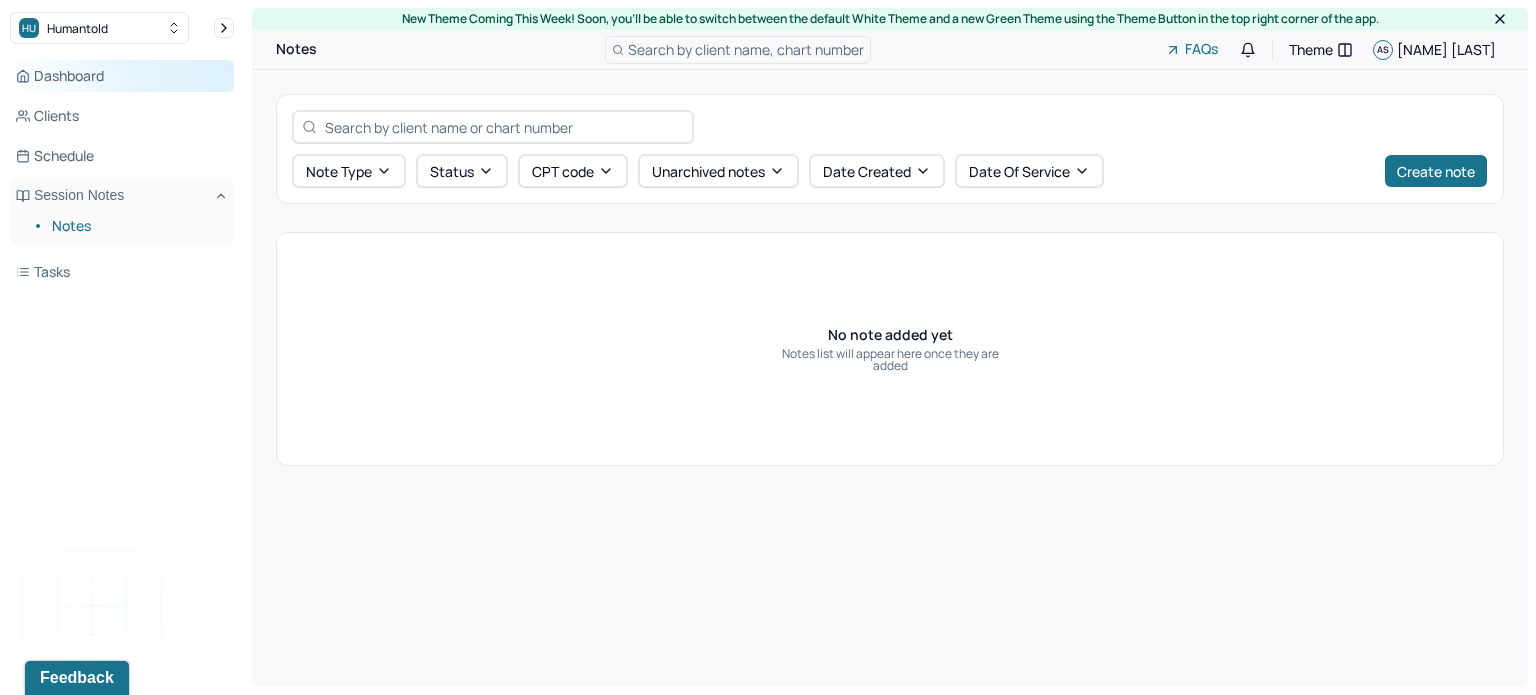click on "Dashboard" at bounding box center [122, 76] 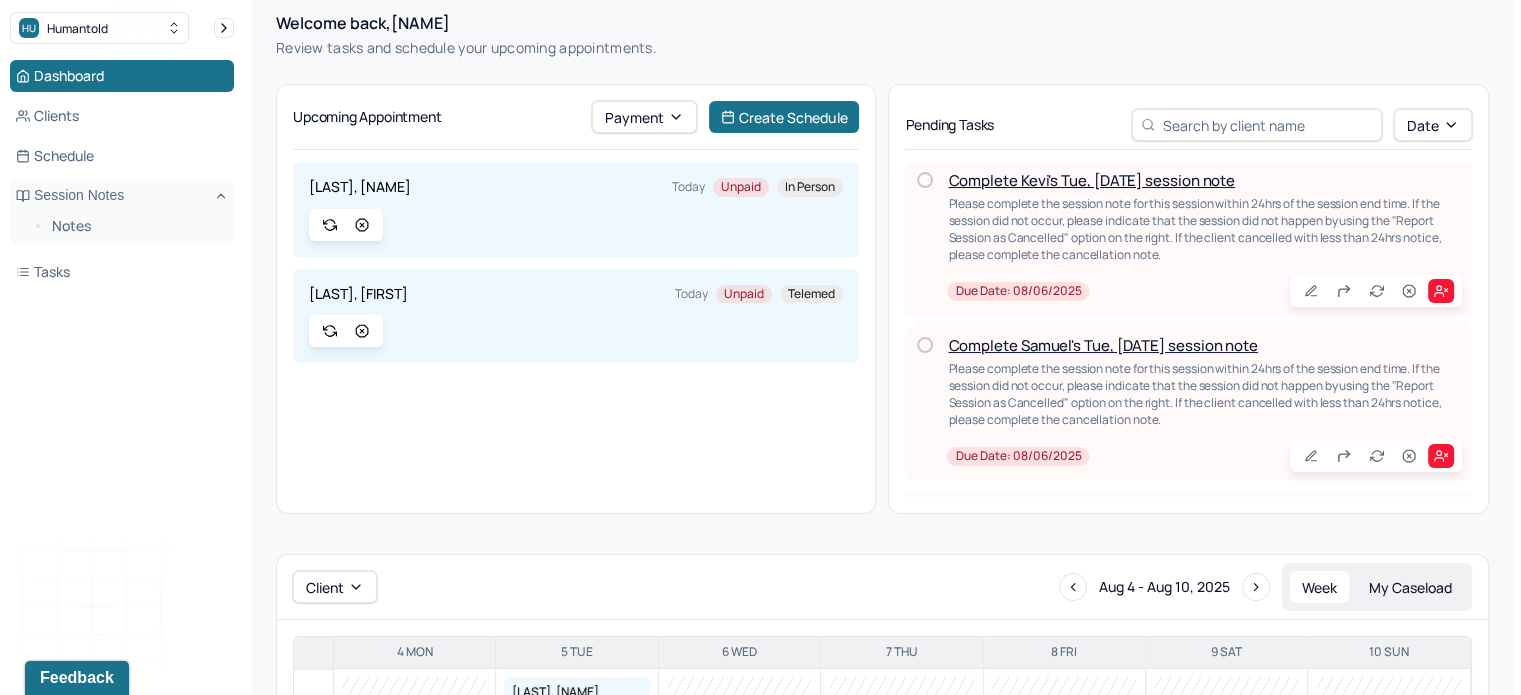 scroll, scrollTop: 82, scrollLeft: 0, axis: vertical 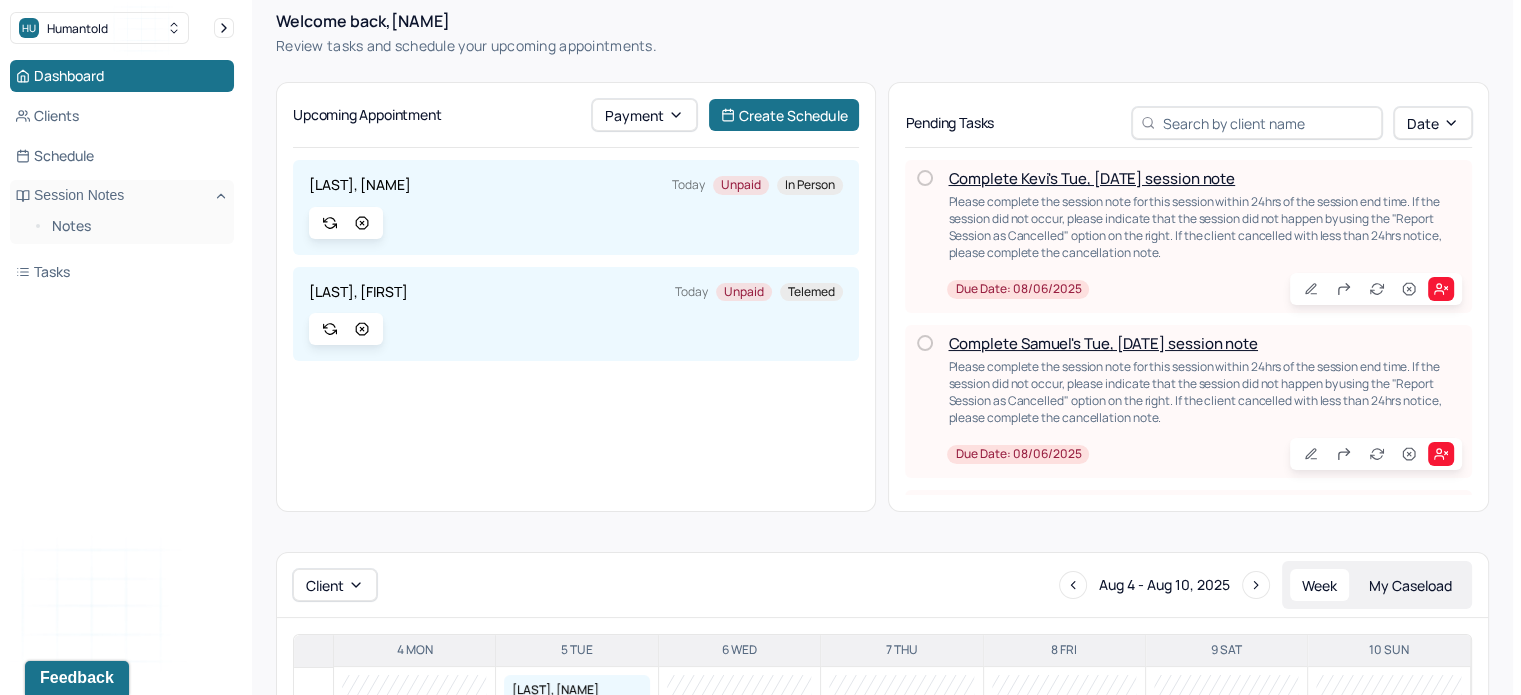 click on "Complete Kevi's Tue, [DATE] session note" at bounding box center [1091, 178] 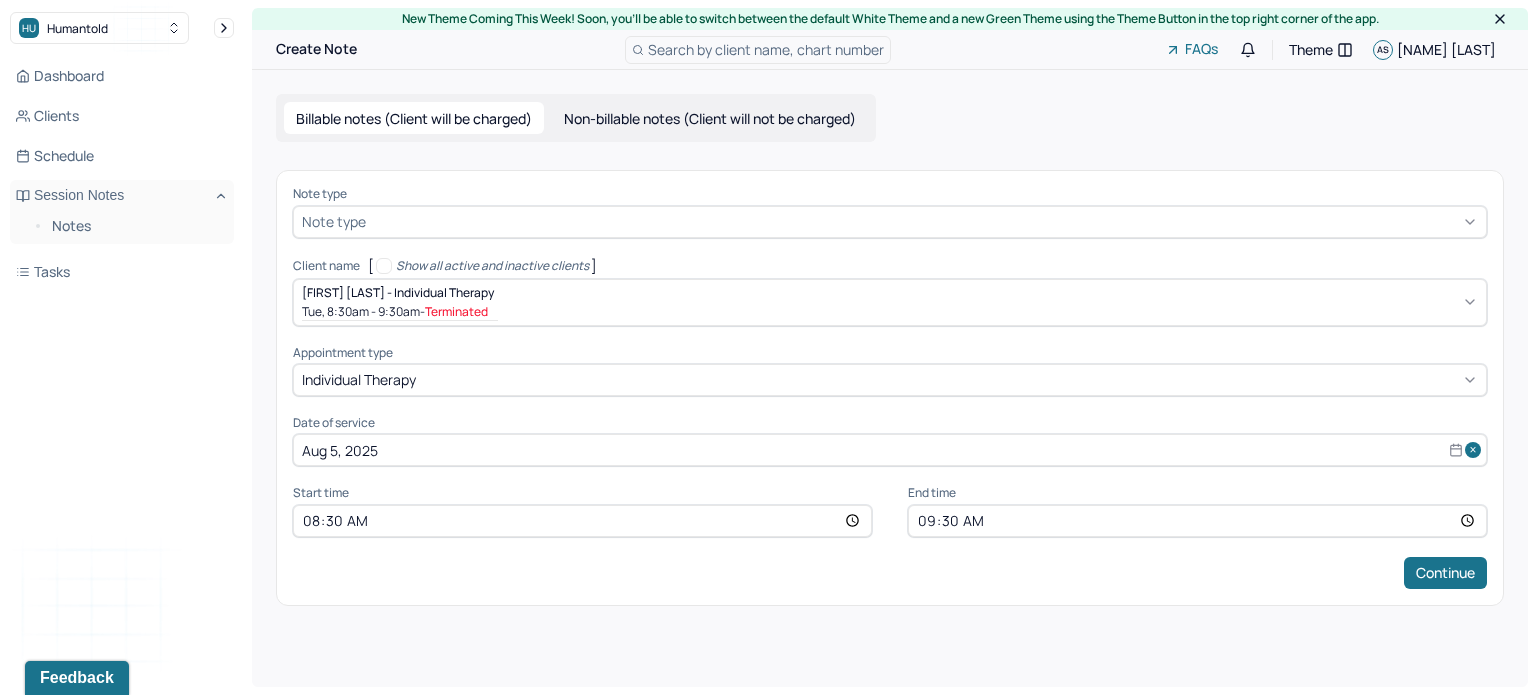 click at bounding box center [990, 302] 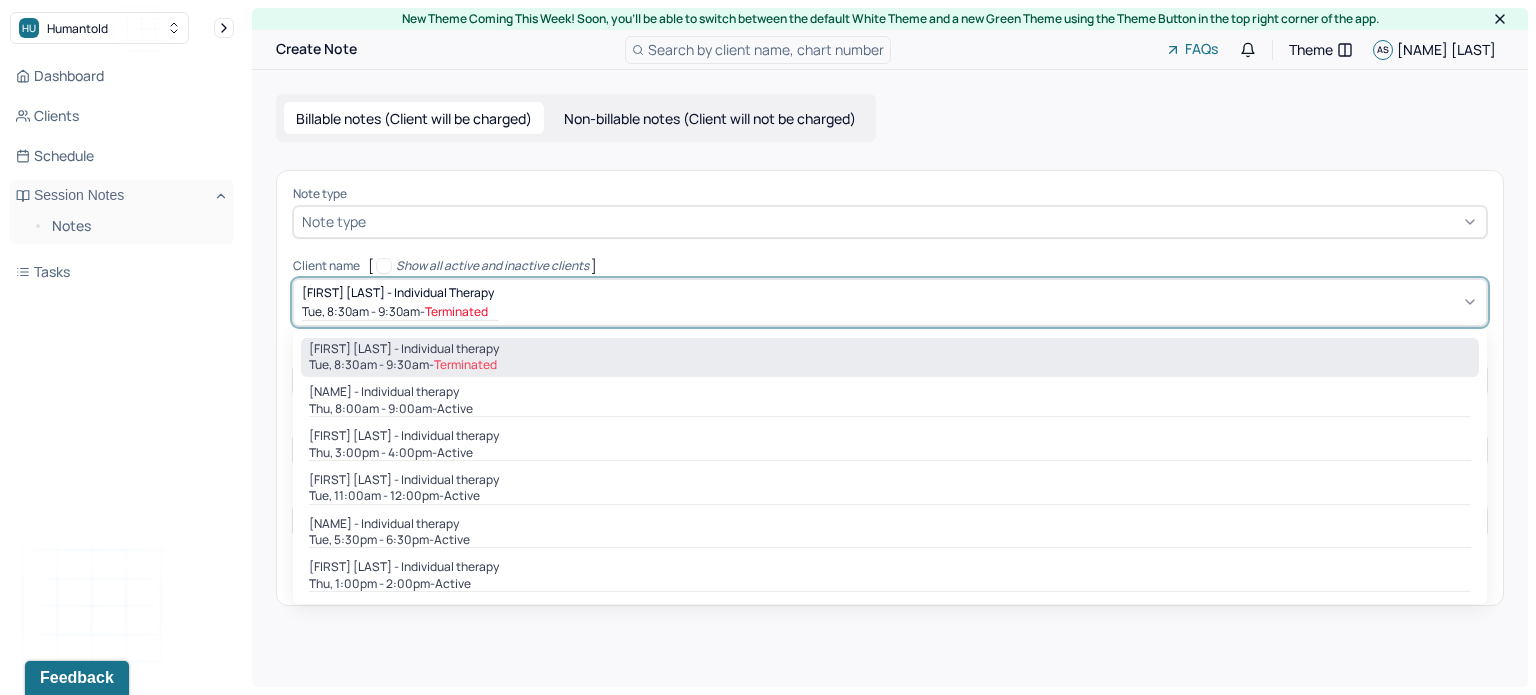 click on "Tue, 8:30am - 9:30am  -  Terminated" at bounding box center (890, 365) 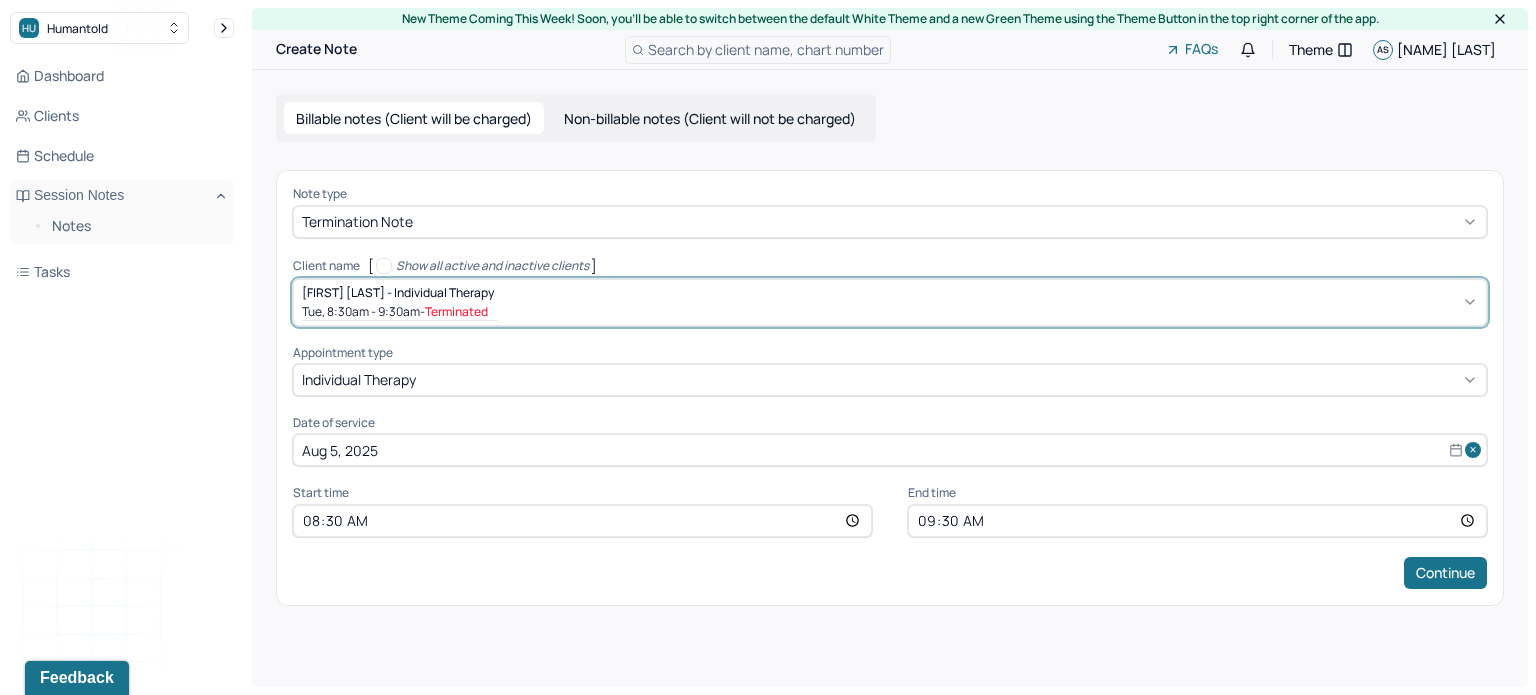 click at bounding box center (947, 221) 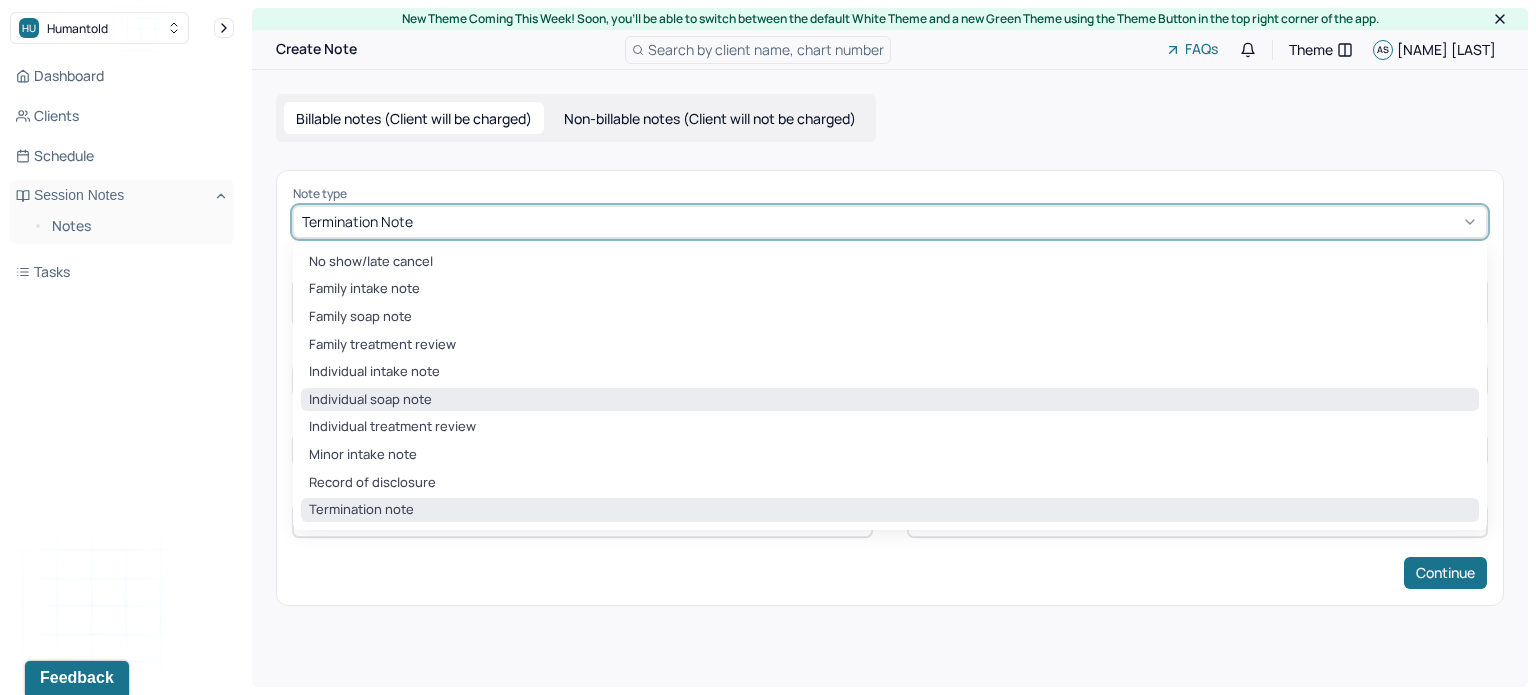 click on "Individual soap note" at bounding box center (890, 400) 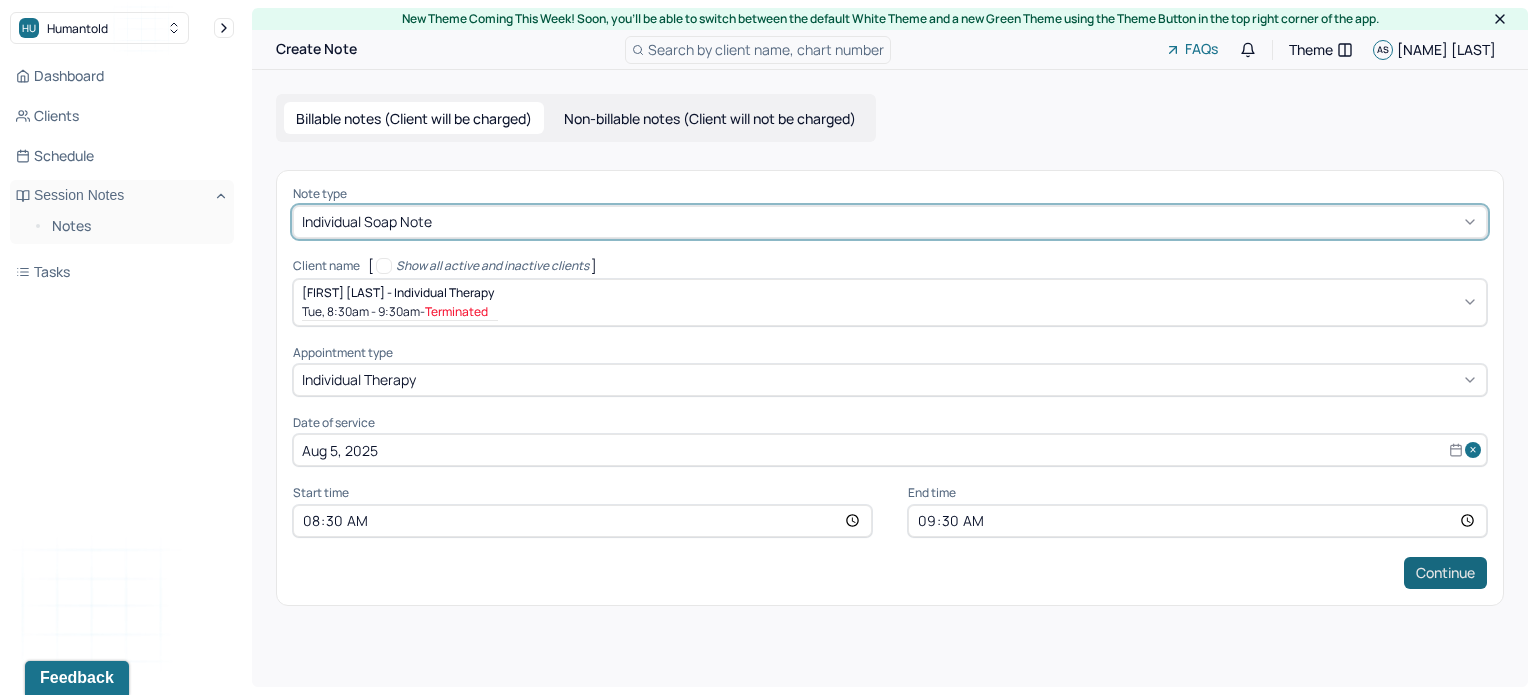 click on "Continue" at bounding box center [1445, 573] 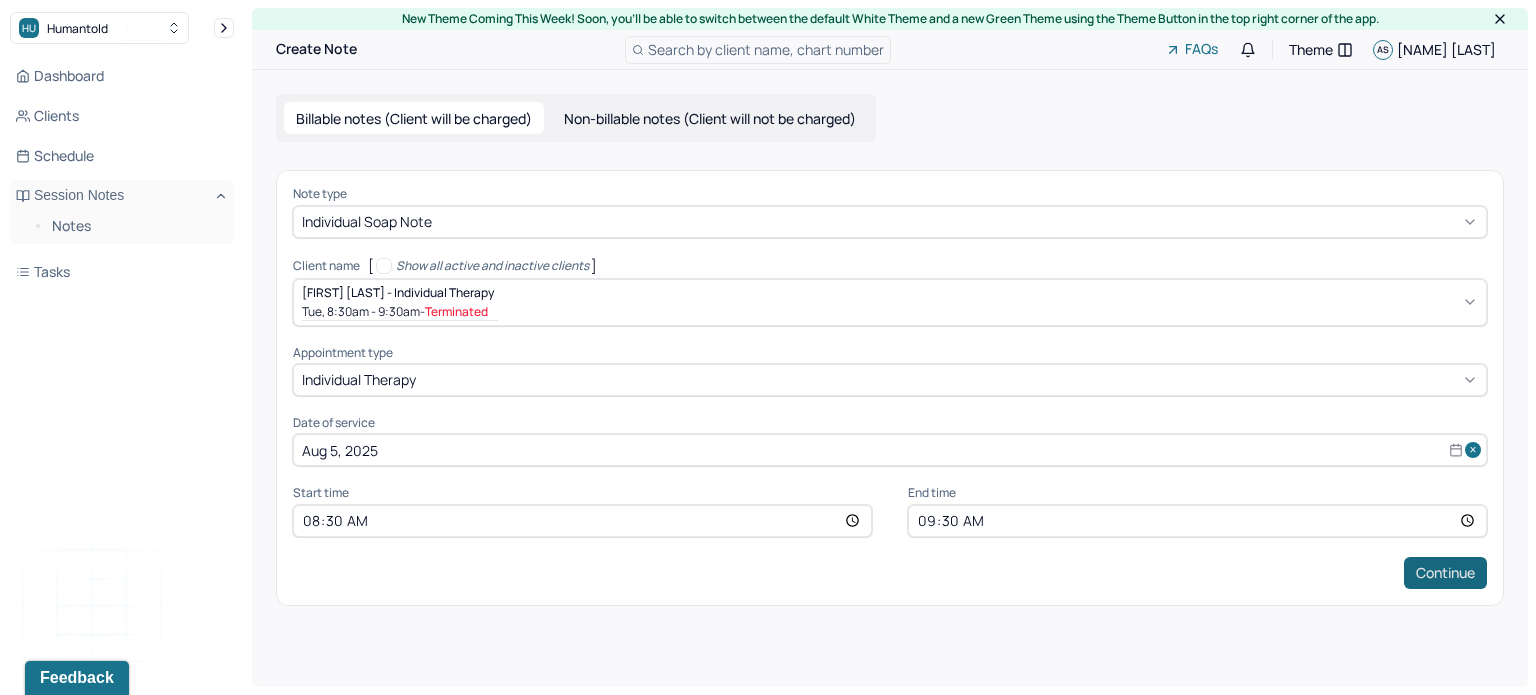 click on "Continue" at bounding box center [1445, 573] 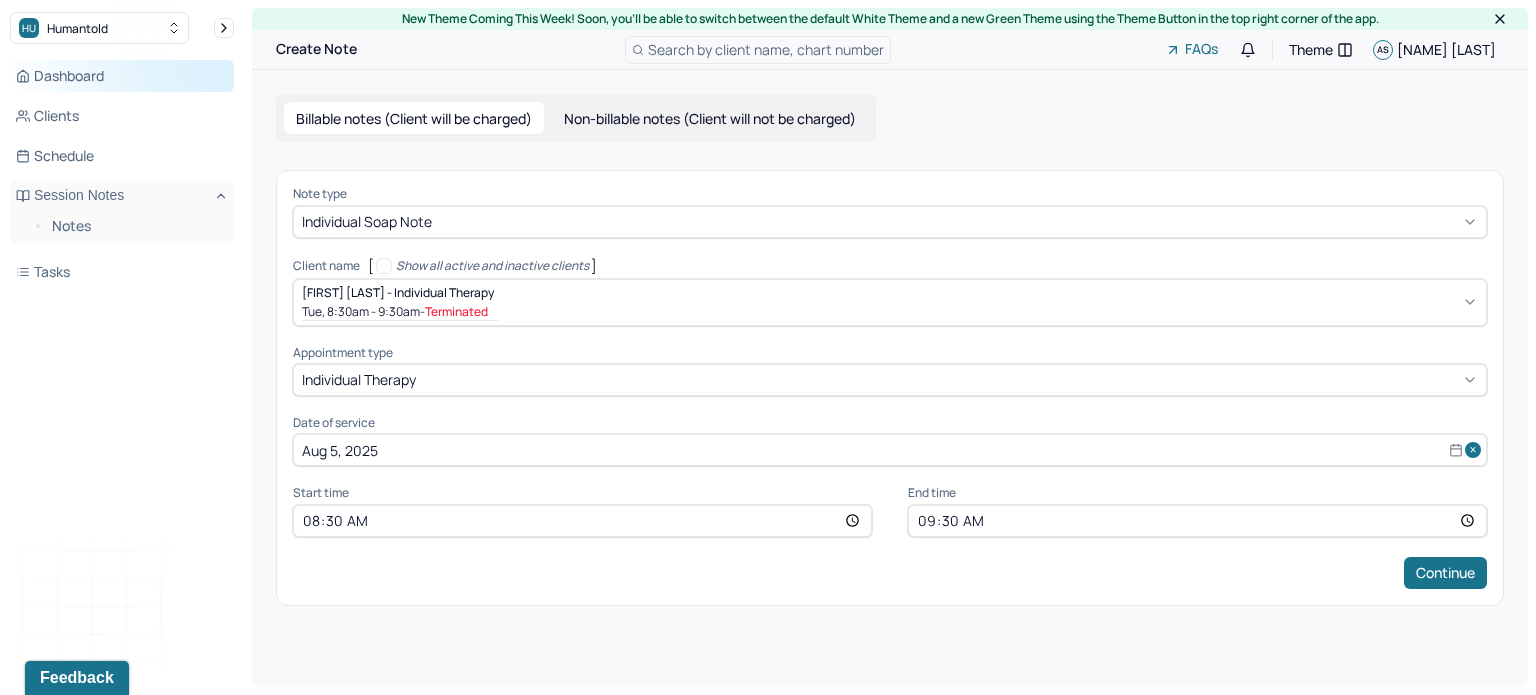 click on "Dashboard" at bounding box center (122, 76) 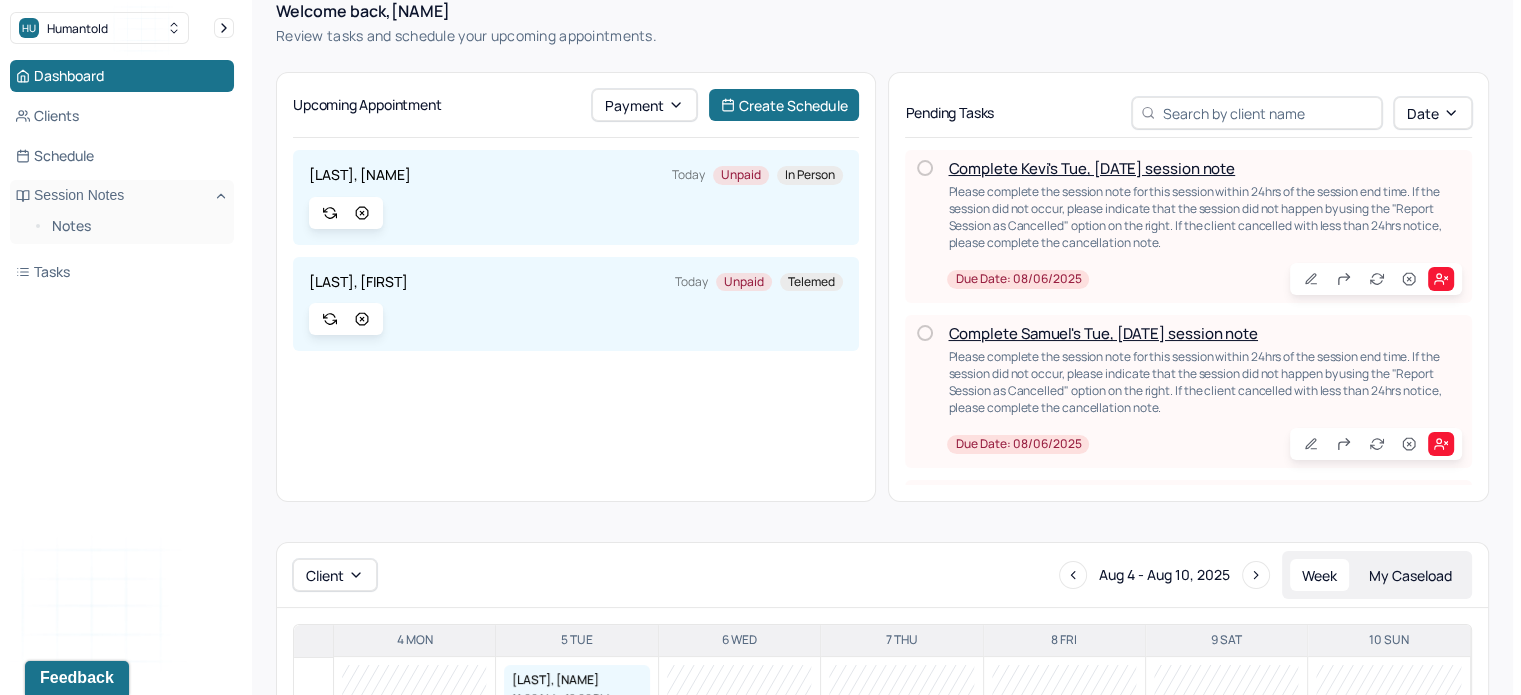 scroll, scrollTop: 0, scrollLeft: 0, axis: both 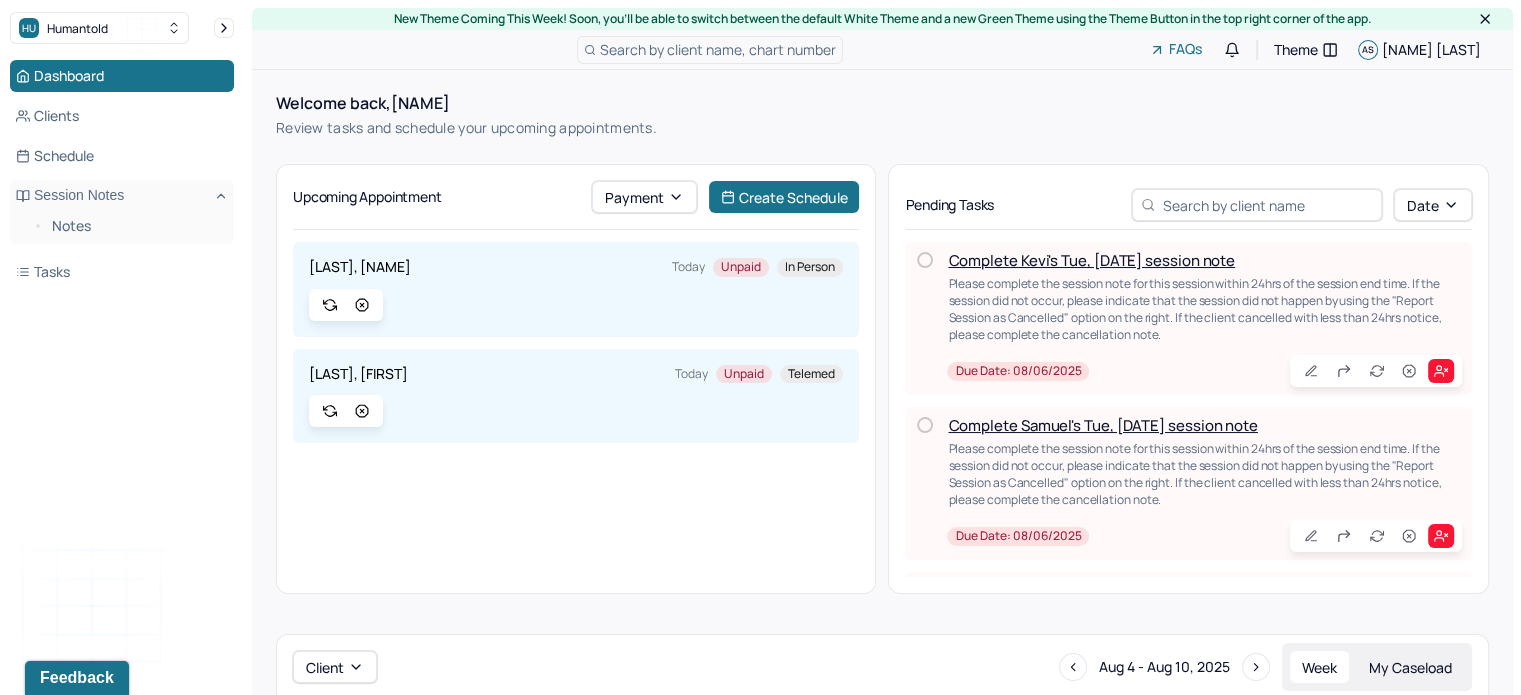 click on "Complete Samuel's Tue, [DATE] session note" at bounding box center (1102, 425) 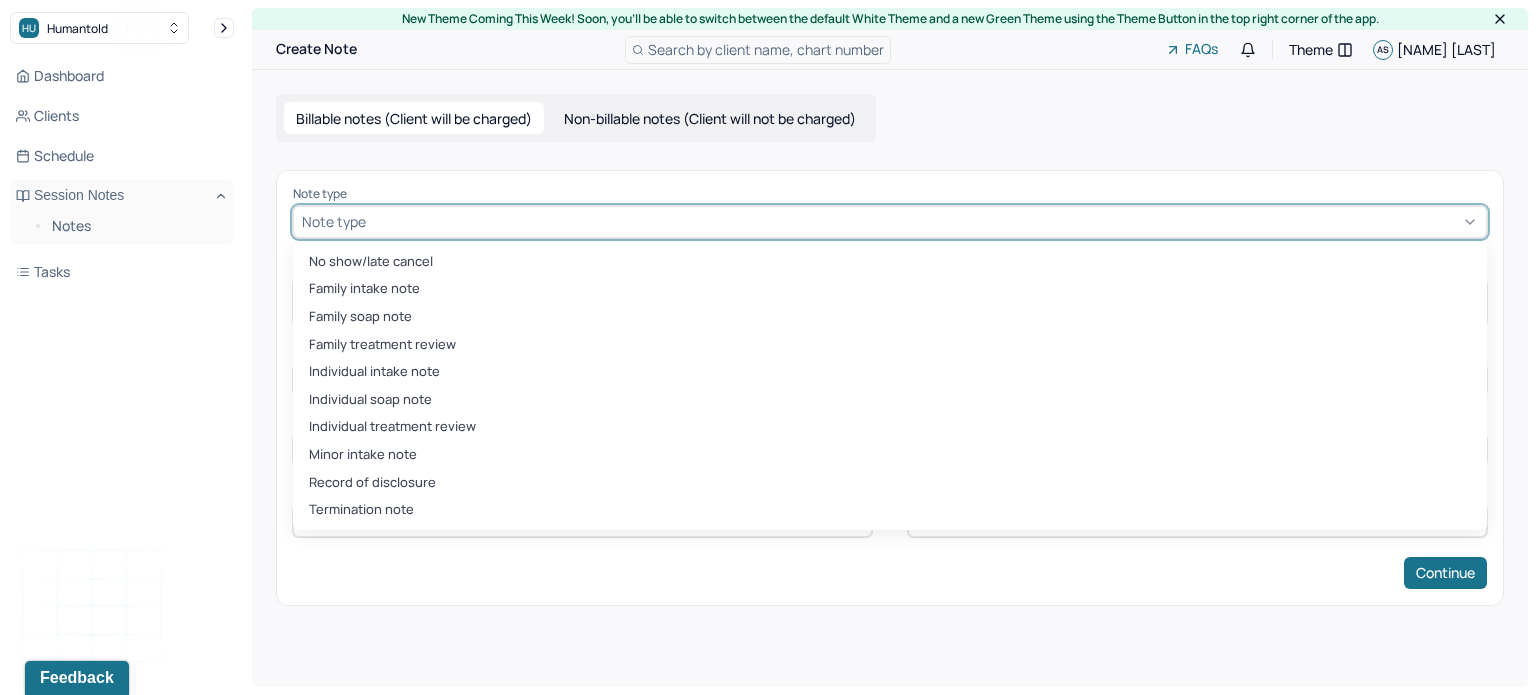 click at bounding box center [924, 221] 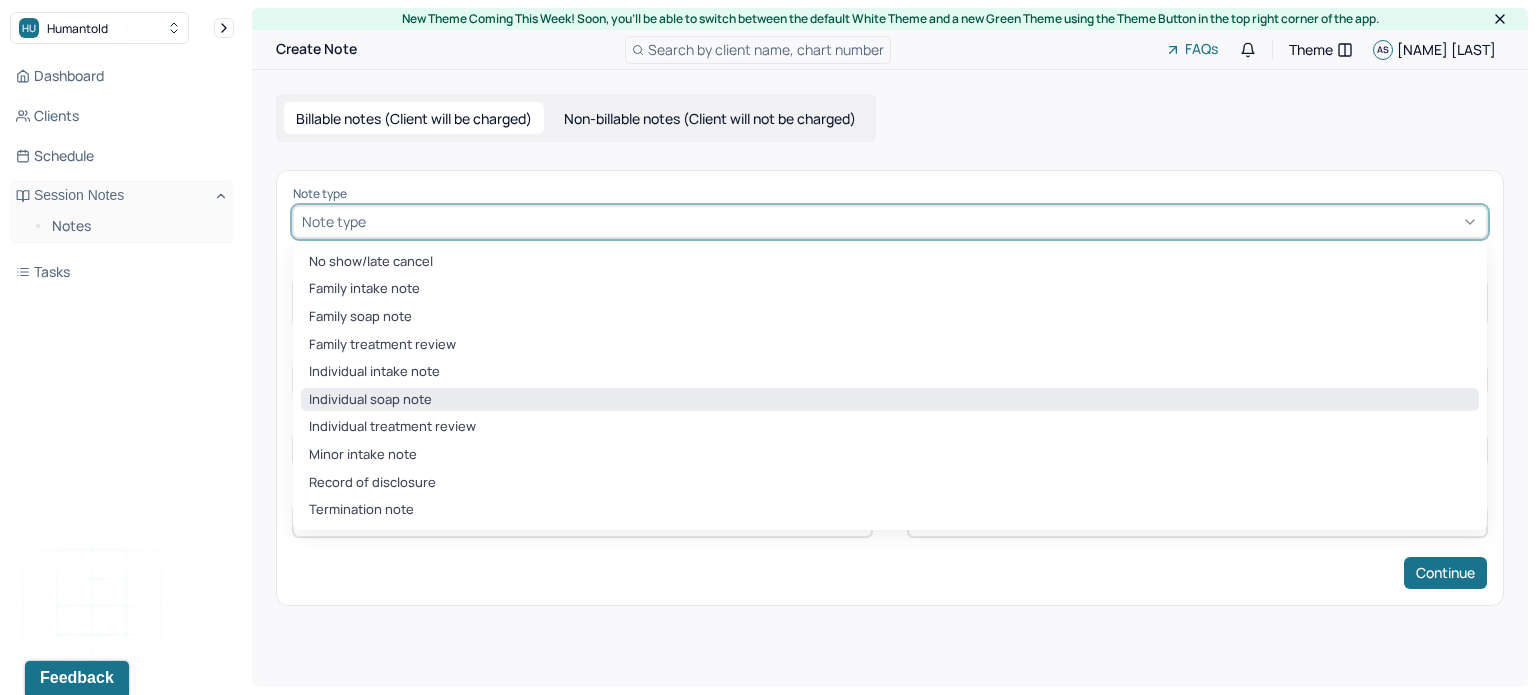 click on "Individual soap note" at bounding box center [890, 400] 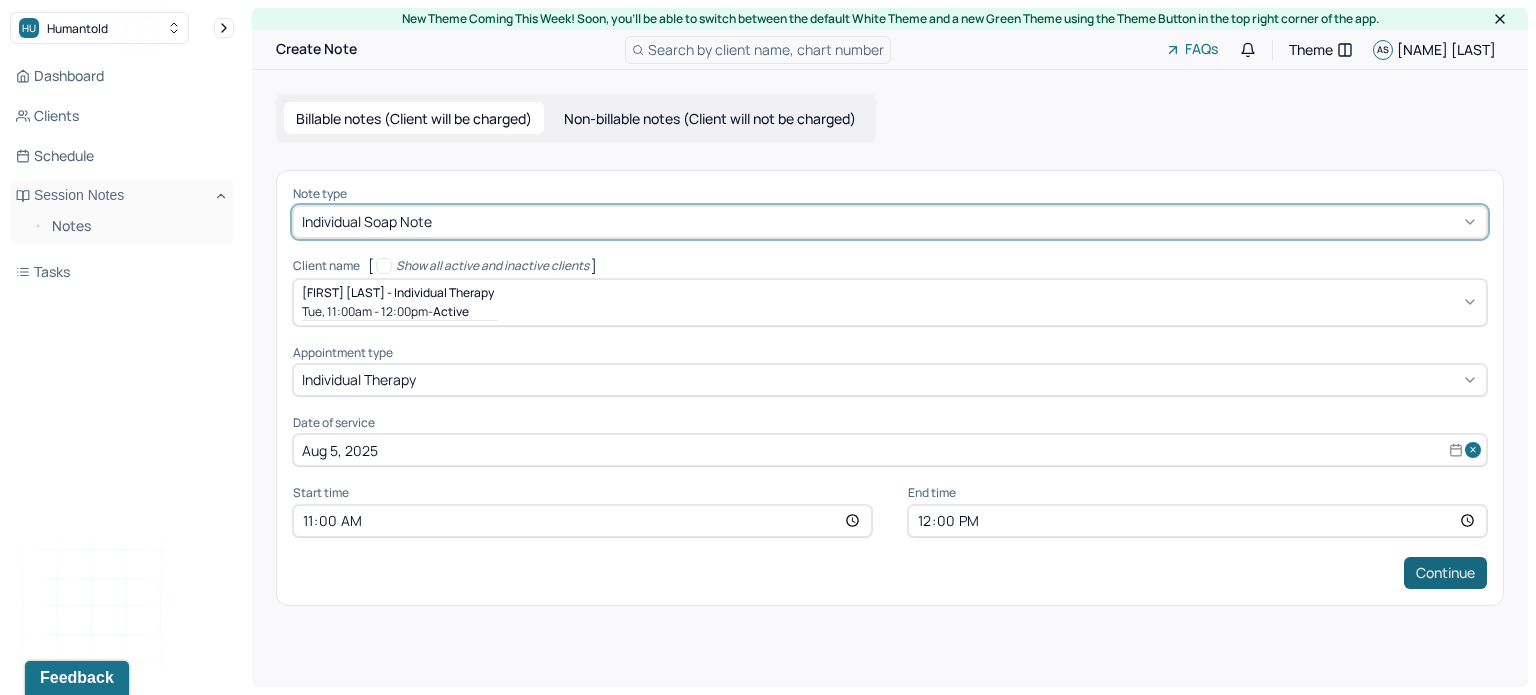 click on "Continue" at bounding box center (1445, 573) 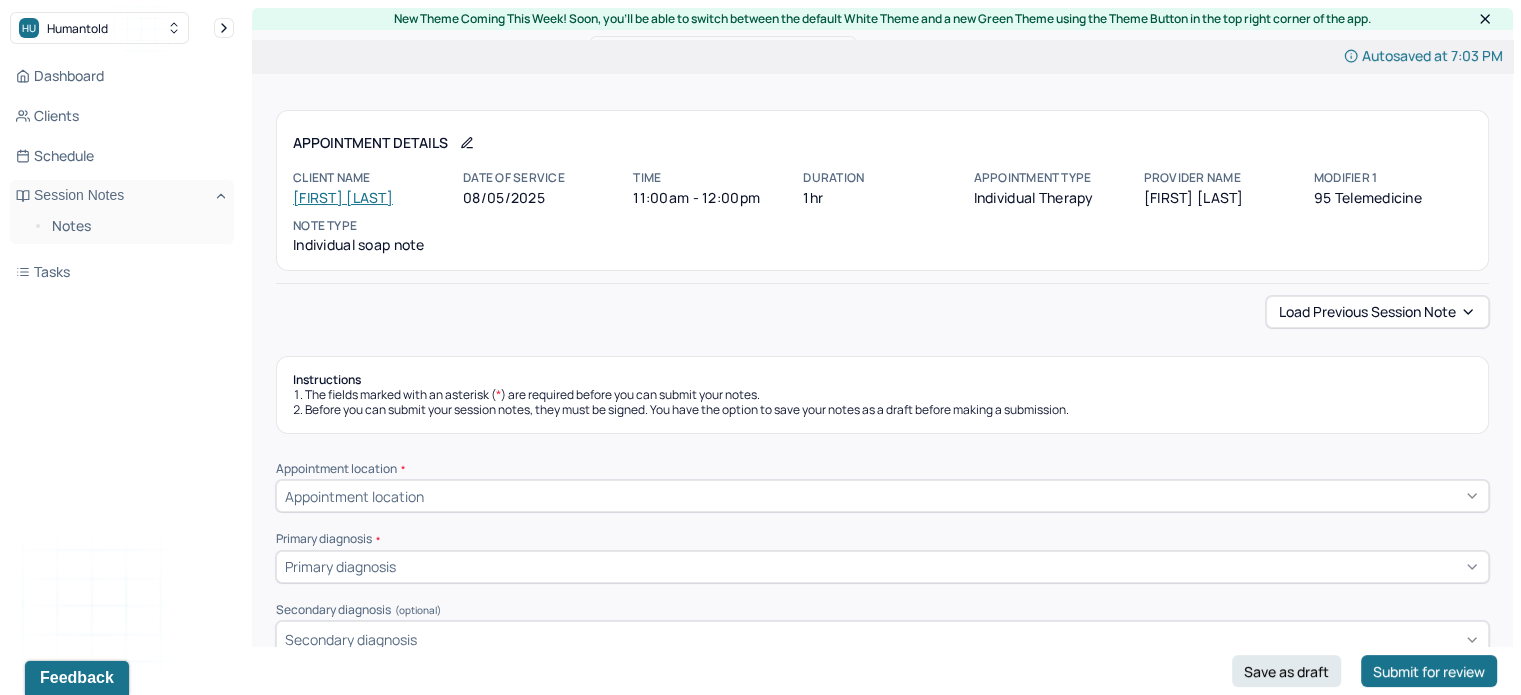 click on "Appointment location" at bounding box center (354, 496) 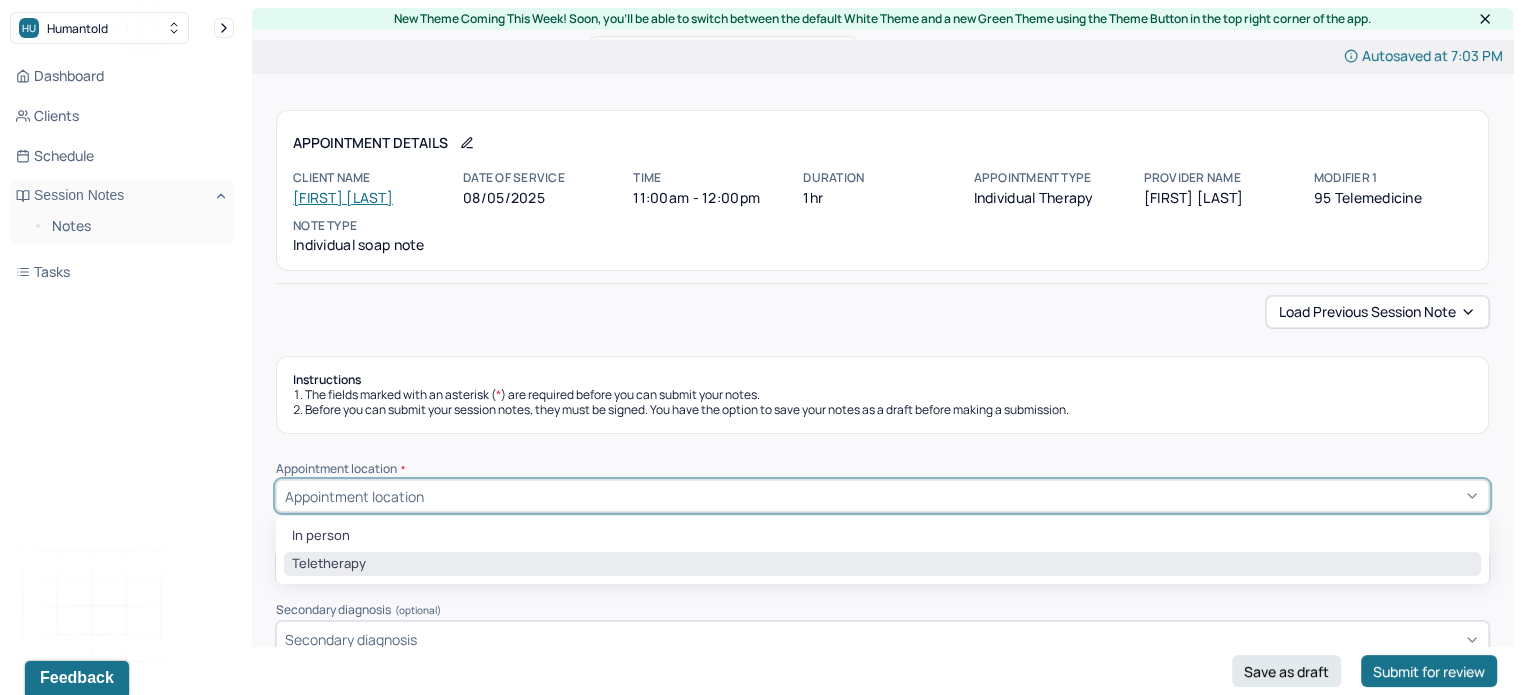 click on "Teletherapy" at bounding box center (882, 564) 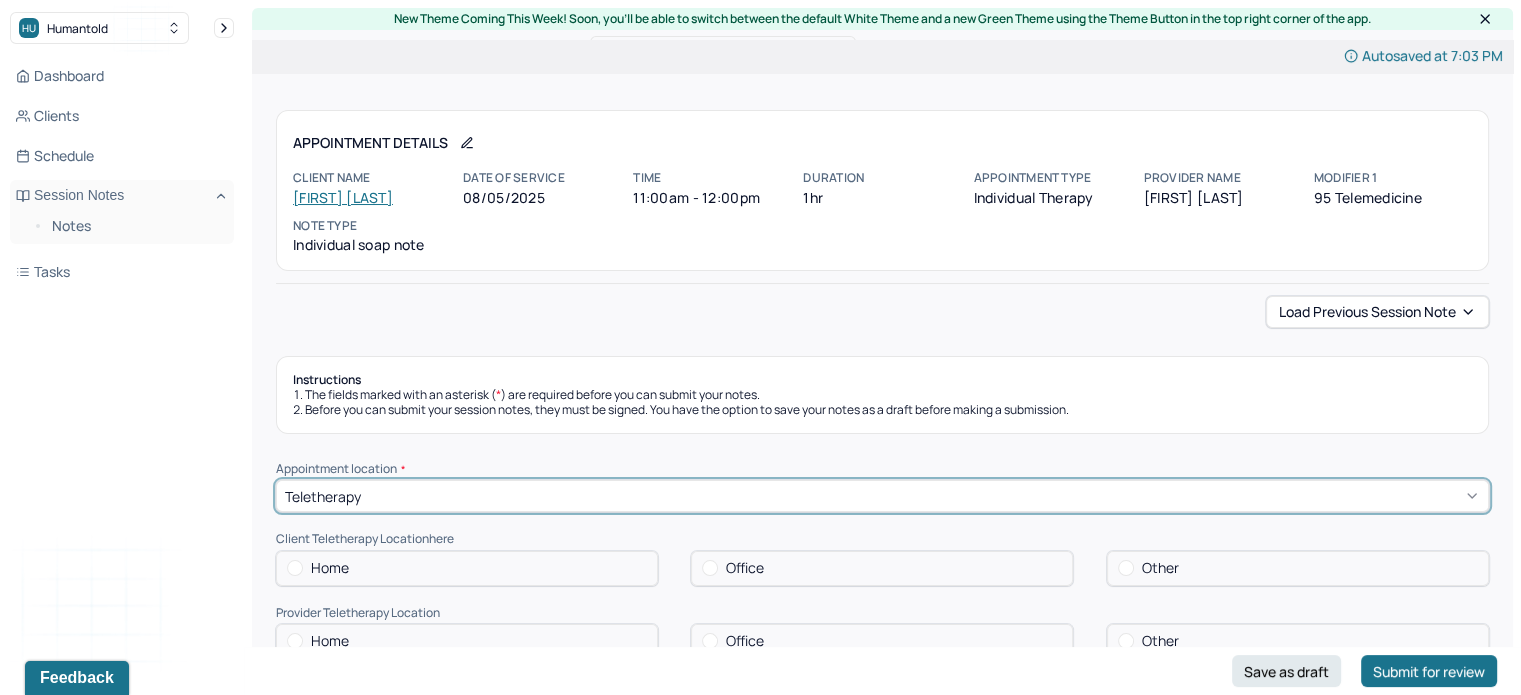 scroll, scrollTop: 84, scrollLeft: 0, axis: vertical 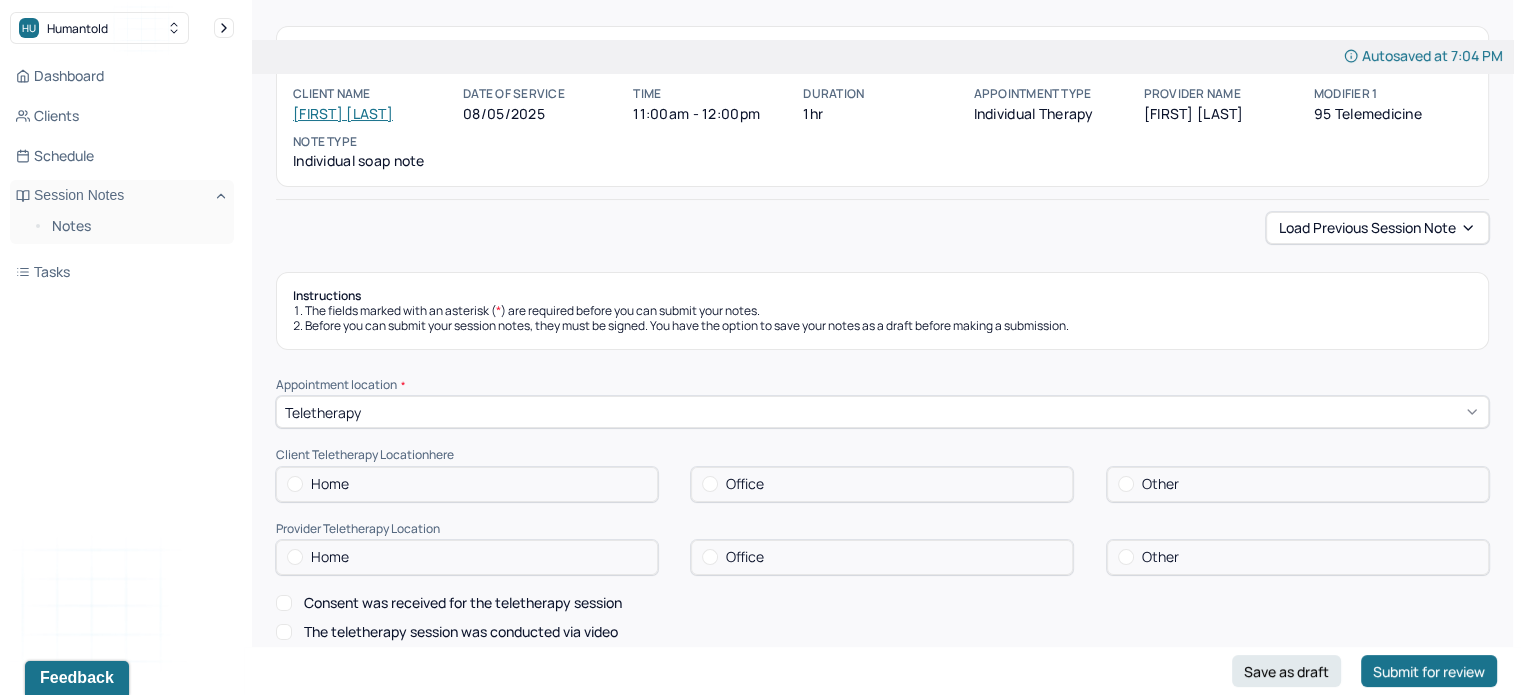 click on "Home" at bounding box center (467, 484) 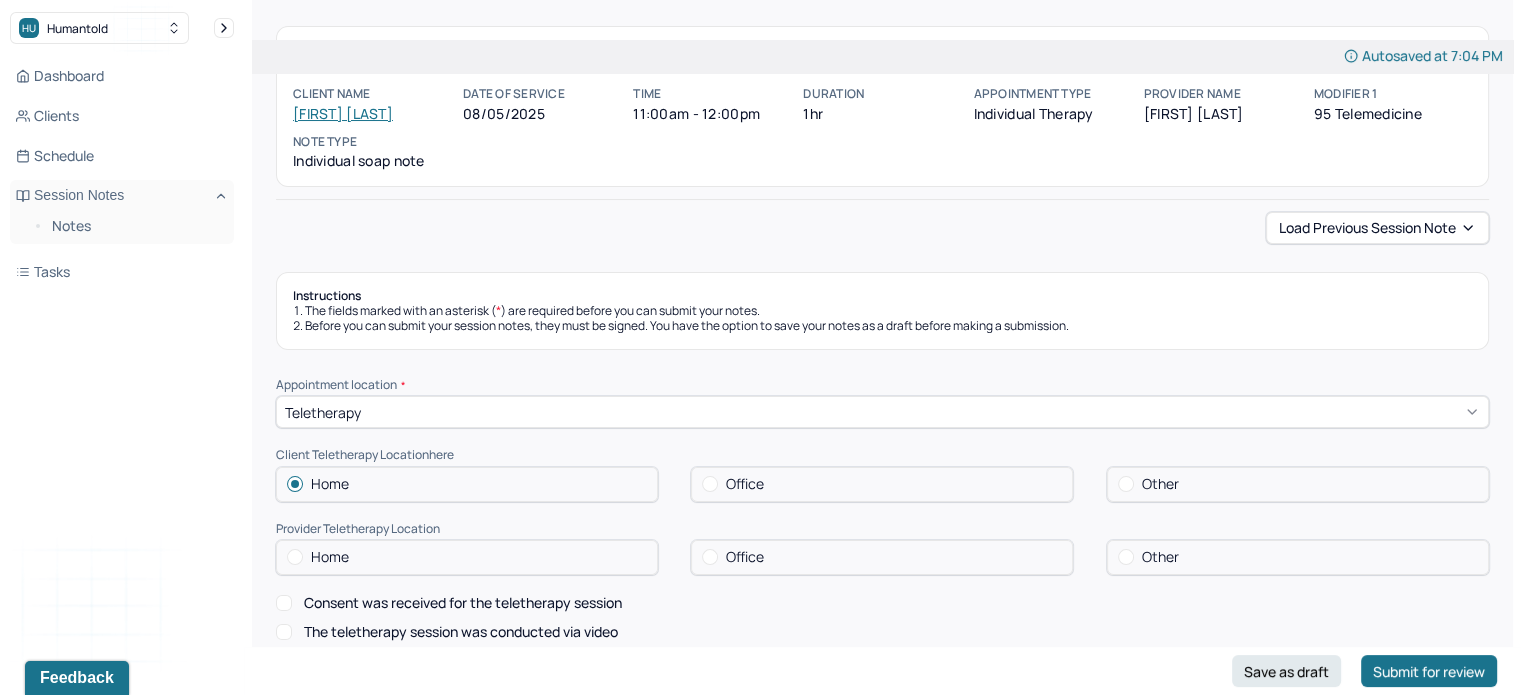 click on "Home" at bounding box center [467, 557] 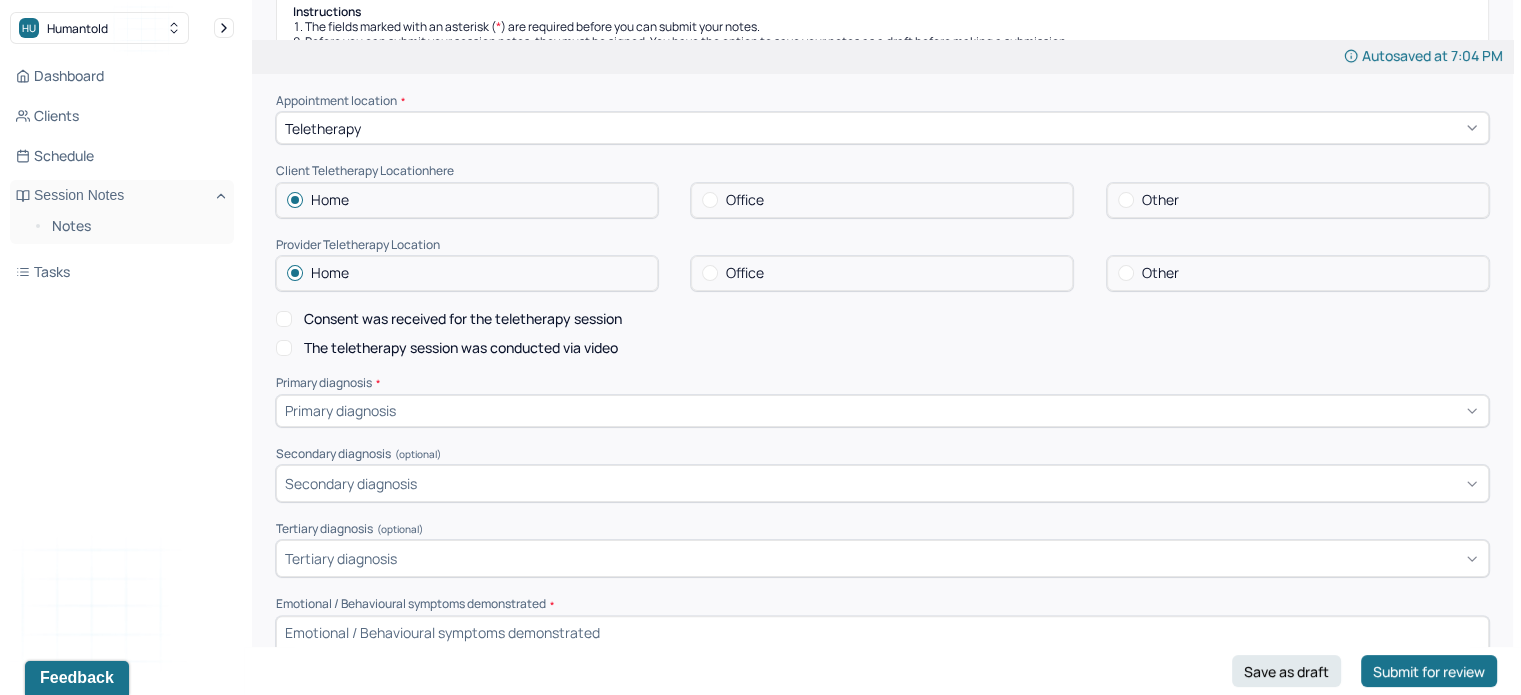 click on "Primary diagnosis" at bounding box center [882, 411] 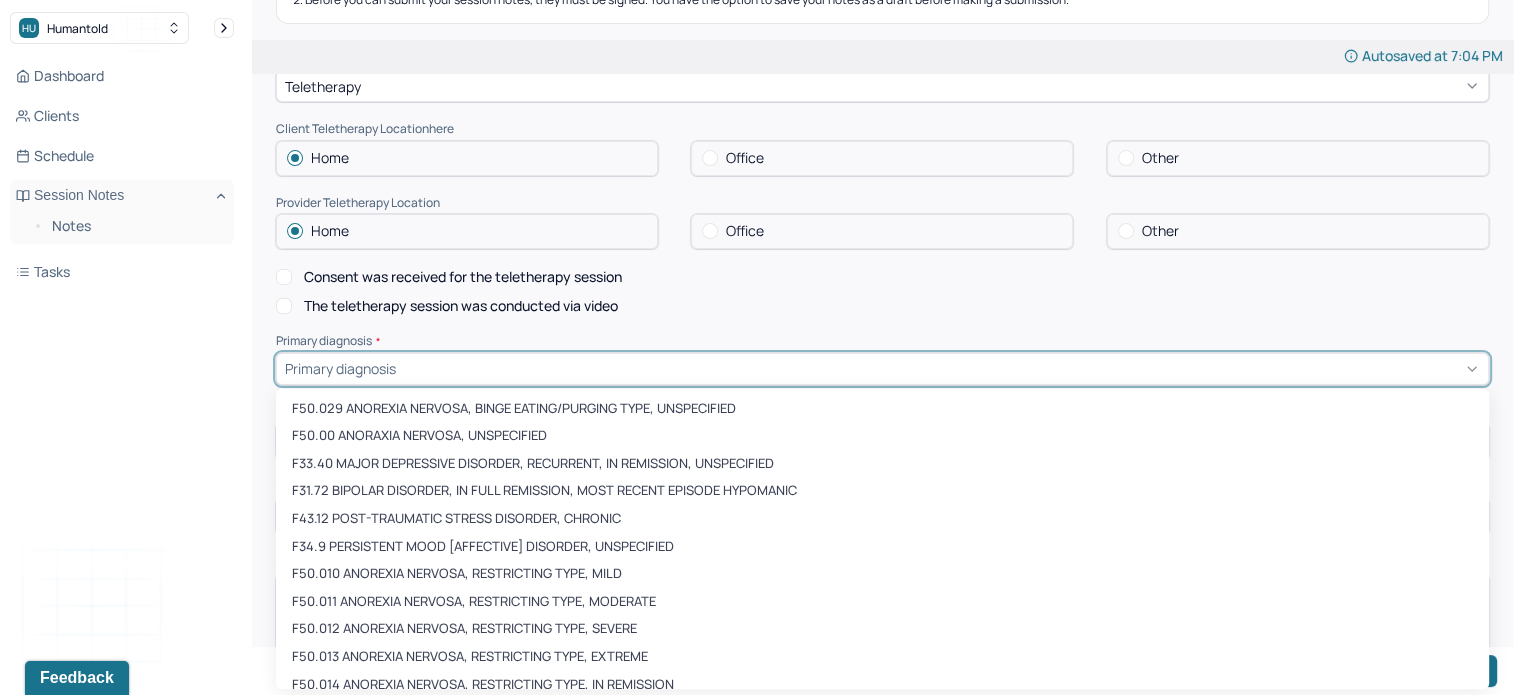 scroll, scrollTop: 0, scrollLeft: 0, axis: both 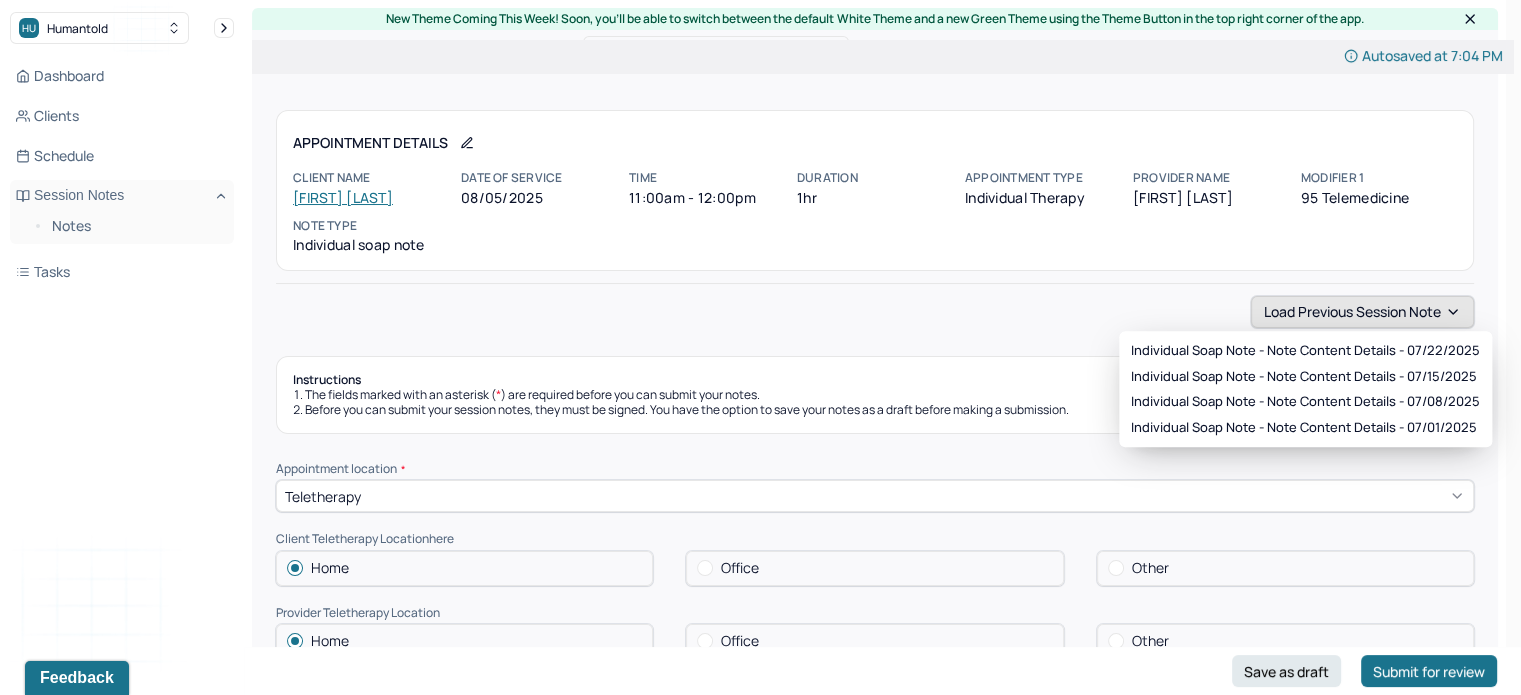 click on "Load previous session note" at bounding box center (1362, 312) 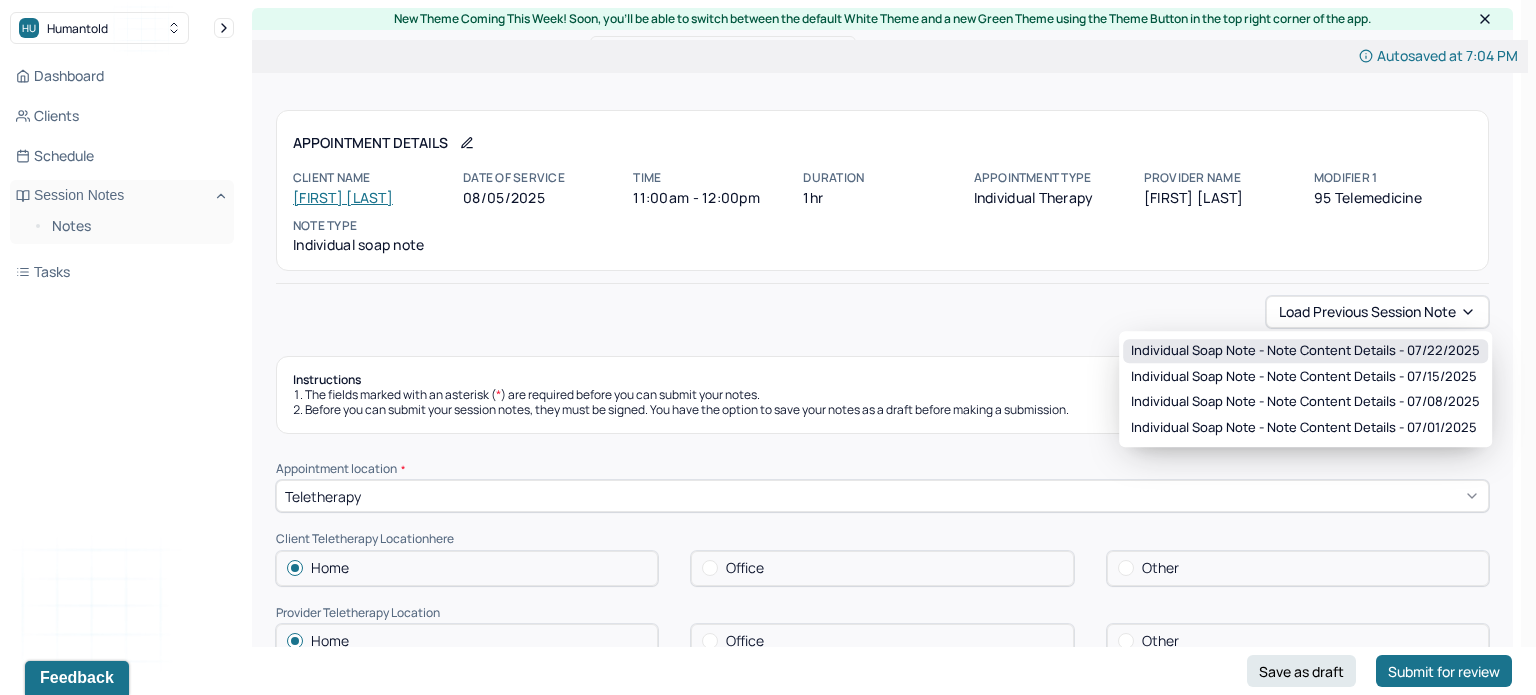 click on "Individual soap note   - Note content Details -   07/22/2025" at bounding box center (1305, 351) 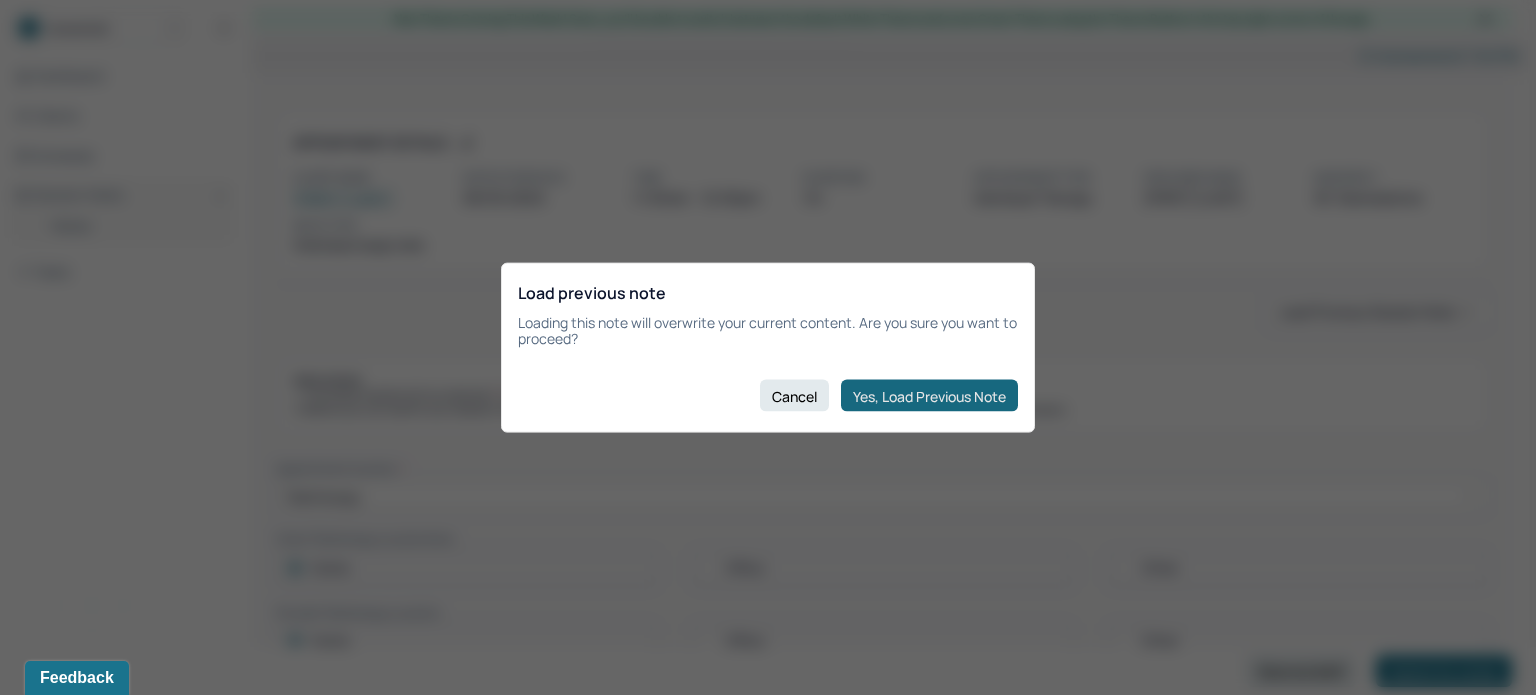 click on "Yes, Load Previous Note" at bounding box center [929, 396] 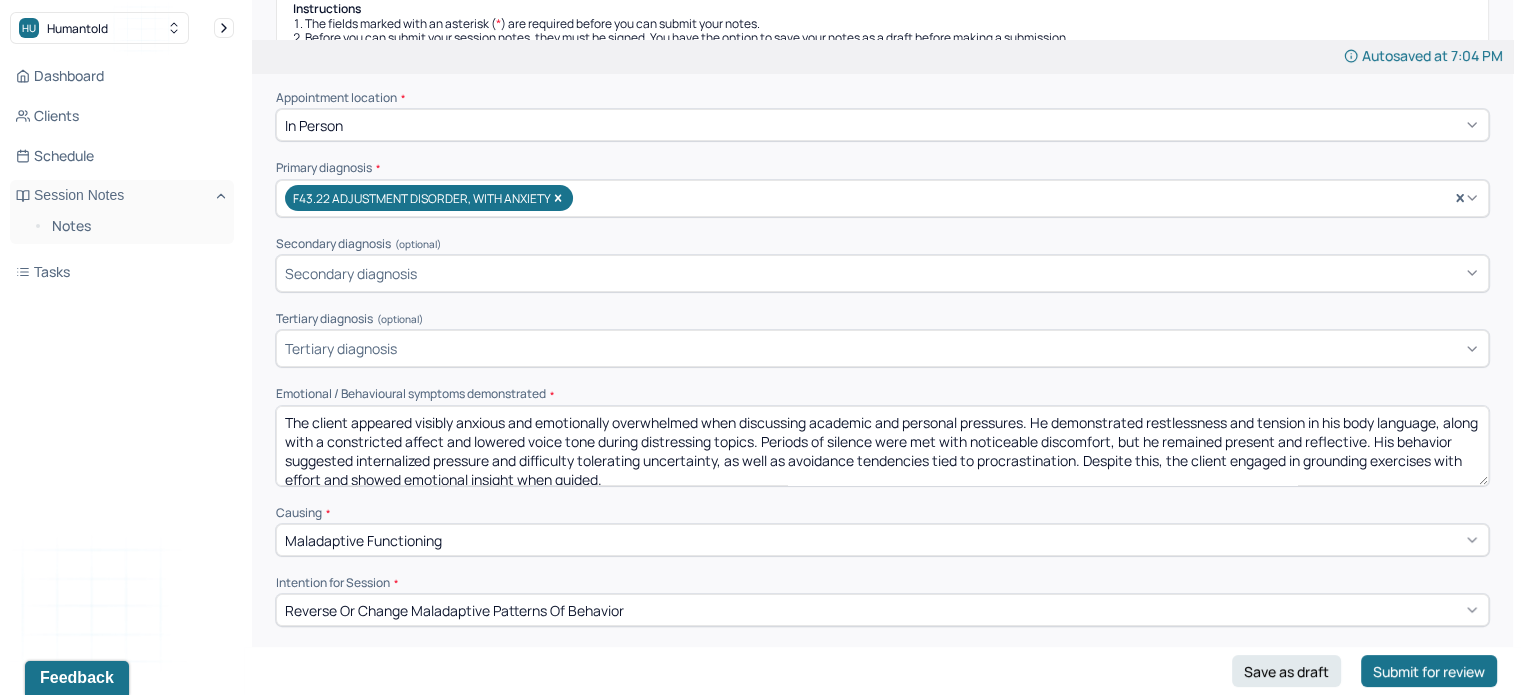 scroll, scrollTop: 277, scrollLeft: 0, axis: vertical 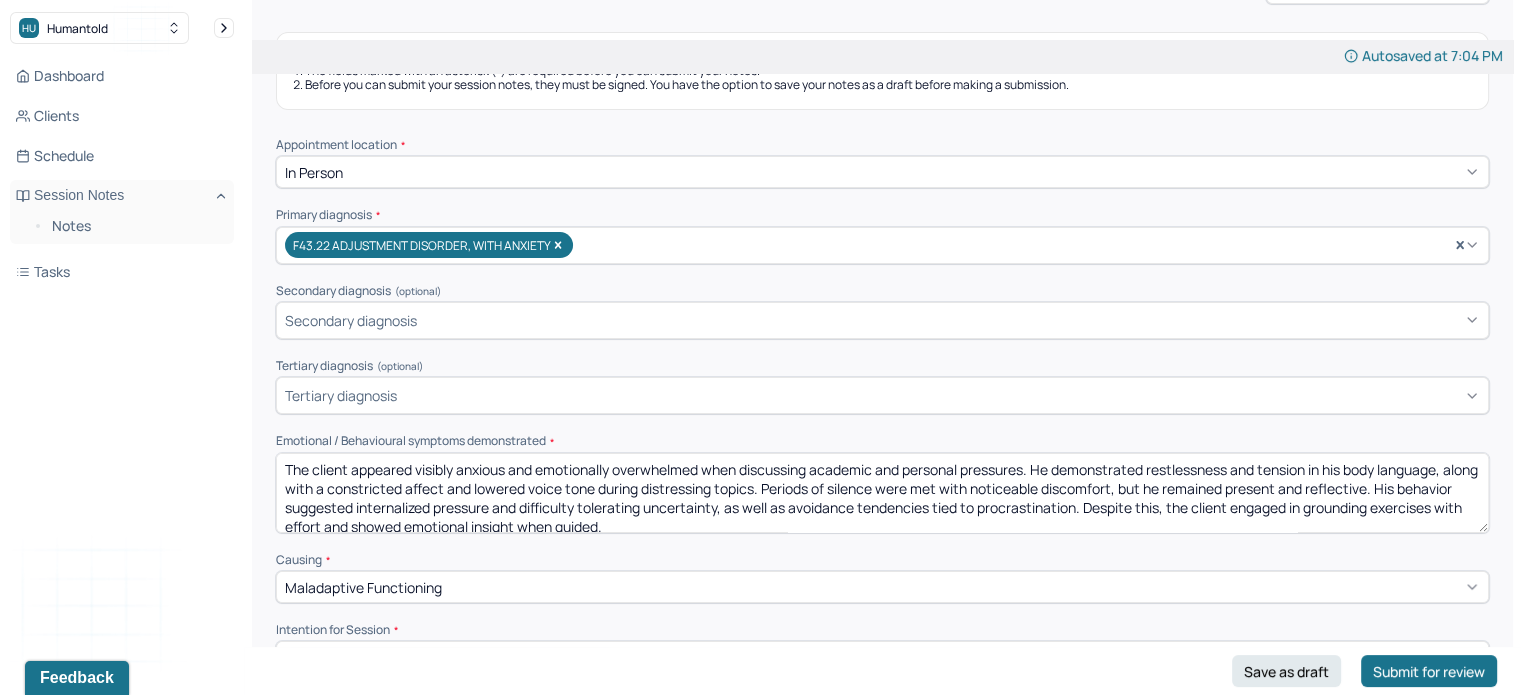 click on "In person" at bounding box center (882, 172) 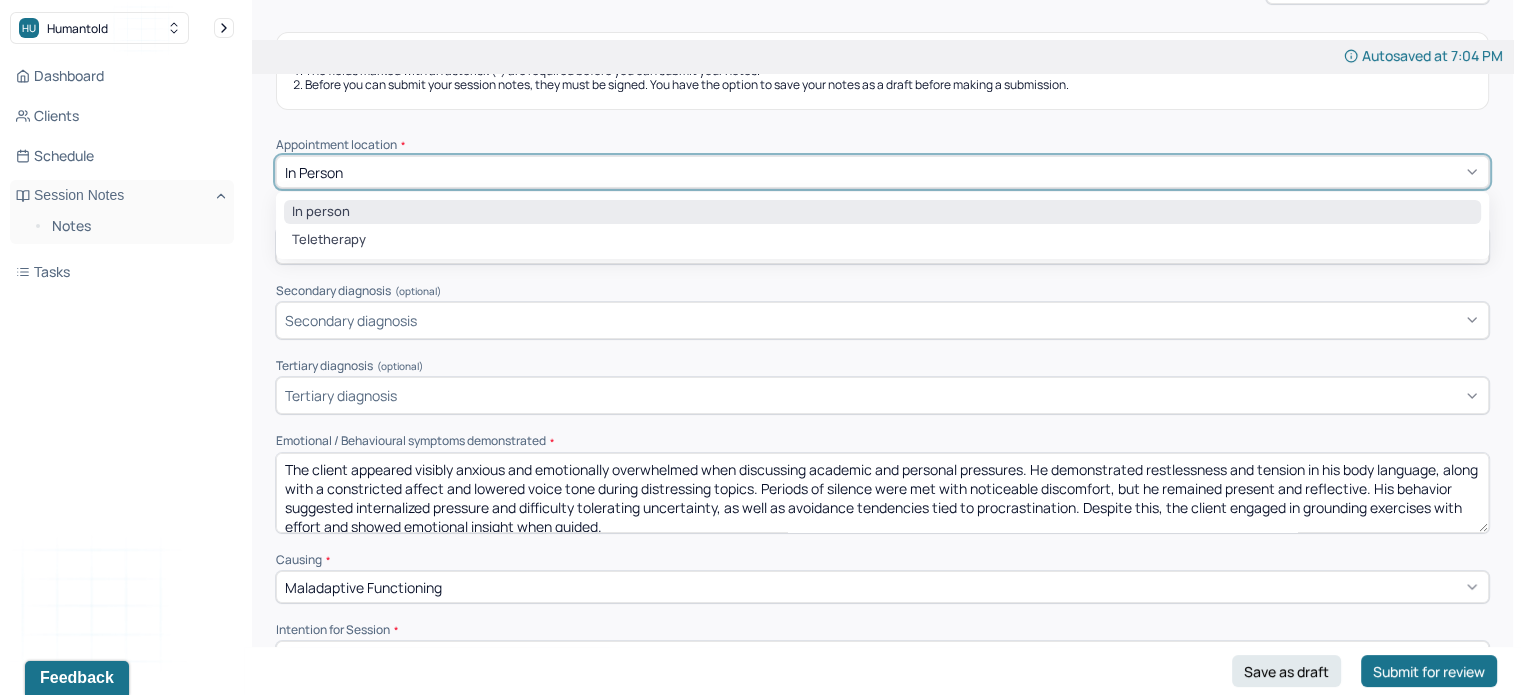 click on "In person Teletherapy" at bounding box center (882, 225) 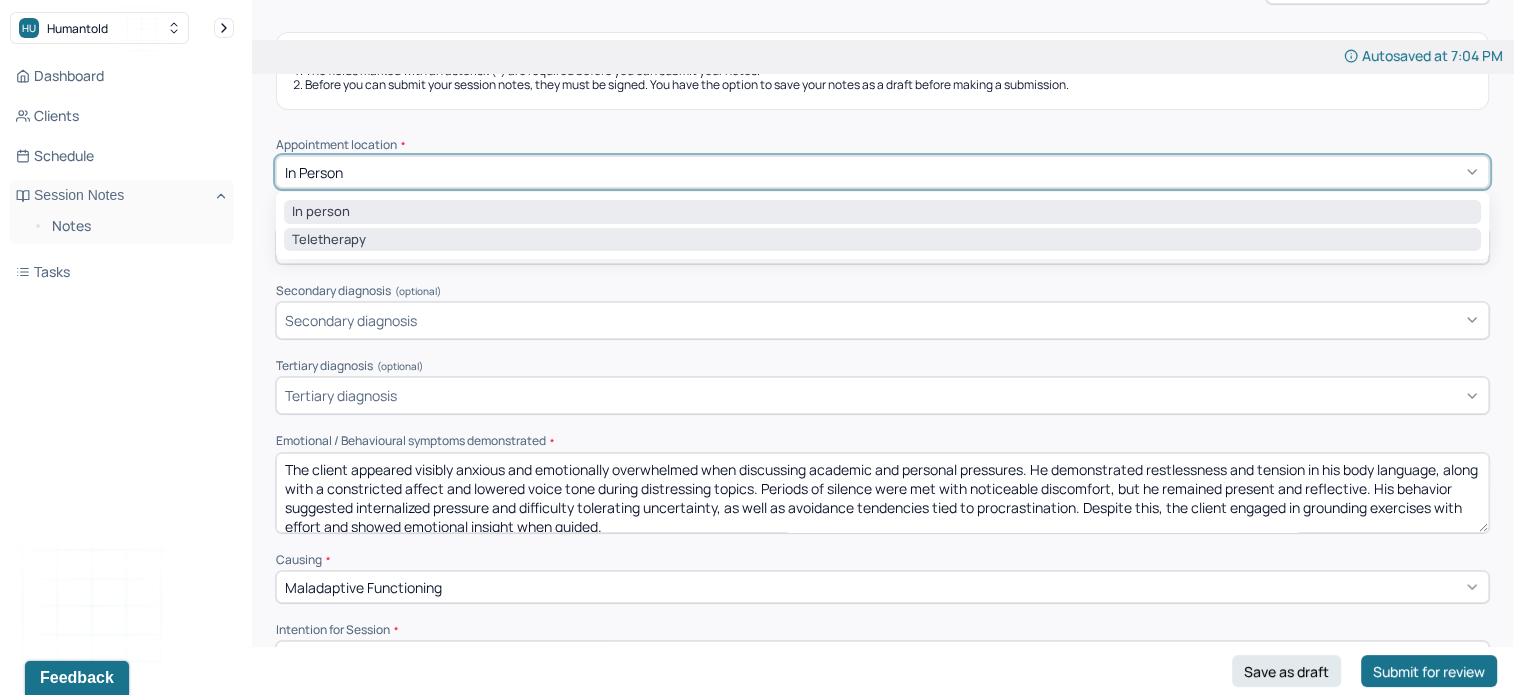click on "Teletherapy" at bounding box center (882, 240) 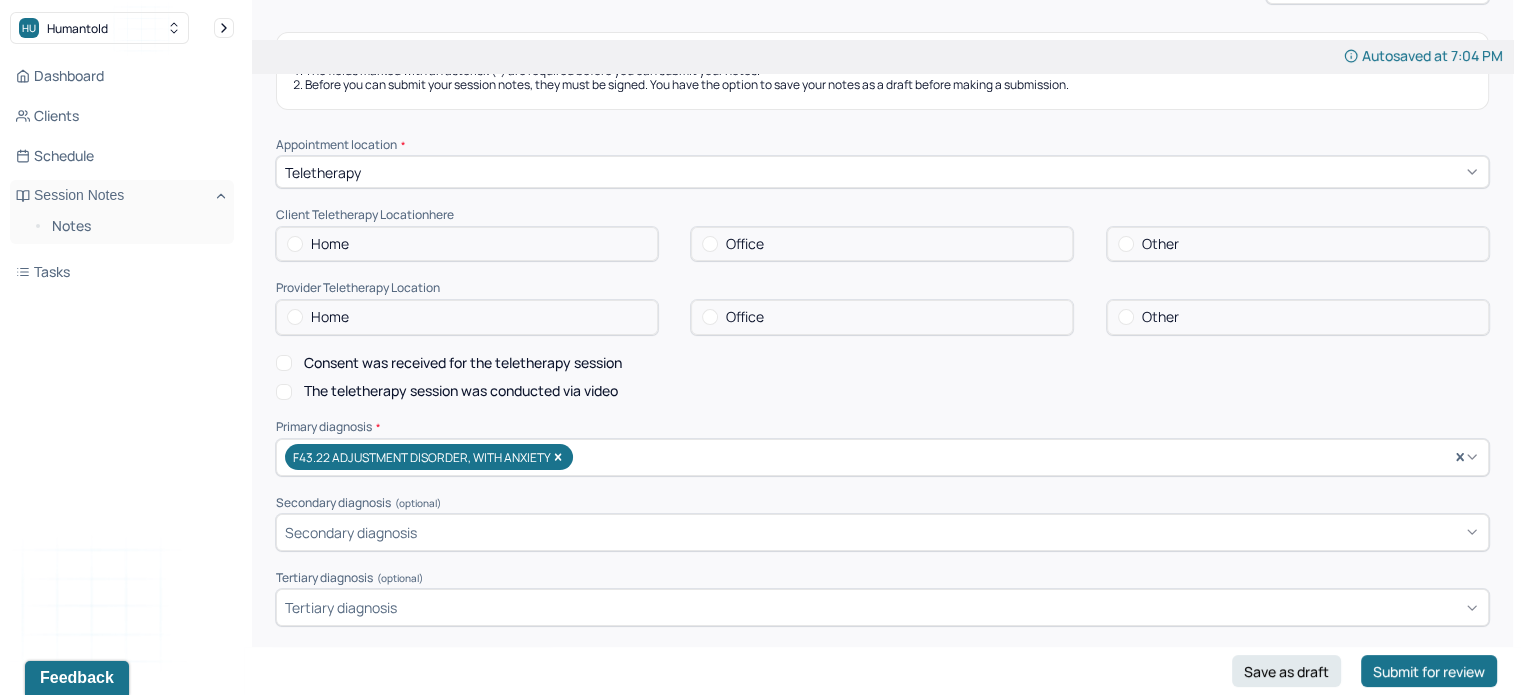 click on "Home" at bounding box center (467, 244) 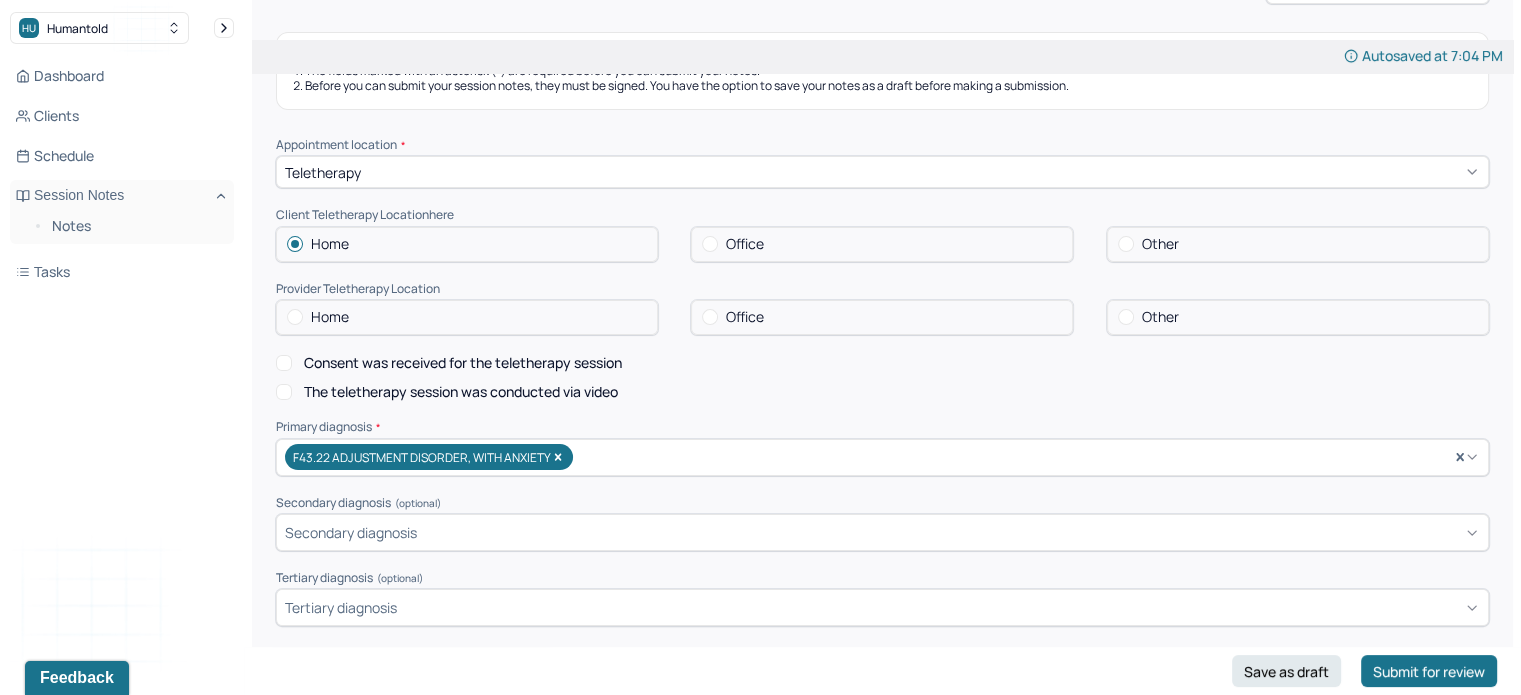 click on "Home" at bounding box center (467, 317) 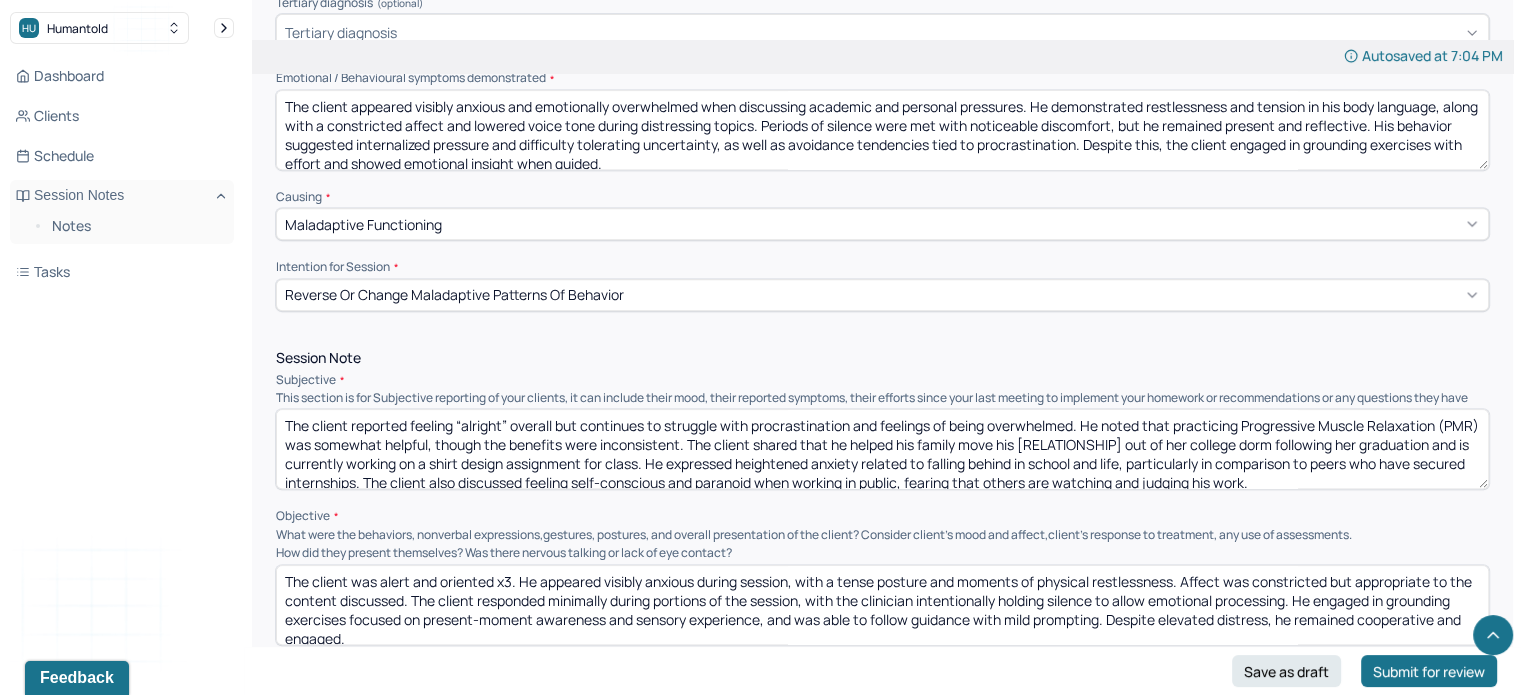 scroll, scrollTop: 944, scrollLeft: 0, axis: vertical 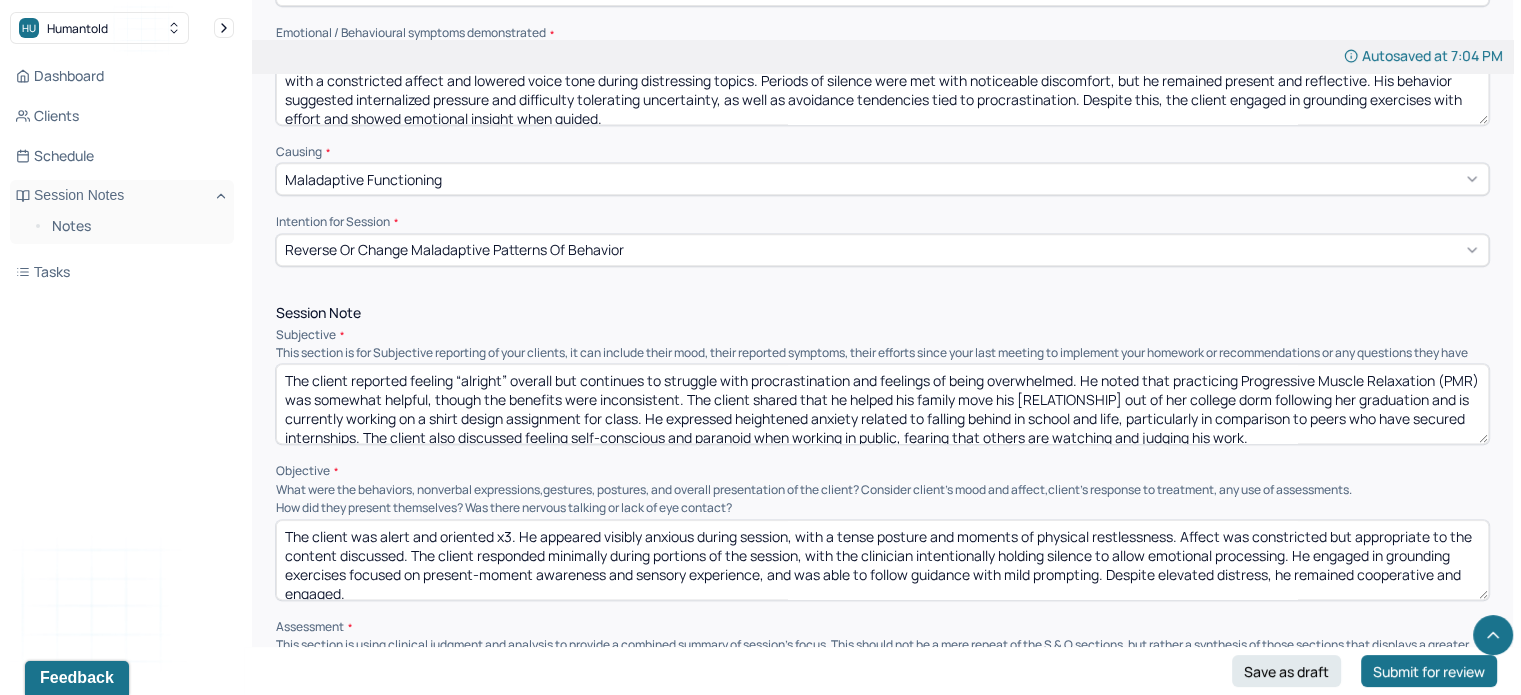 click on "The client reported feeling “alright” overall but continues to struggle with procrastination and feelings of being overwhelmed. He noted that practicing Progressive Muscle Relaxation (PMR) was somewhat helpful, though the benefits were inconsistent. The client shared that he helped his family move his [RELATIONSHIP] out of her college dorm following her graduation and is currently working on a shirt design assignment for class. He expressed heightened anxiety related to falling behind in school and life, particularly in comparison to peers who have secured internships. The client also discussed feeling self-conscious and paranoid when working in public, fearing that others are watching and judging his work." at bounding box center [882, 404] 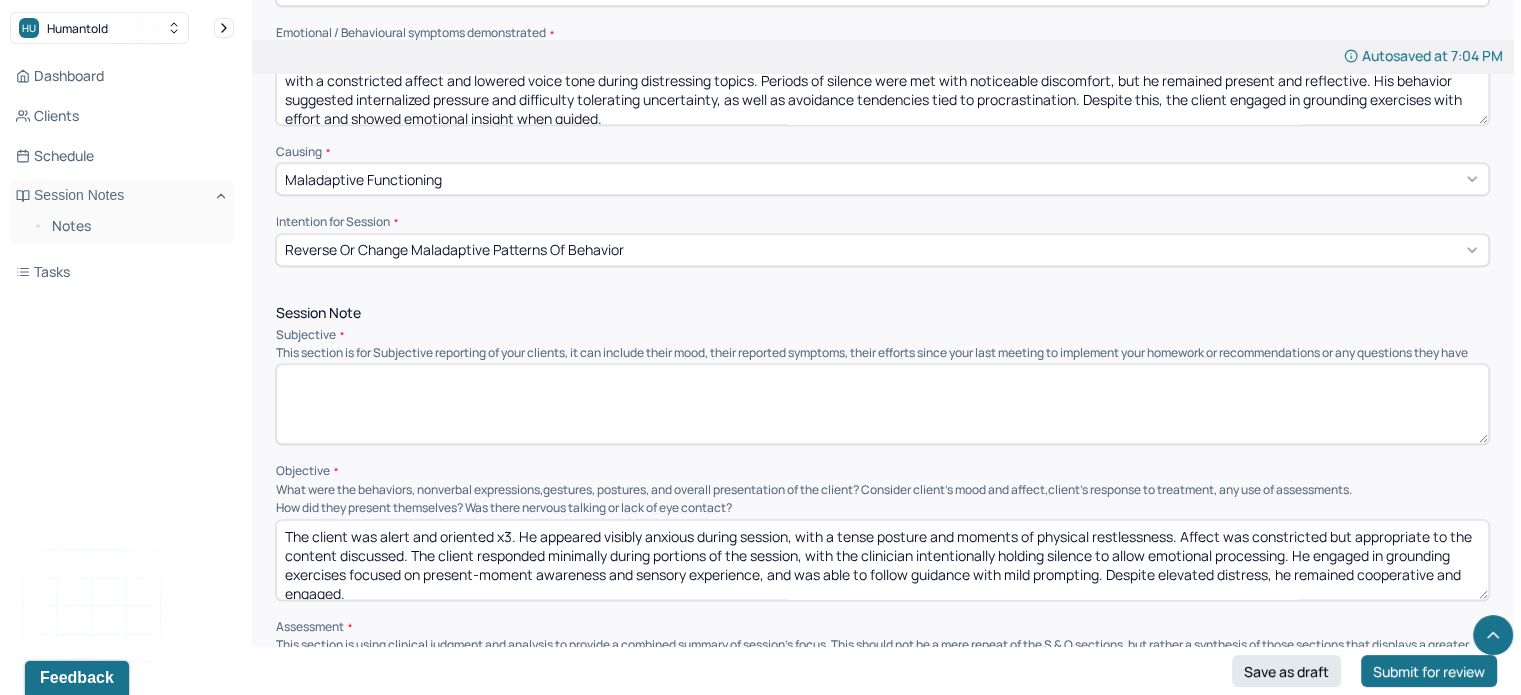 paste on "The client reported feeling “pretty good” since moving past a recent emotional low. He shared that he has been more productive than usual, citing structured deadlines and a clear schedule as helpful tools in supporting follow-through. He recently received a call about a project that went well, contributing to a sense of accomplishment. However, he also discussed a current project that is triggering anxiety and overthinking, particularly because it will be seen by unfamiliar audiences. This pressure has led to perfectionistic thoughts and stalled progress." 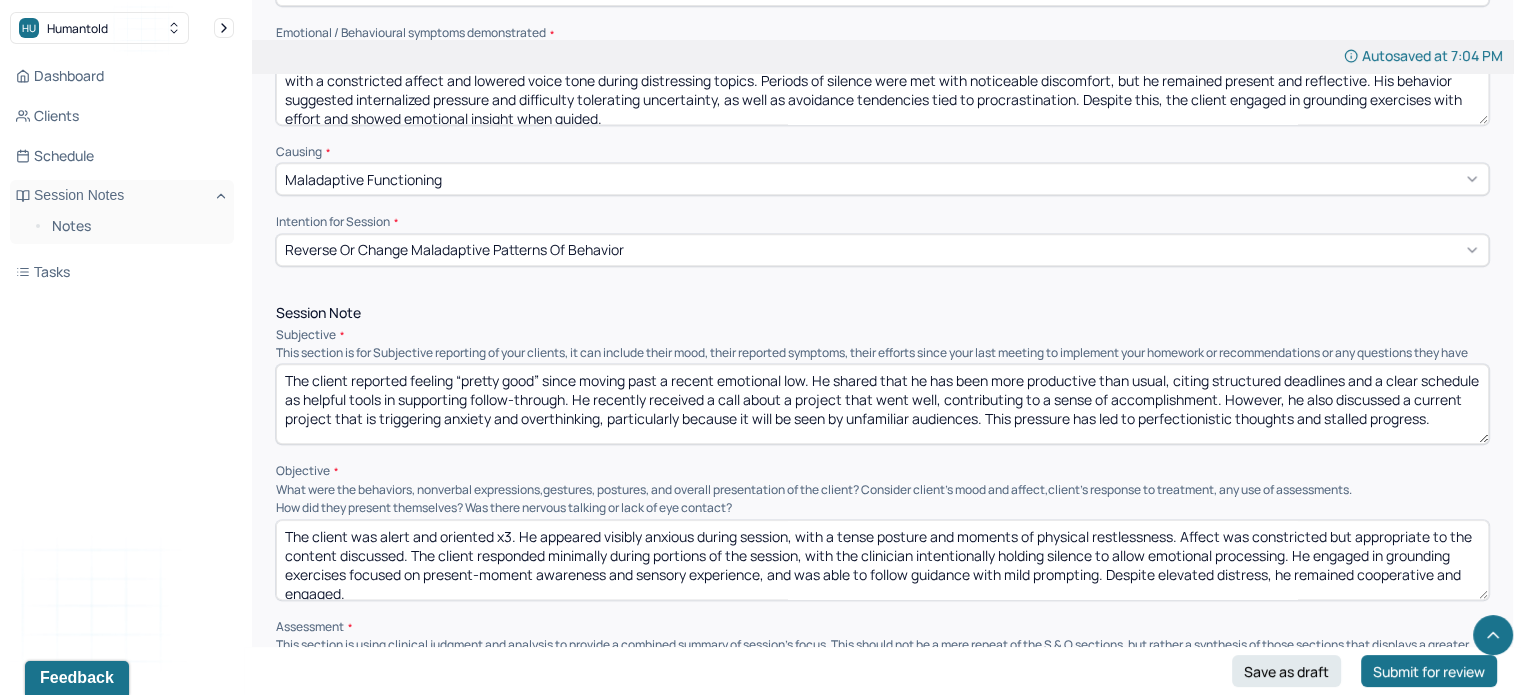 scroll, scrollTop: 4, scrollLeft: 0, axis: vertical 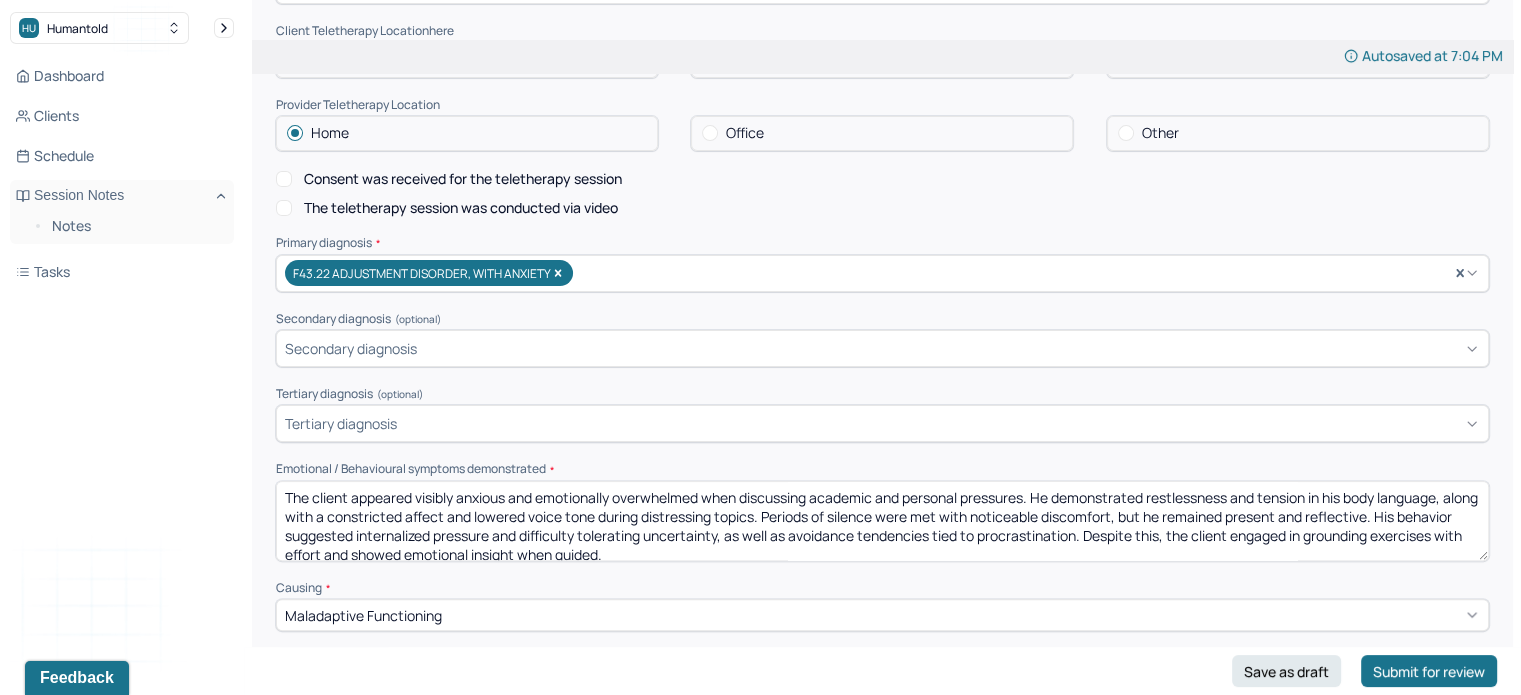 type on "The client reported feeling “pretty good” since moving past a recent emotional low. He shared that he has been more productive than usual, citing structured deadlines and a clear schedule as helpful tools in supporting follow-through. He recently received a call about a project that went well, contributing to a sense of accomplishment. However, he also discussed a current project that is triggering anxiety and overthinking, particularly because it will be seen by unfamiliar audiences. This pressure has led to perfectionistic thoughts and stalled progress." 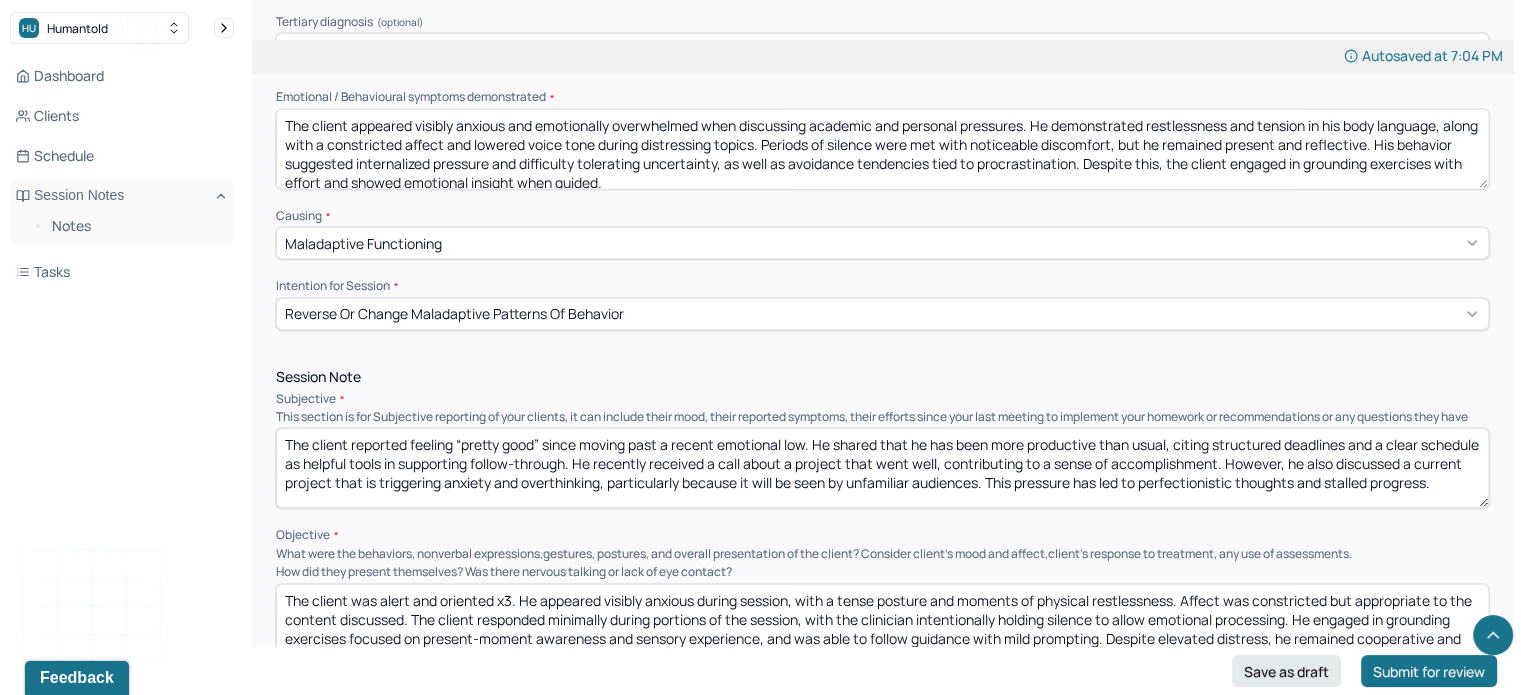 scroll, scrollTop: 1084, scrollLeft: 0, axis: vertical 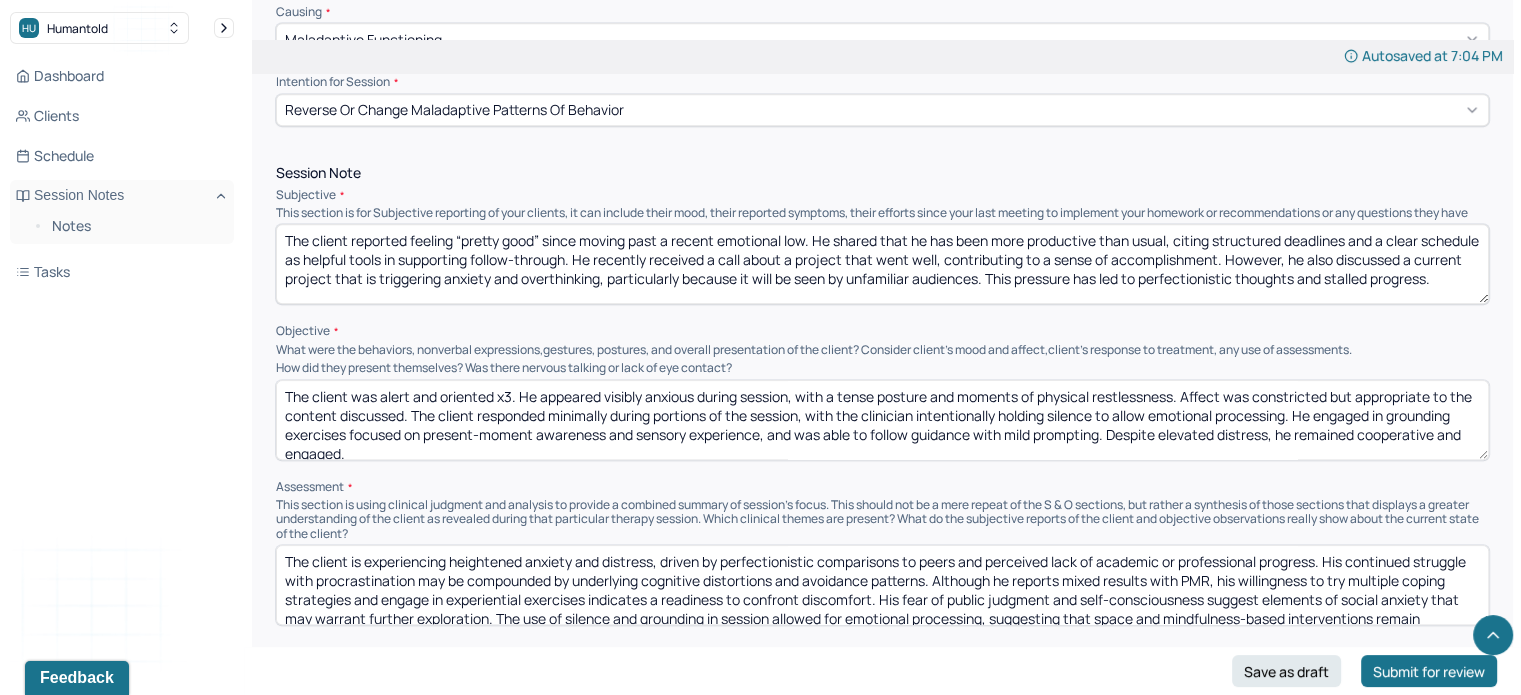 click on "The client was alert and oriented x3. He appeared visibly anxious during session, with a tense posture and moments of physical restlessness. Affect was constricted but appropriate to the content discussed. The client responded minimally during portions of the session, with the clinician intentionally holding silence to allow emotional processing. He engaged in grounding exercises focused on present-moment awareness and sensory experience, and was able to follow guidance with mild prompting. Despite elevated distress, he remained cooperative and engaged." at bounding box center [882, 420] 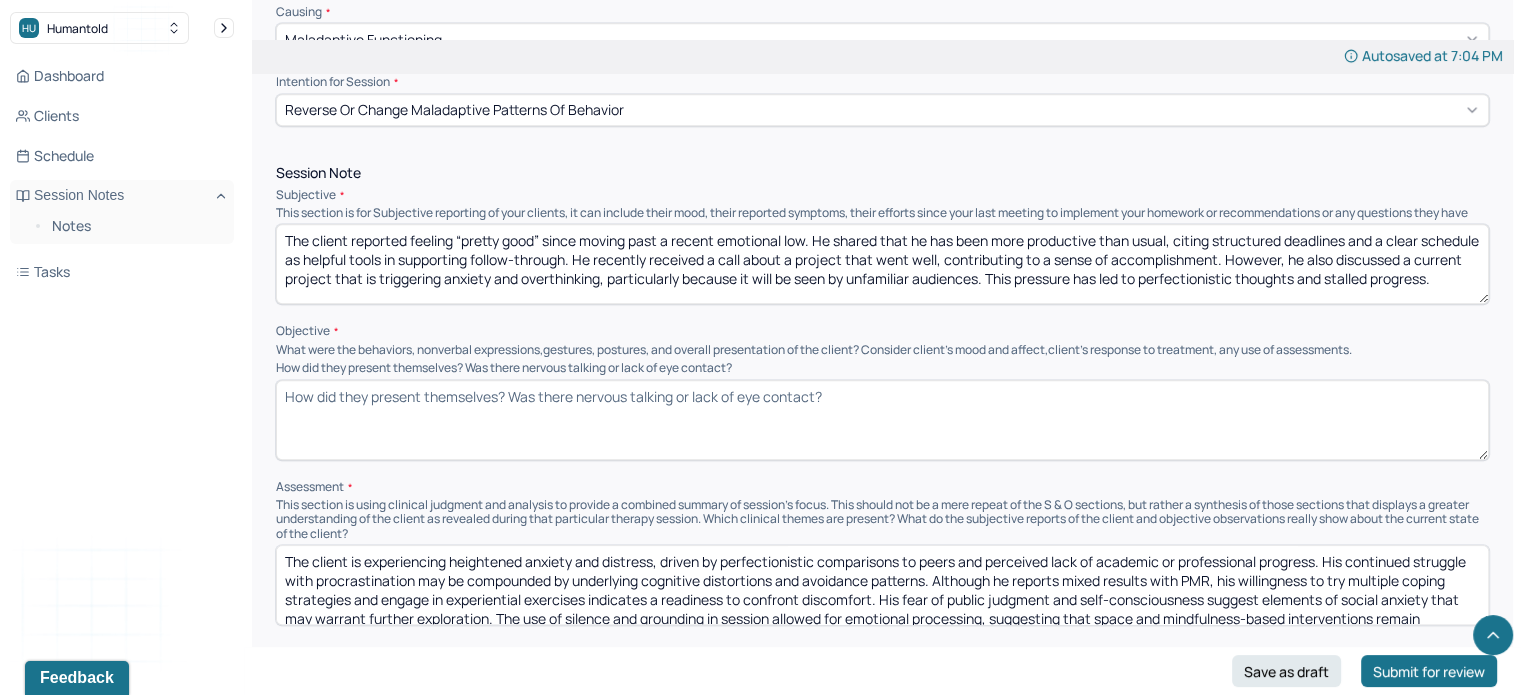 paste on "The client was alert, oriented x3, and engaged throughout the session. His affect appeared brighter and more regulated compared to previous sessions. He participated in cognitive and mindfulness-based exercises, including a guided Leaves on a Stream exercise. The client responded well to psychoeducation on cognitive fusion and defusion, and engaged in a brief discussion around behavioral activation and values. He was able to reflect on how perfectionism and overthinking are barriers to action, despite increased motivation and productivity." 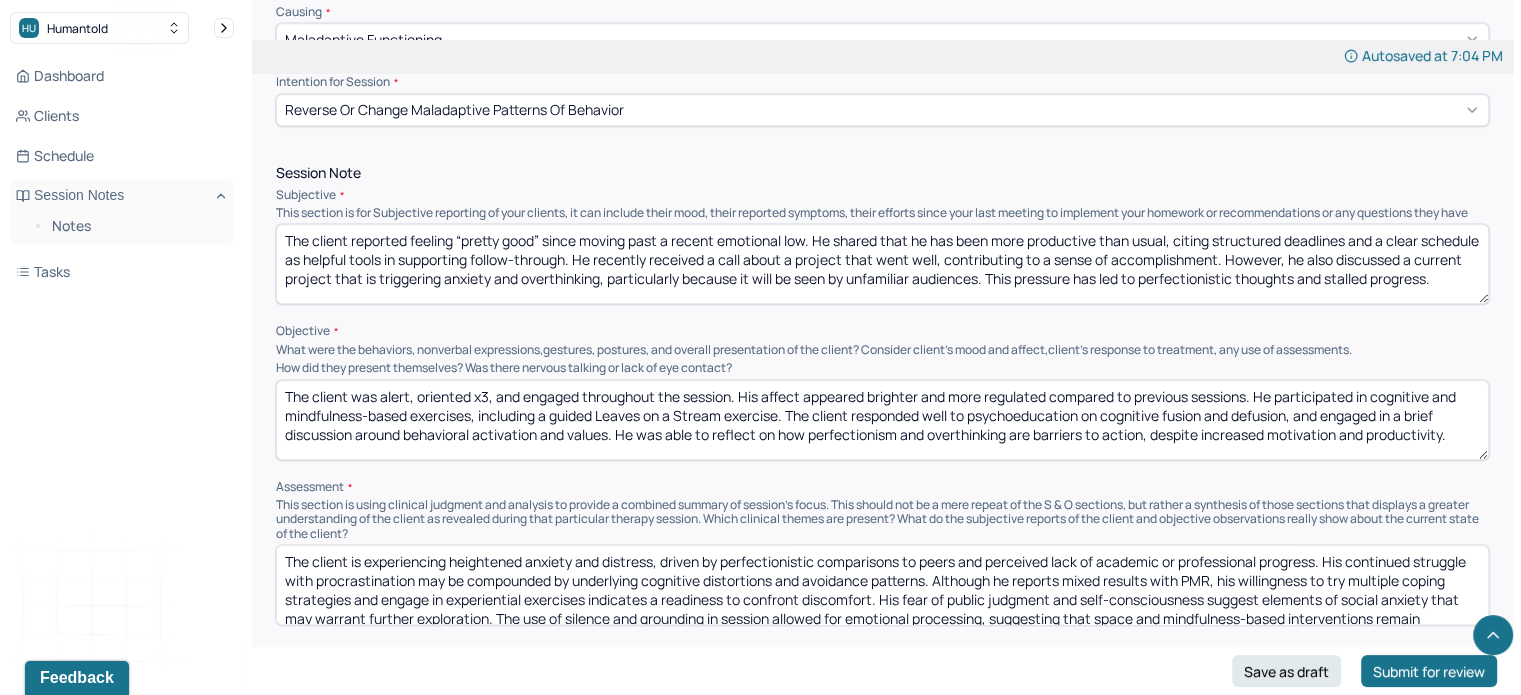 type on "The client was alert, oriented x3, and engaged throughout the session. His affect appeared brighter and more regulated compared to previous sessions. He participated in cognitive and mindfulness-based exercises, including a guided Leaves on a Stream exercise. The client responded well to psychoeducation on cognitive fusion and defusion, and engaged in a brief discussion around behavioral activation and values. He was able to reflect on how perfectionism and overthinking are barriers to action, despite increased motivation and productivity." 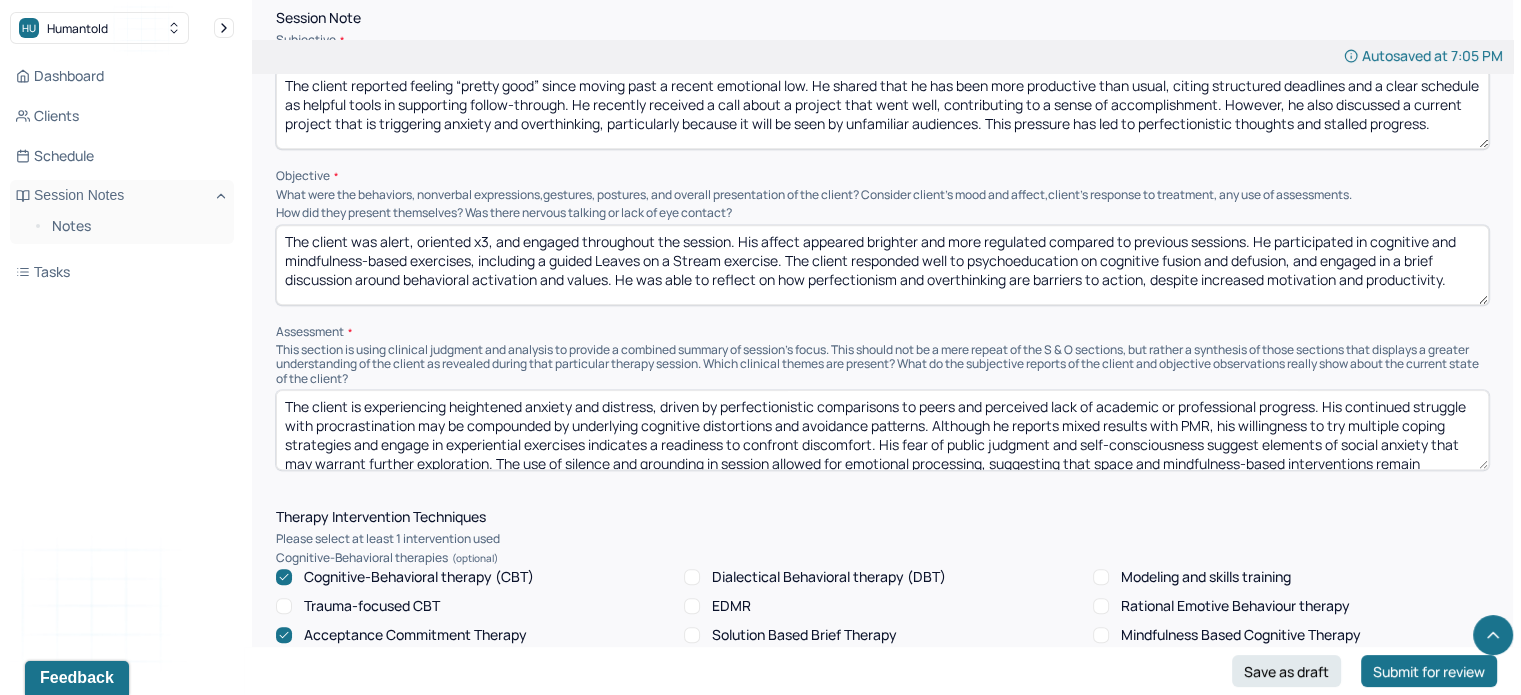 scroll, scrollTop: 1244, scrollLeft: 0, axis: vertical 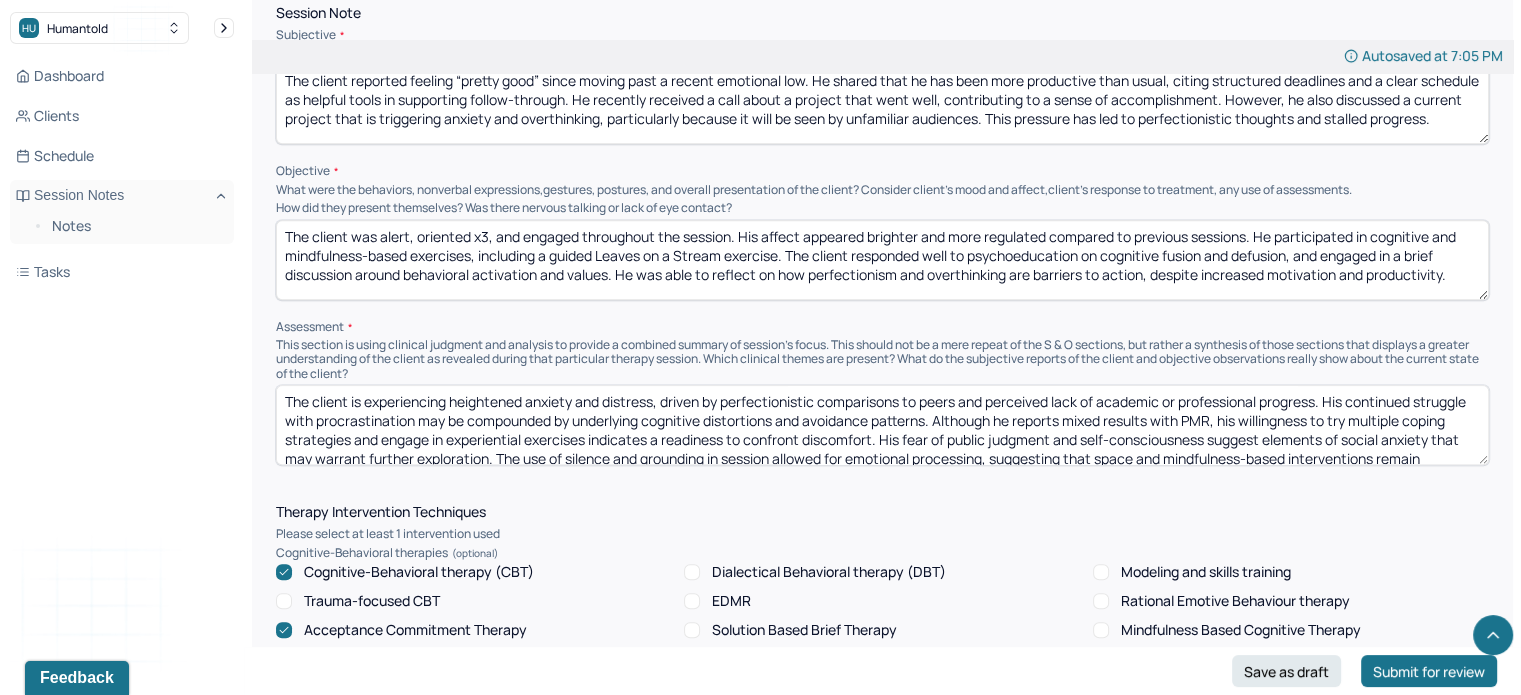 click on "The client is experiencing heightened anxiety and distress, driven by perfectionistic comparisons to peers and perceived lack of academic or professional progress. His continued struggle with procrastination may be compounded by underlying cognitive distortions and avoidance patterns. Although he reports mixed results with PMR, his willingness to try multiple coping strategies and engage in experiential exercises indicates a readiness to confront discomfort. His fear of public judgment and self-consciousness suggest elements of social anxiety that may warrant further exploration. The use of silence and grounding in session allowed for emotional processing, suggesting that space and mindfulness-based interventions remain effective tools for deepening insight and emotional regulation." at bounding box center [882, 425] 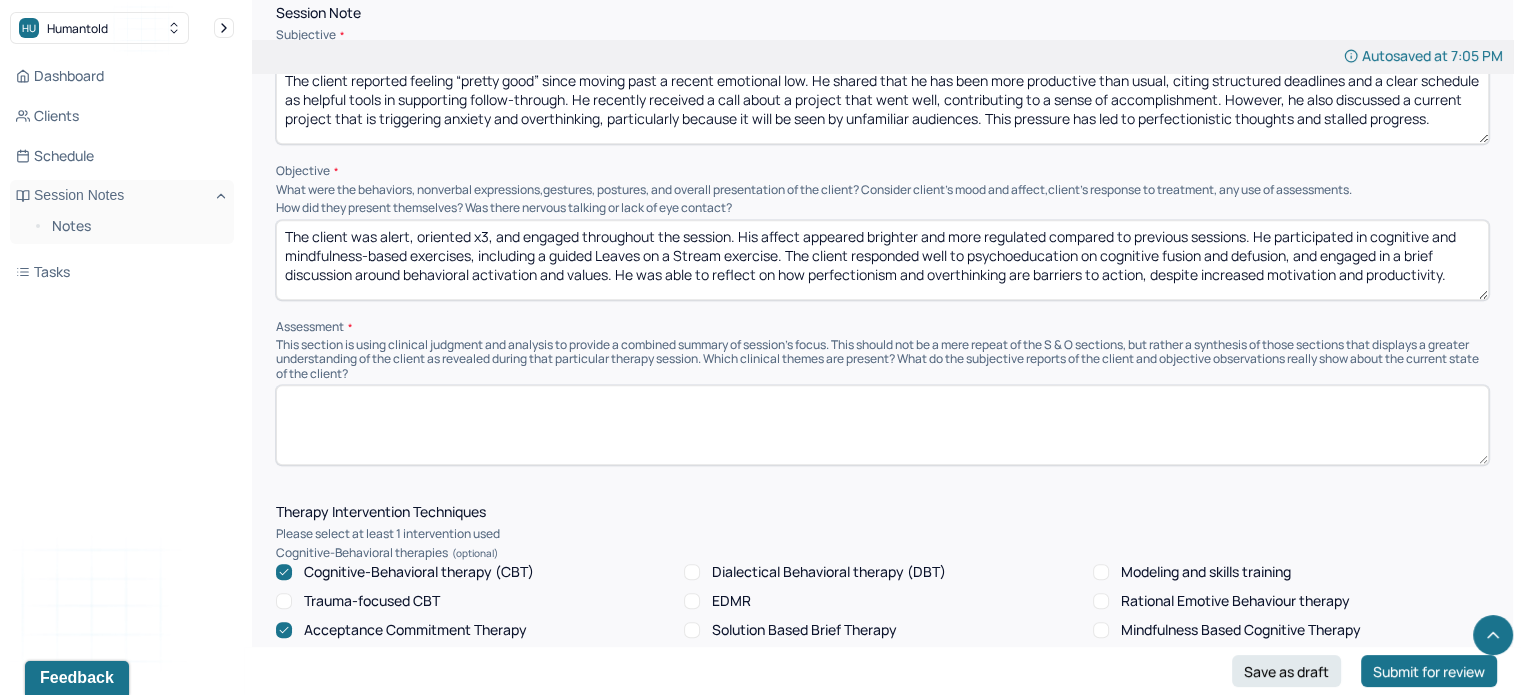 paste on "The client is demonstrating improvement in mood and executive functioning, with increased productivity and better use of structure to support goal completion. While perfectionism and cognitive fusion continue to interfere with progress, especially under performance pressure, the client is beginning to recognize these patterns and respond to them with increased awareness. His engagement with mindfulness practices and psychoeducation reflects growing insight and a readiness to continue challenging unhelpful thinking styles. Emerging cognitive flexibility and values-oriented discussion suggest a positive trajectory, though continued work is needed to manage performance anxiety and overthinking." 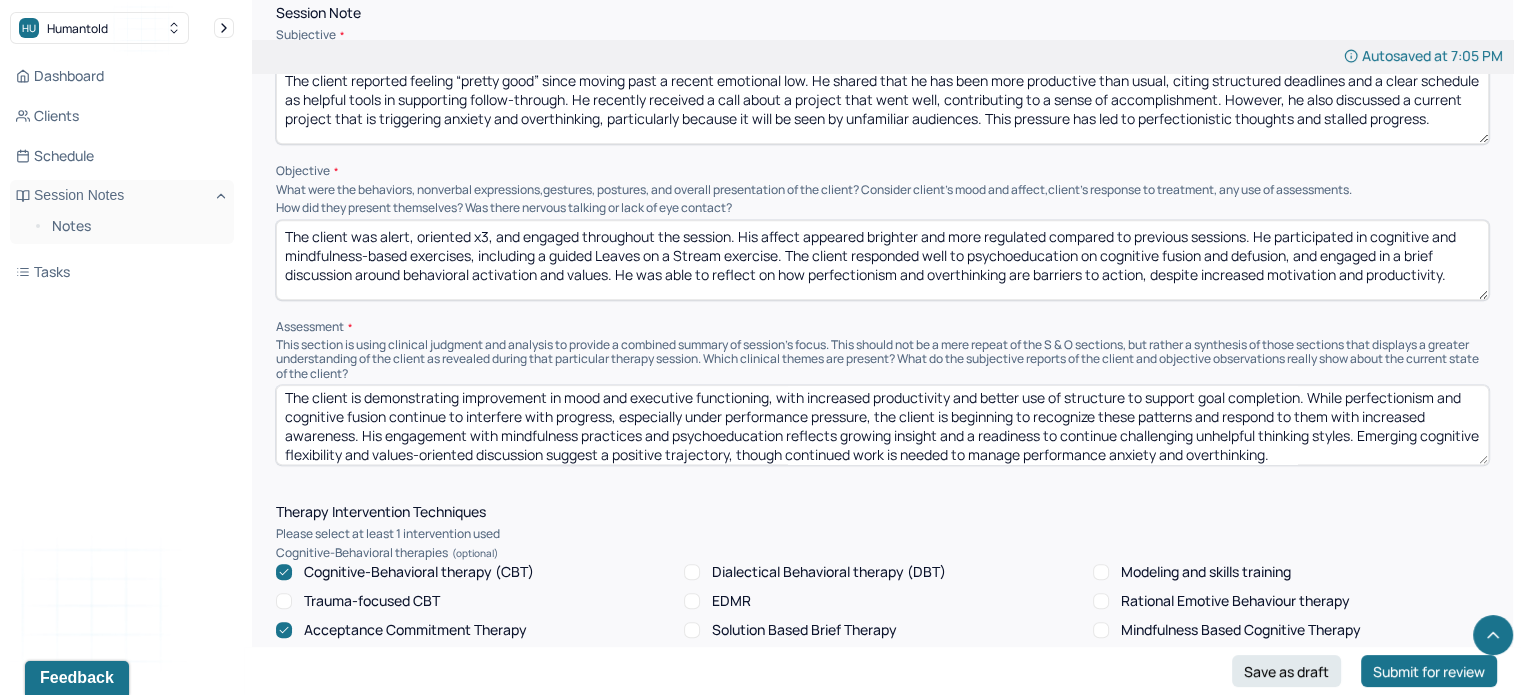 scroll, scrollTop: 10, scrollLeft: 0, axis: vertical 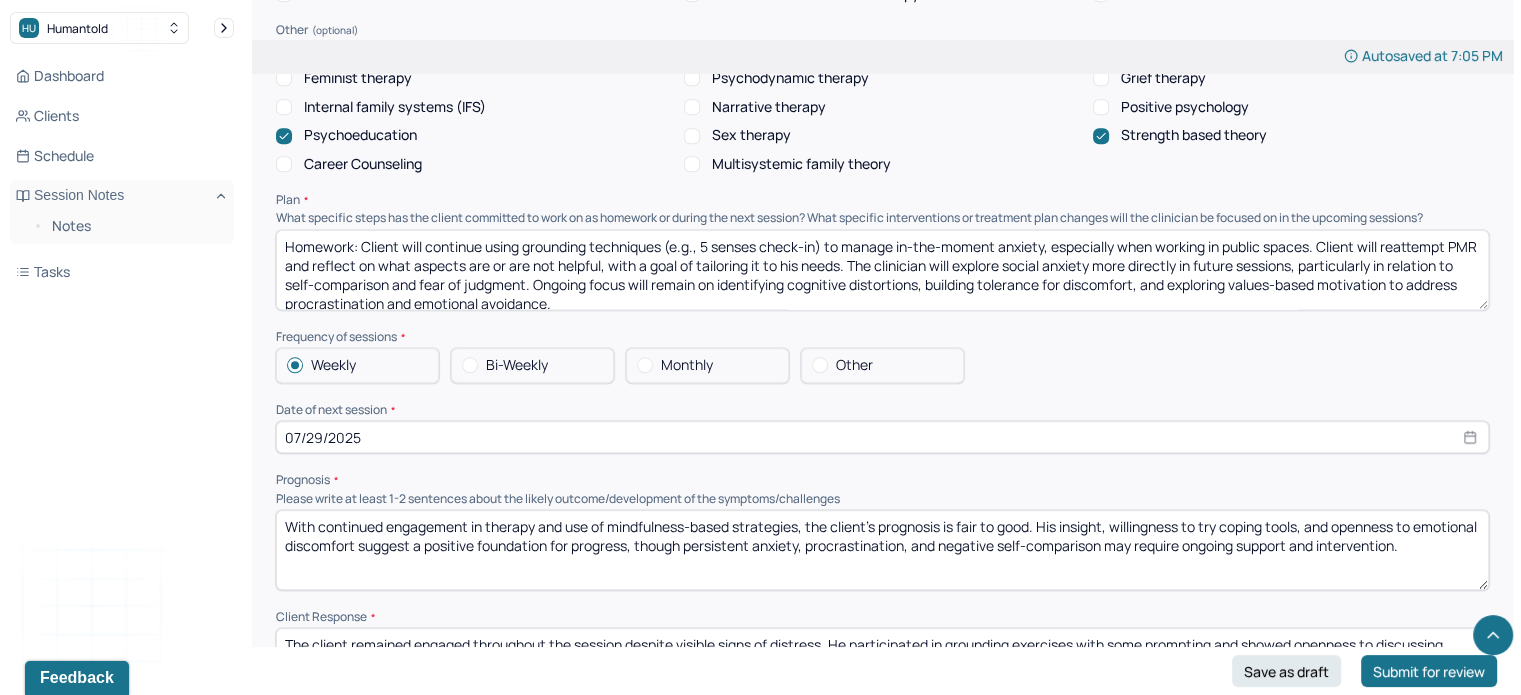 type on "The client is demonstrating improvement in mood and executive functioning, with increased productivity and better use of structure to support goal completion. While perfectionism and cognitive fusion continue to interfere with progress, especially under performance pressure, the client is beginning to recognize these patterns and respond to them with increased awareness. His engagement with mindfulness practices and psychoeducation reflects growing insight and a readiness to continue challenging unhelpful thinking styles. Emerging cognitive flexibility and values-oriented discussion suggest a positive trajectory, though continued work is needed to manage performance anxiety and overthinking." 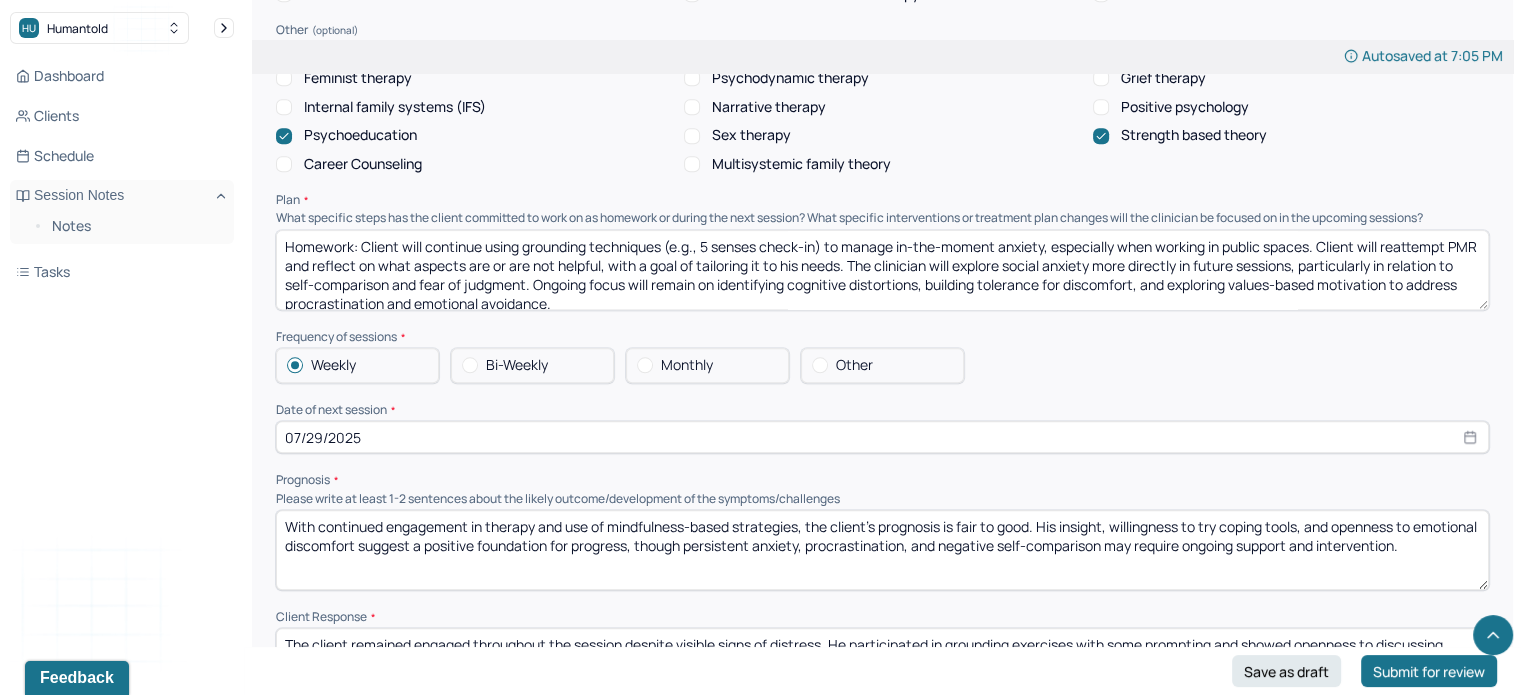 click on "Homework: Client will continue using grounding techniques (e.g., 5 senses check-in) to manage in-the-moment anxiety, especially when working in public spaces. Client will reattempt PMR and reflect on what aspects are or are not helpful, with a goal of tailoring it to his needs. The clinician will explore social anxiety more directly in future sessions, particularly in relation to self-comparison and fear of judgment. Ongoing focus will remain on identifying cognitive distortions, building tolerance for discomfort, and exploring values-based motivation to address procrastination and emotional avoidance." at bounding box center (882, 270) 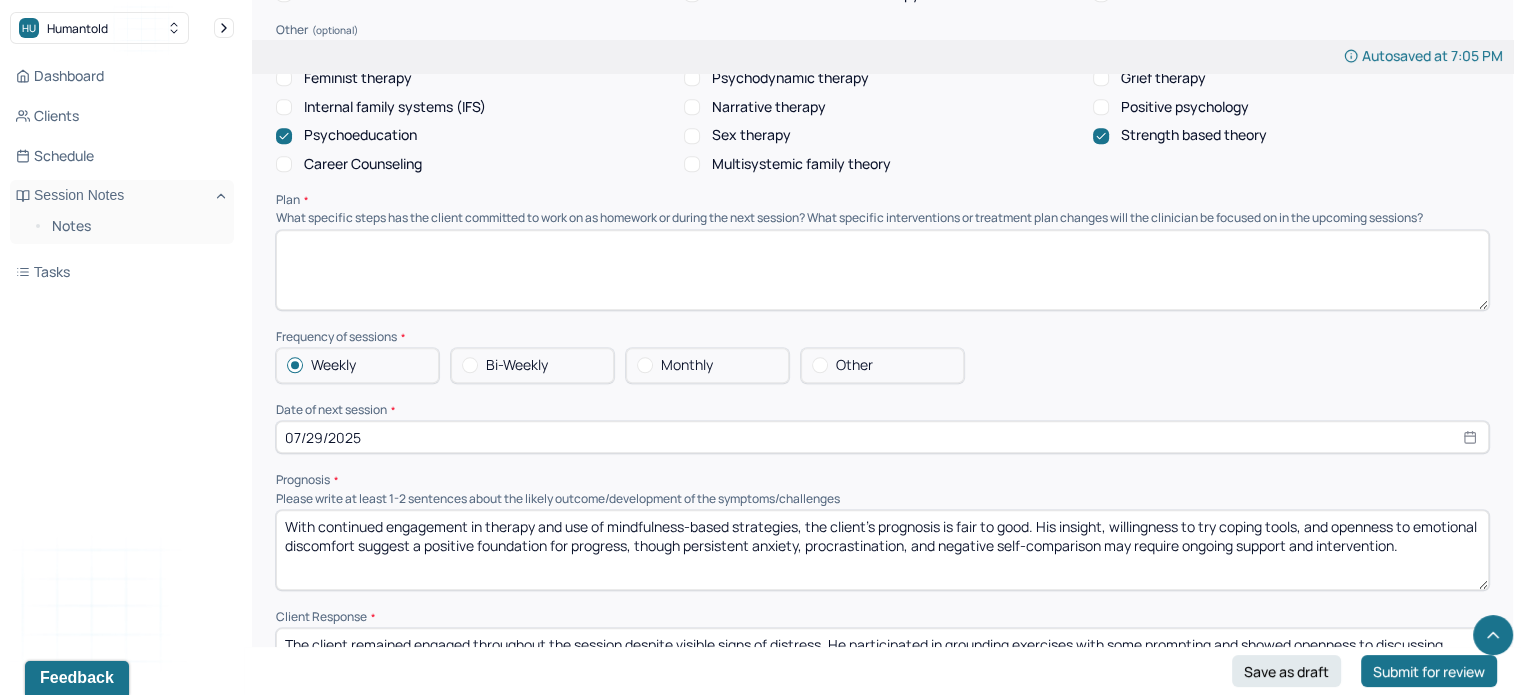 paste on "Continue practicing Leaves on a Stream to increase defusion from perfectionistic thoughts.
Begin identifying small, values-aligned actions related to current goals to support behavioral activation." 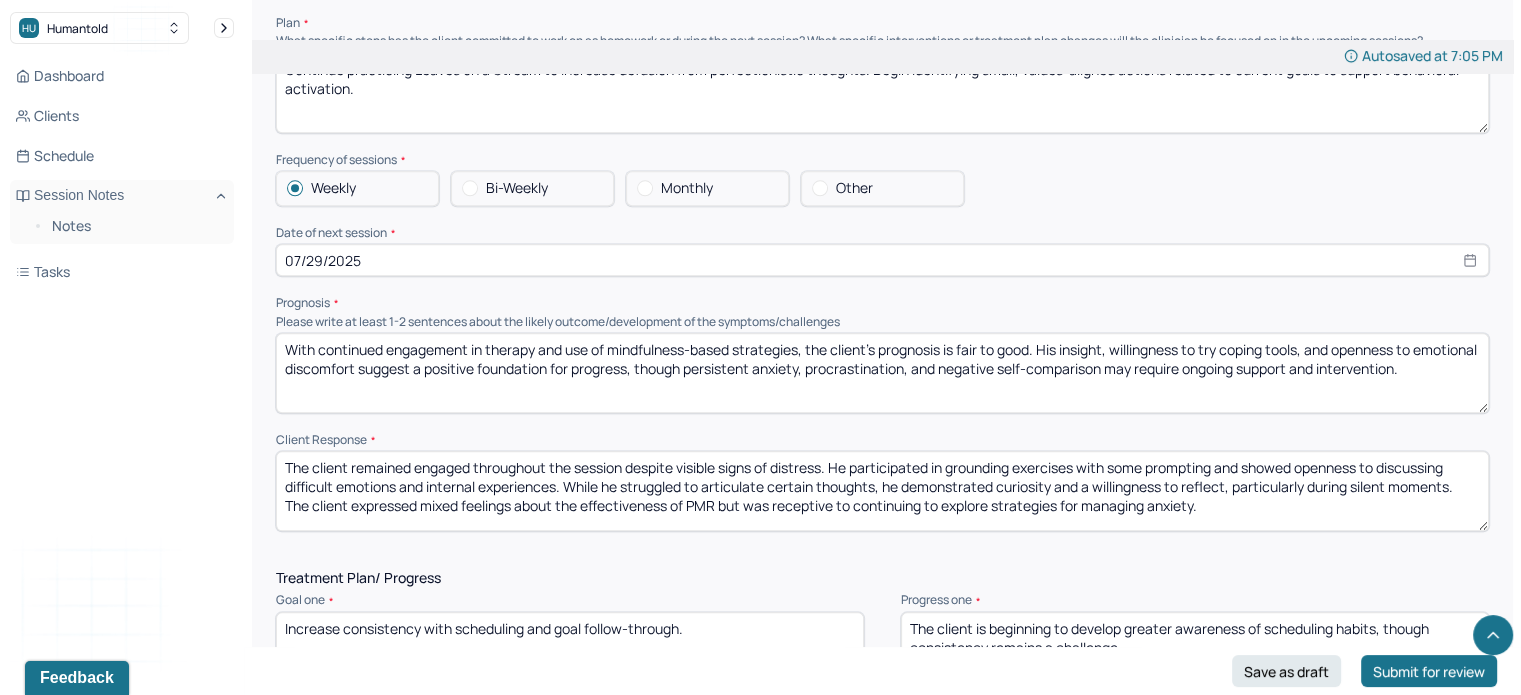 scroll, scrollTop: 2114, scrollLeft: 0, axis: vertical 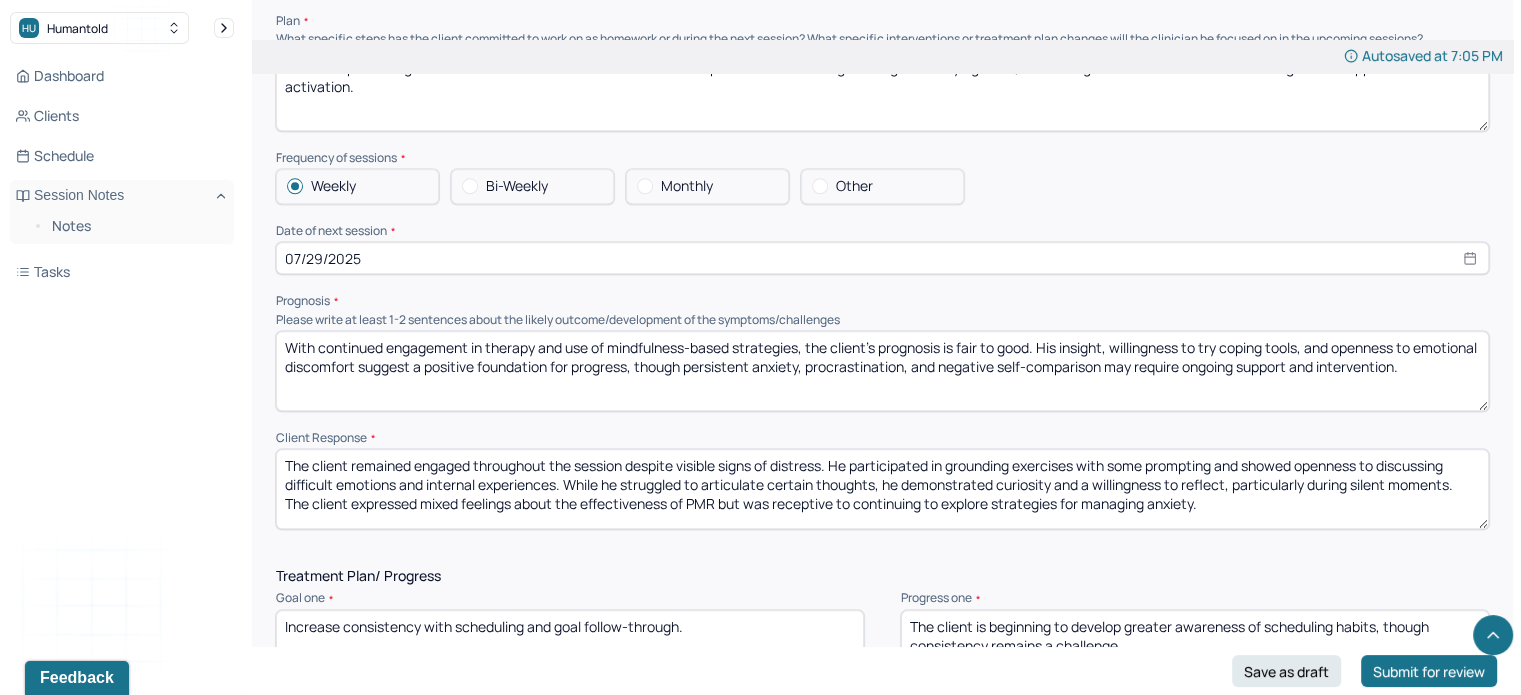 type on "Continue practicing Leaves on a Stream to increase defusion from perfectionistic thoughts. Begin identifying small, values-aligned actions related to current goals to support behavioral activation." 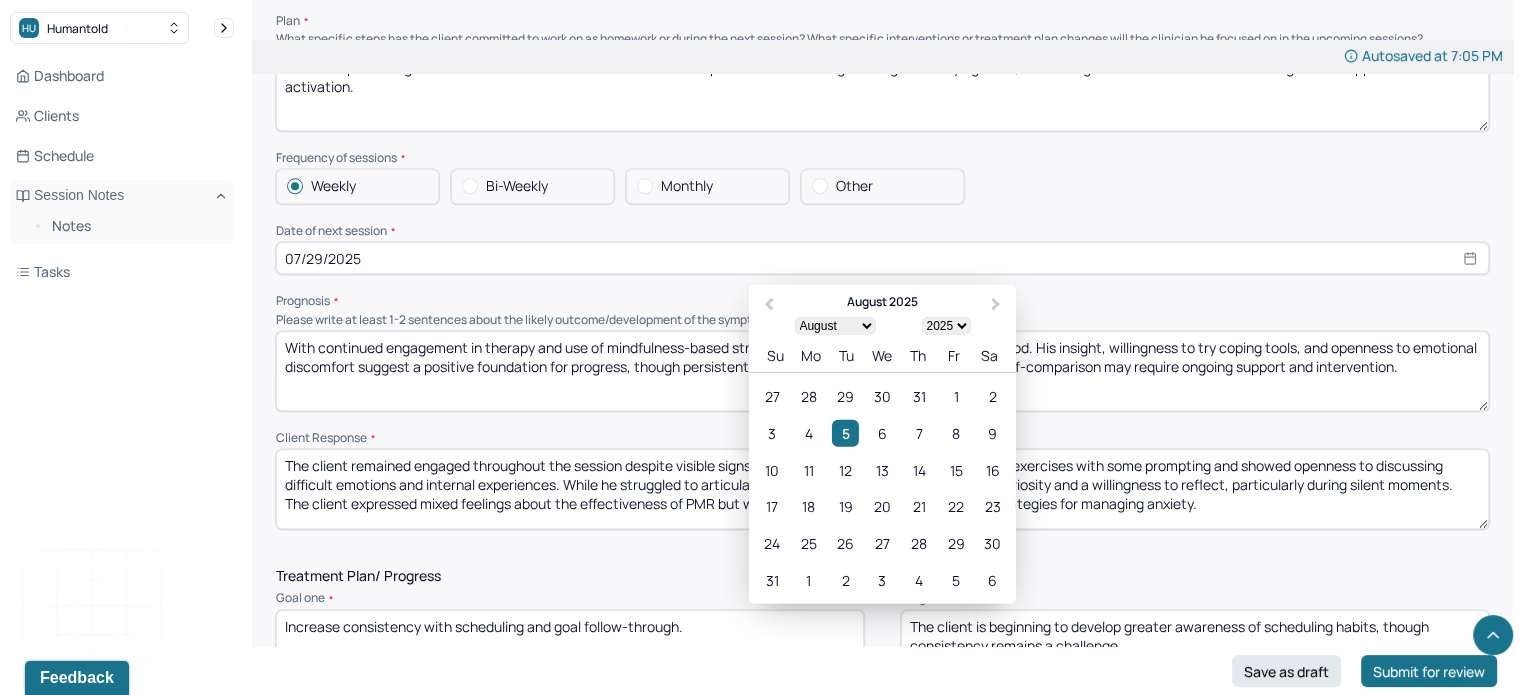 click on "07/29/2025" at bounding box center (882, 258) 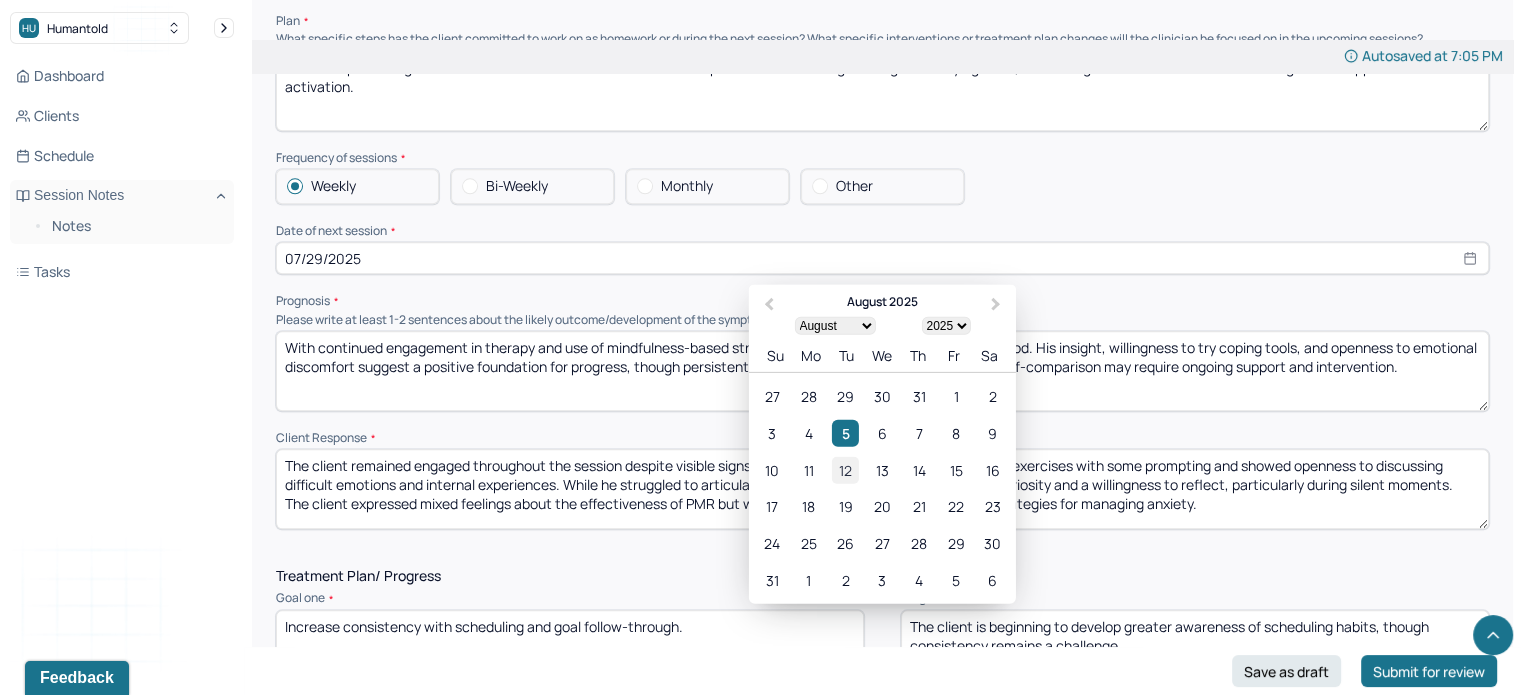 click on "12" at bounding box center (845, 469) 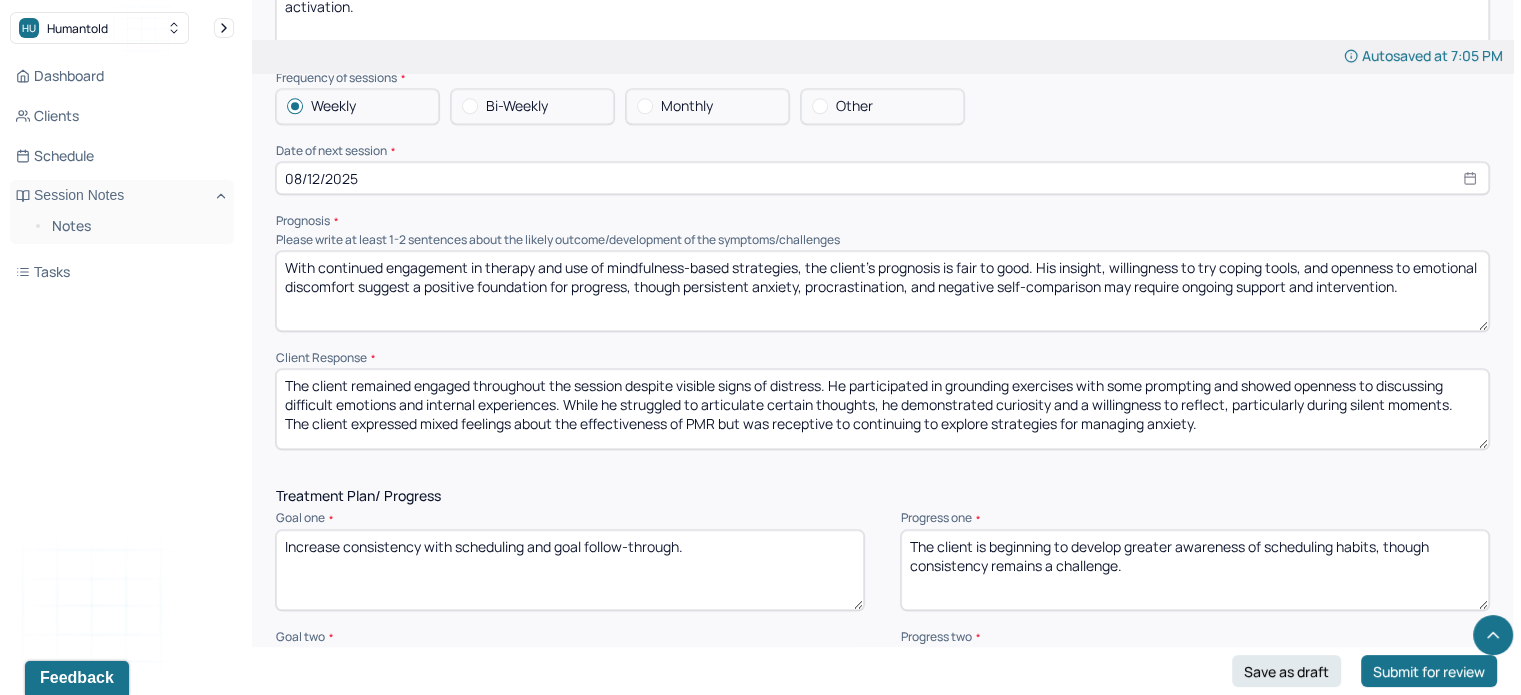 scroll, scrollTop: 2198, scrollLeft: 0, axis: vertical 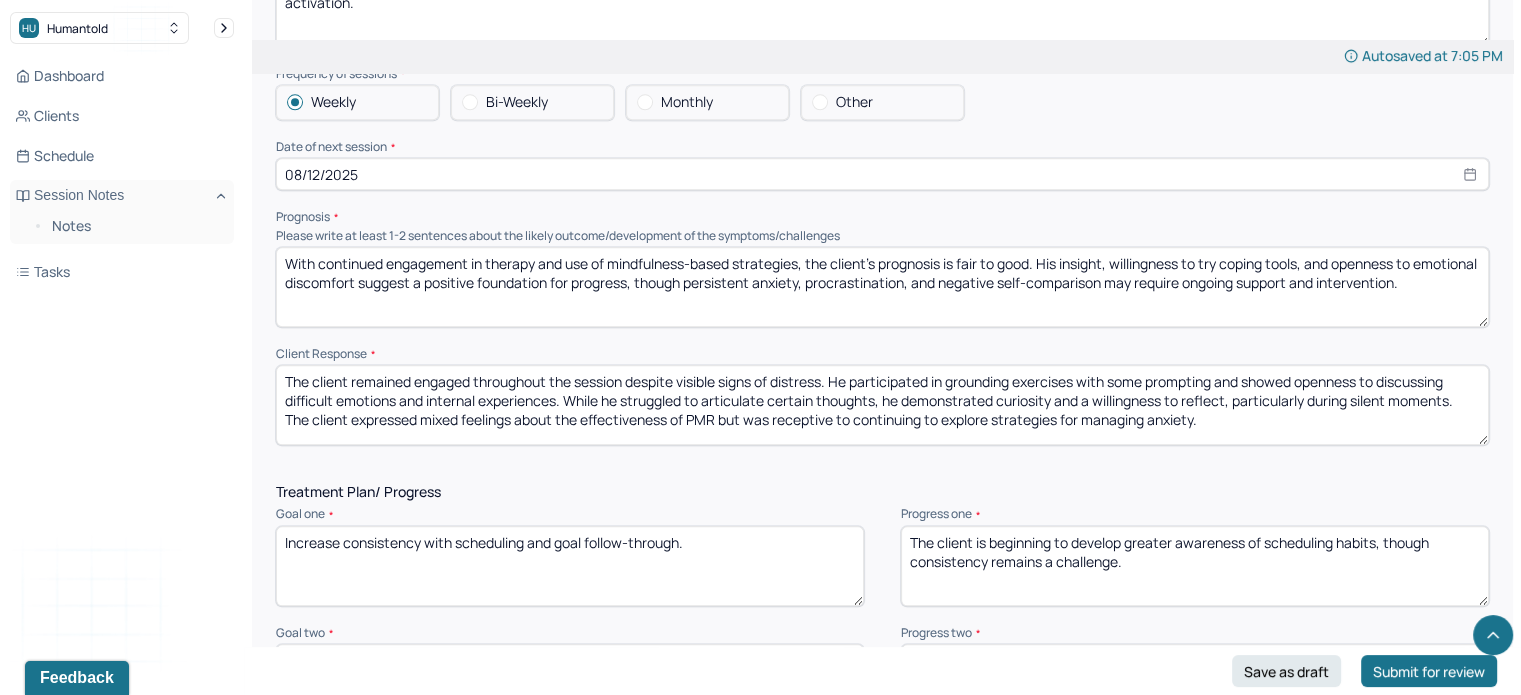 select on "7" 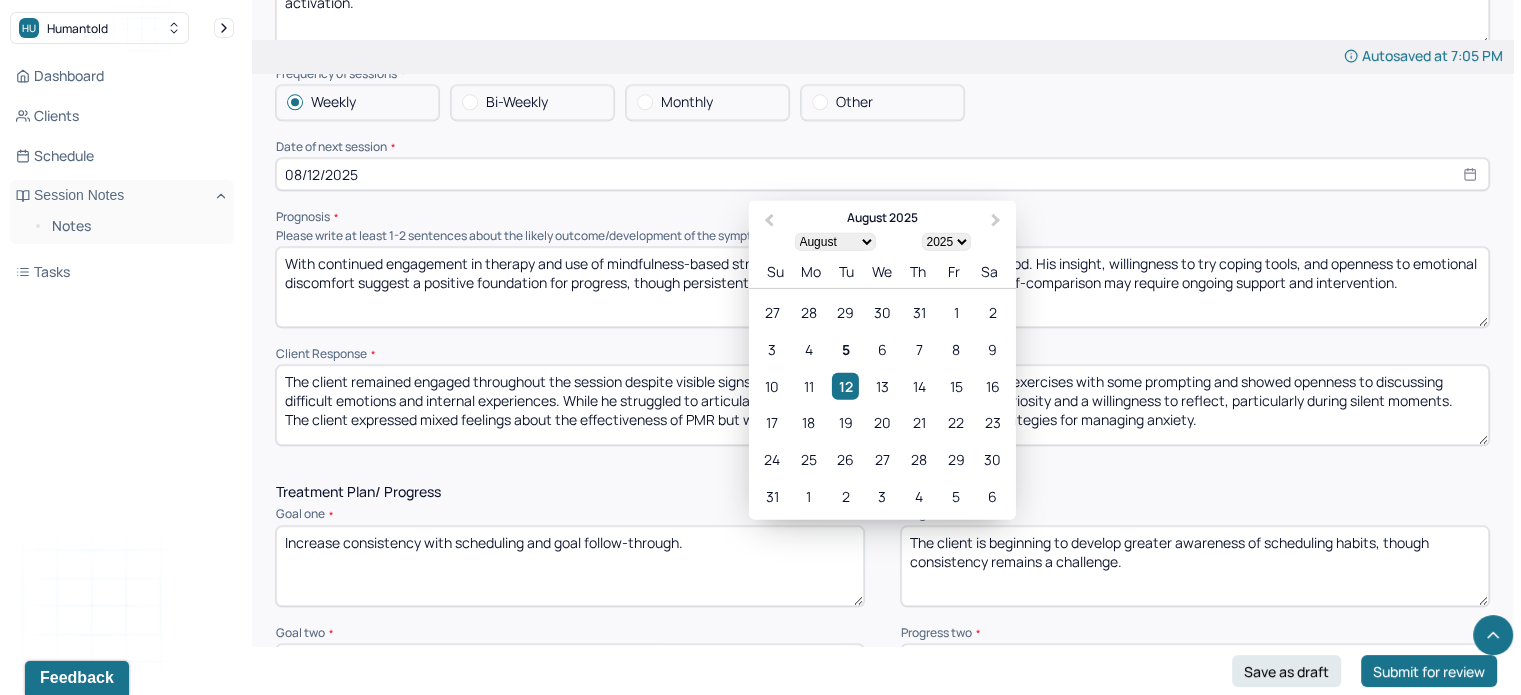 scroll, scrollTop: 2290, scrollLeft: 0, axis: vertical 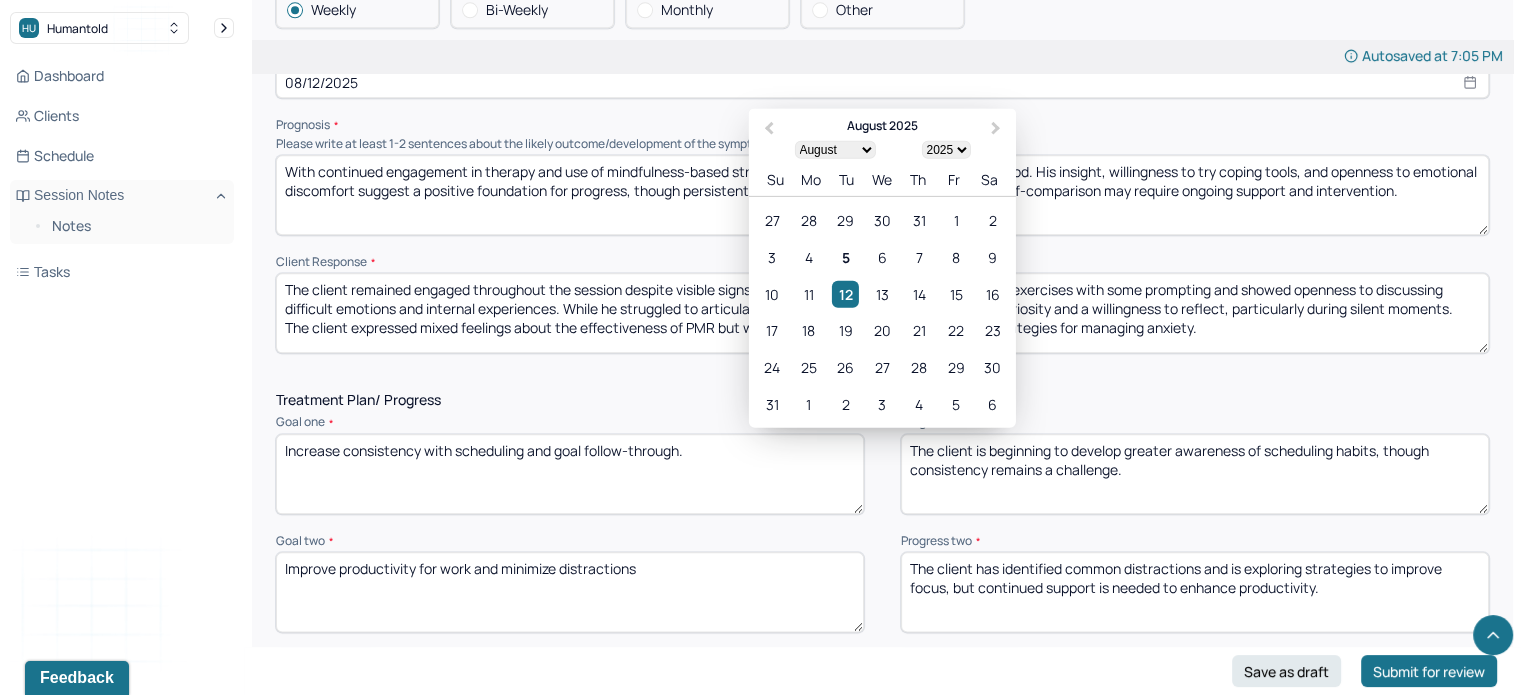 click on "Client Response" at bounding box center [882, 262] 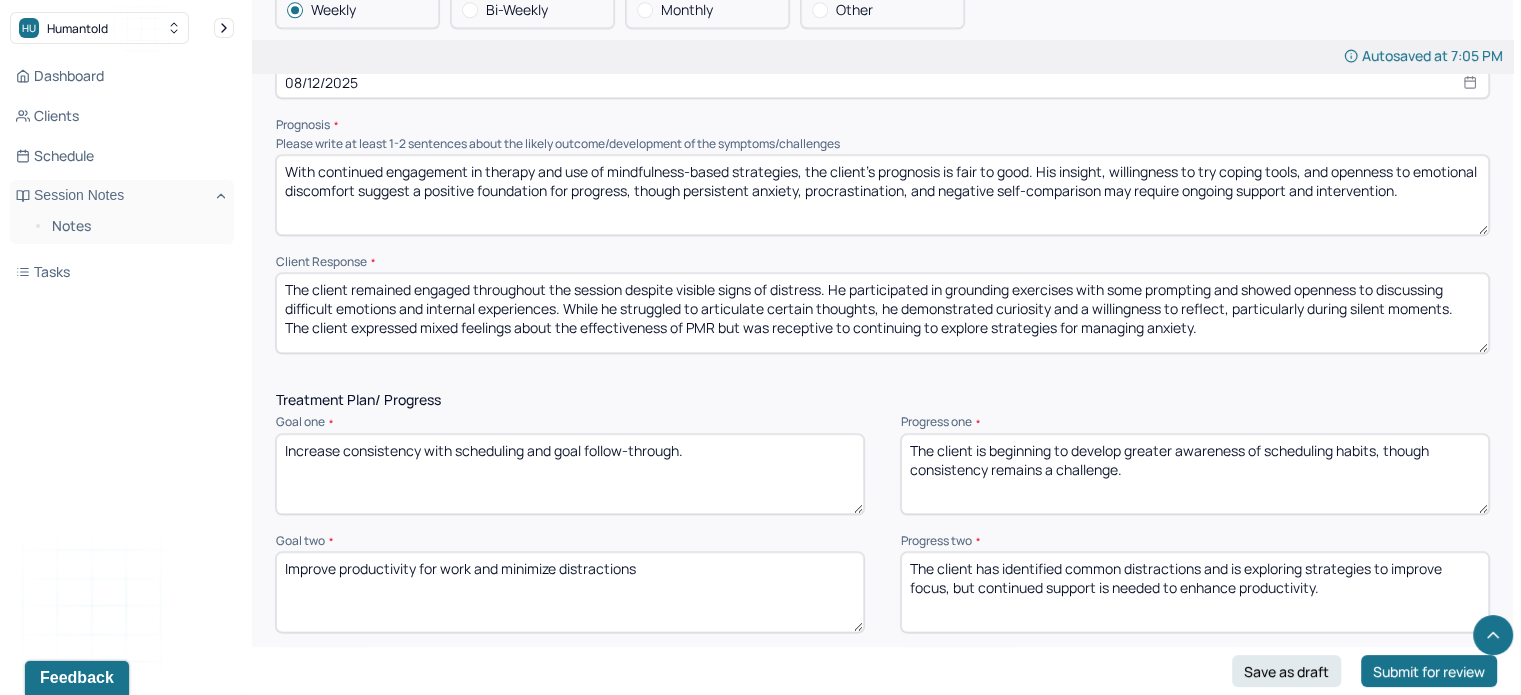 click on "The client remained engaged throughout the session despite visible signs of distress. He participated in grounding exercises with some prompting and showed openness to discussing difficult emotions and internal experiences. While he struggled to articulate certain thoughts, he demonstrated curiosity and a willingness to reflect, particularly during silent moments. The client expressed mixed feelings about the effectiveness of PMR but was receptive to continuing to explore strategies for managing anxiety." at bounding box center (882, 313) 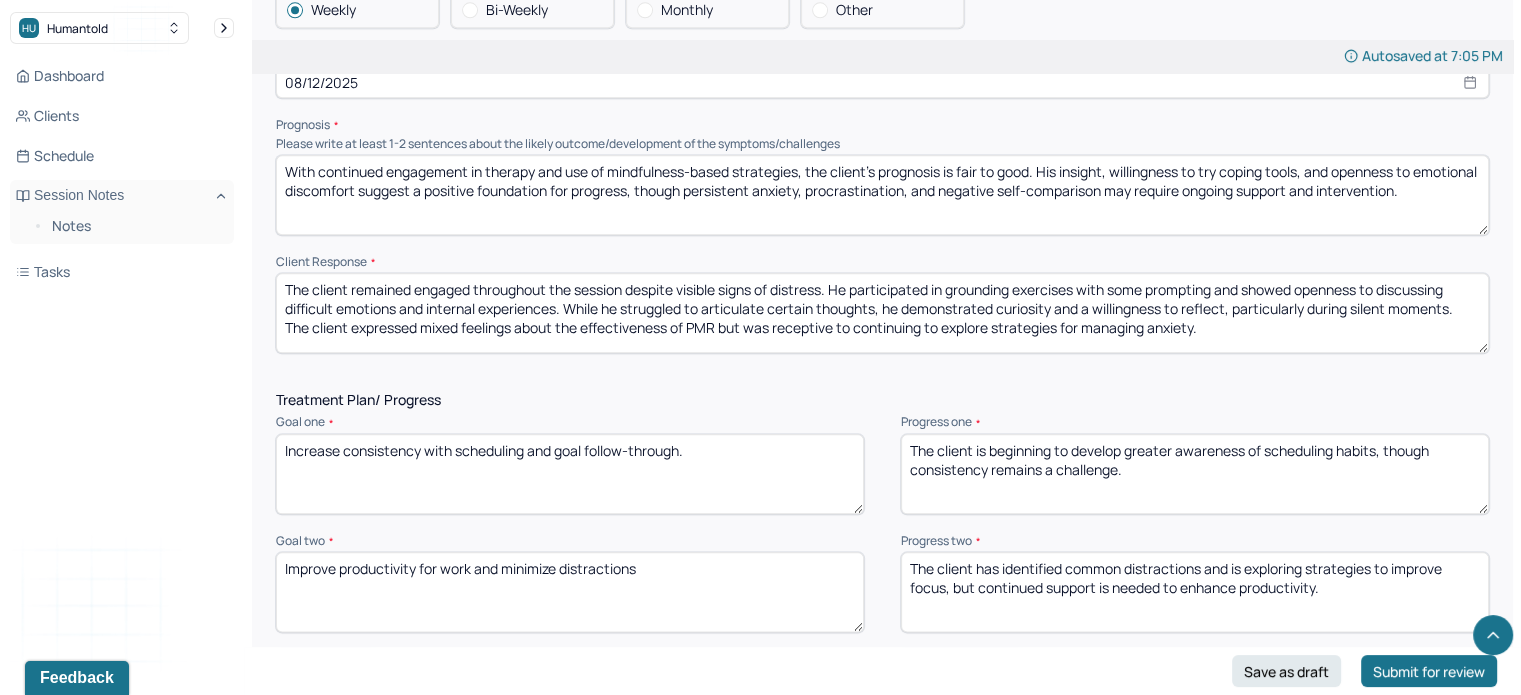 paste on "sponded well to the interventions provided, engaging thoughtfully in the mindfulness exercise and psychoeducational content. He expressed interest in applying defusion techniques and showed insight into how overthinking and perfectionism impact his ability to take action" 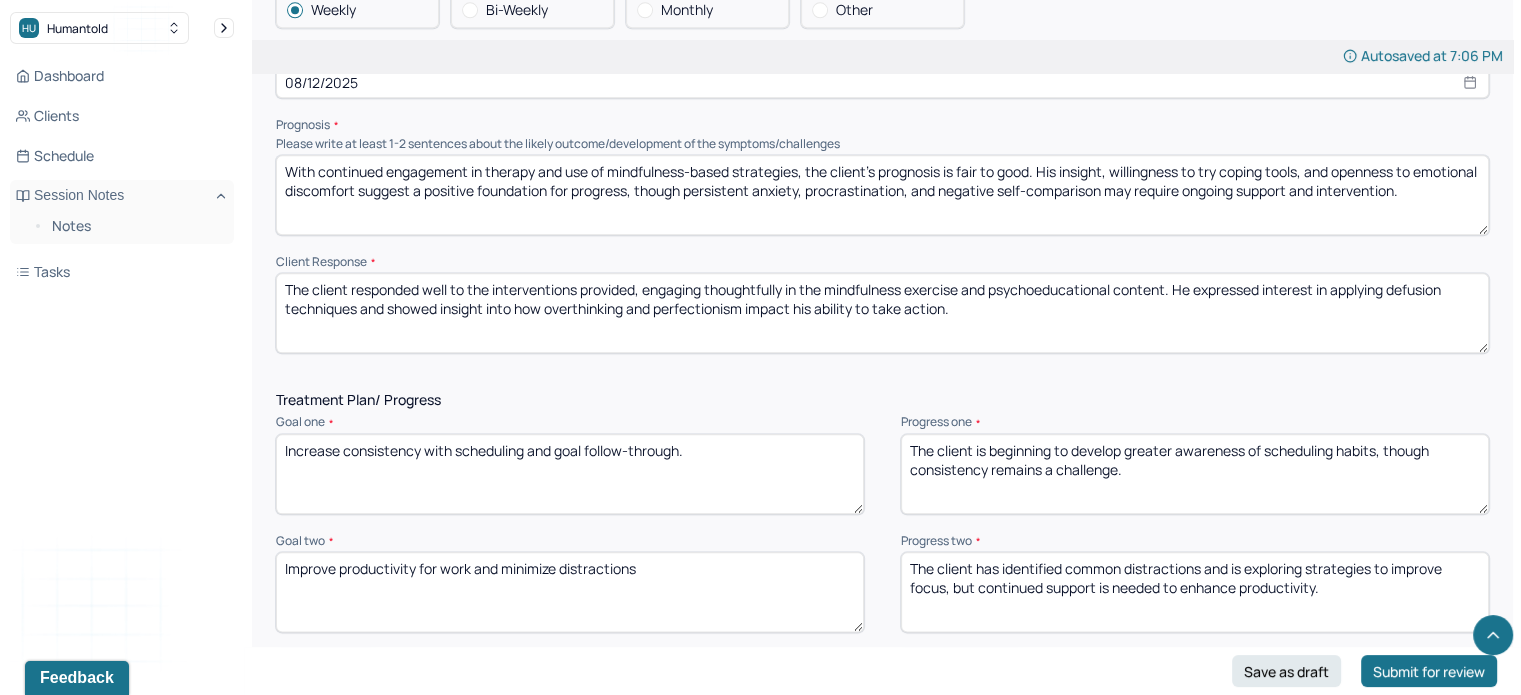 type on "The client responded well to the interventions provided, engaging thoughtfully in the mindfulness exercise and psychoeducational content. He expressed interest in applying defusion techniques and showed insight into how overthinking and perfectionism impact his ability to take action." 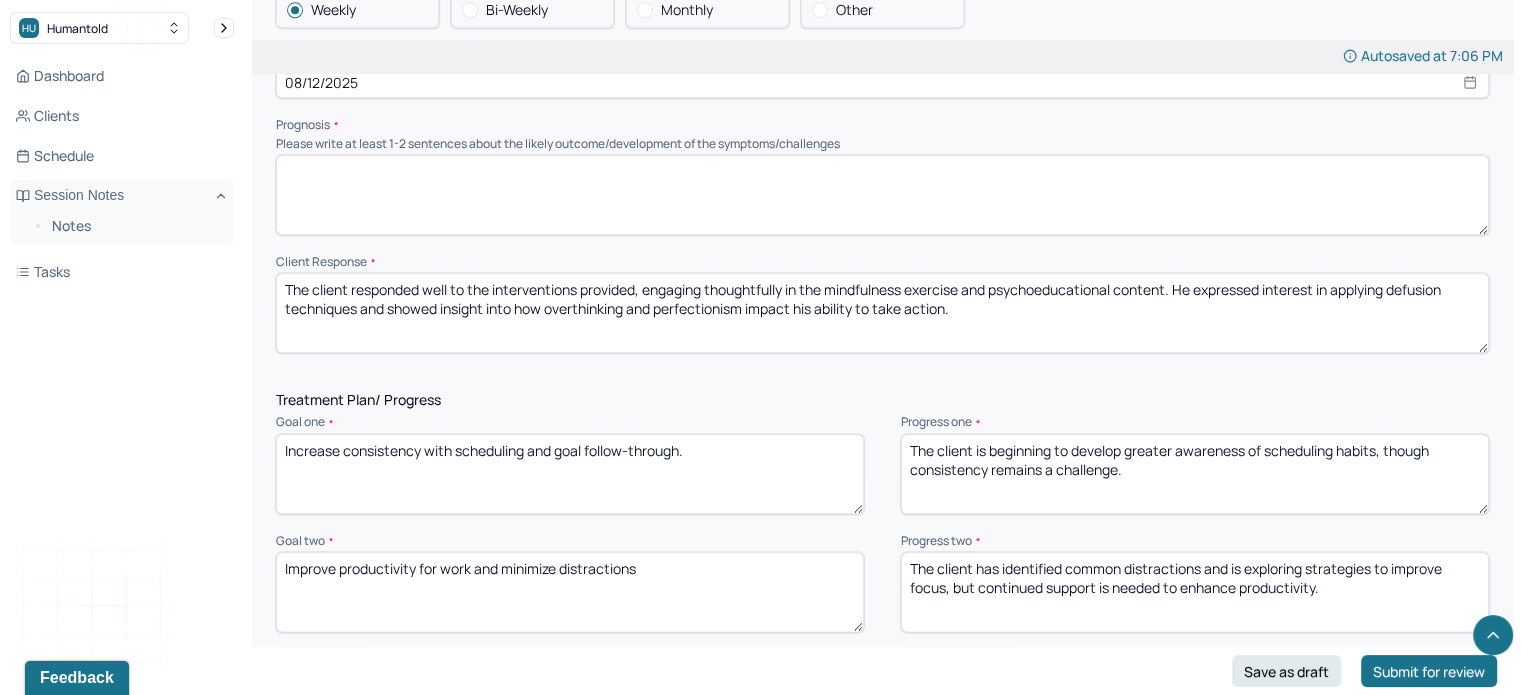 paste on "The client’s prognosis is good, given his increased motivation, insight, and engagement in therapeutic strategies. Continued progress is likely if he maintains use of structure, builds tolerance for imperfection, and deepens work on values-based behavior." 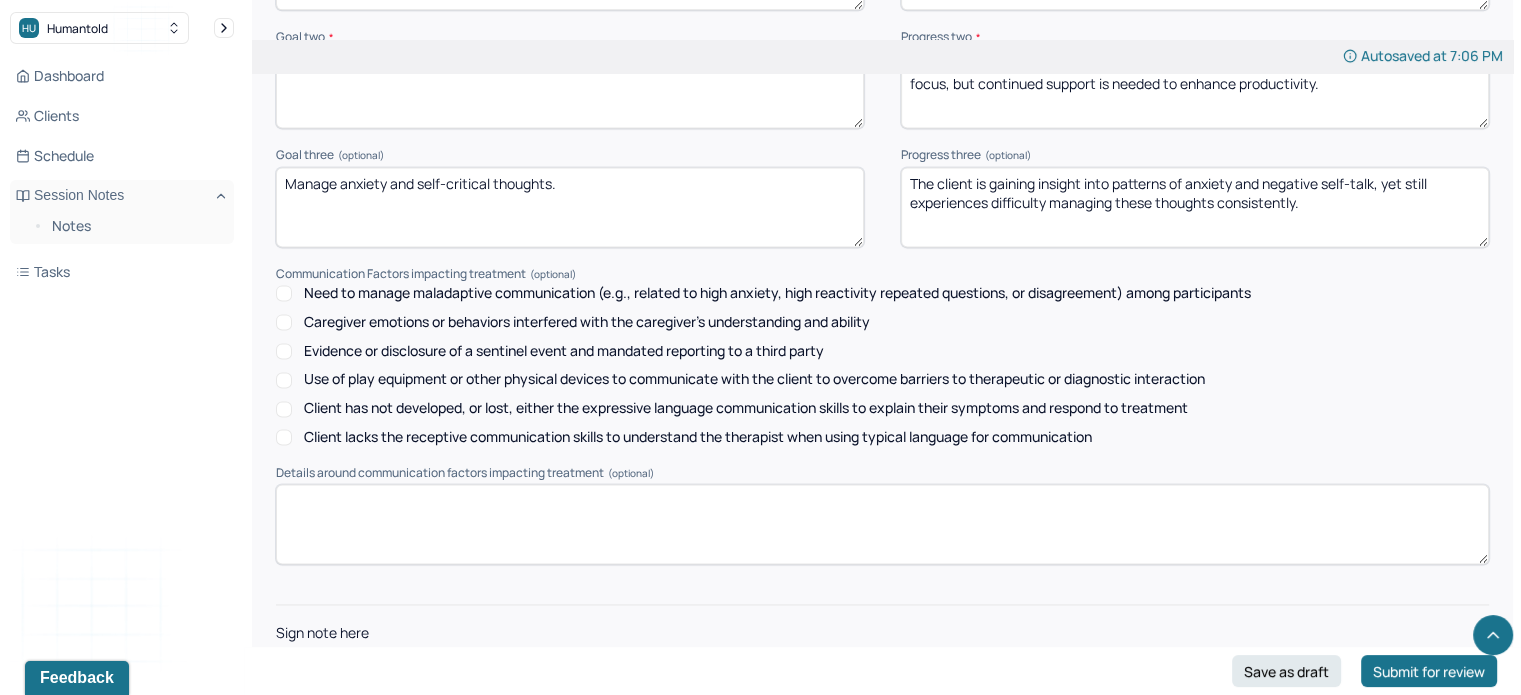 scroll, scrollTop: 2891, scrollLeft: 0, axis: vertical 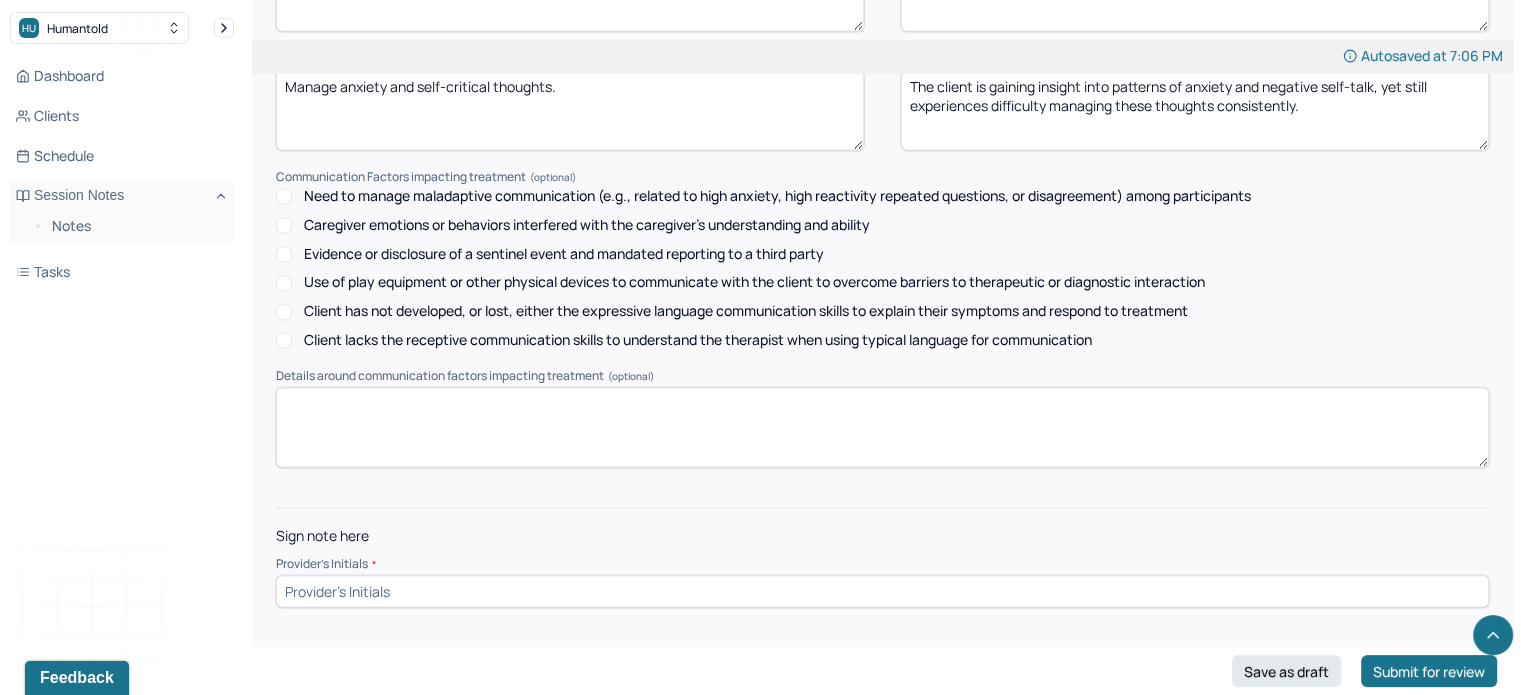 type on "The client’s prognosis is good, given his increased motivation, insight, and engagement in therapeutic strategies. Continued progress is likely if he maintains use of structure, builds tolerance for imperfection, and deepens work on values-based behavior." 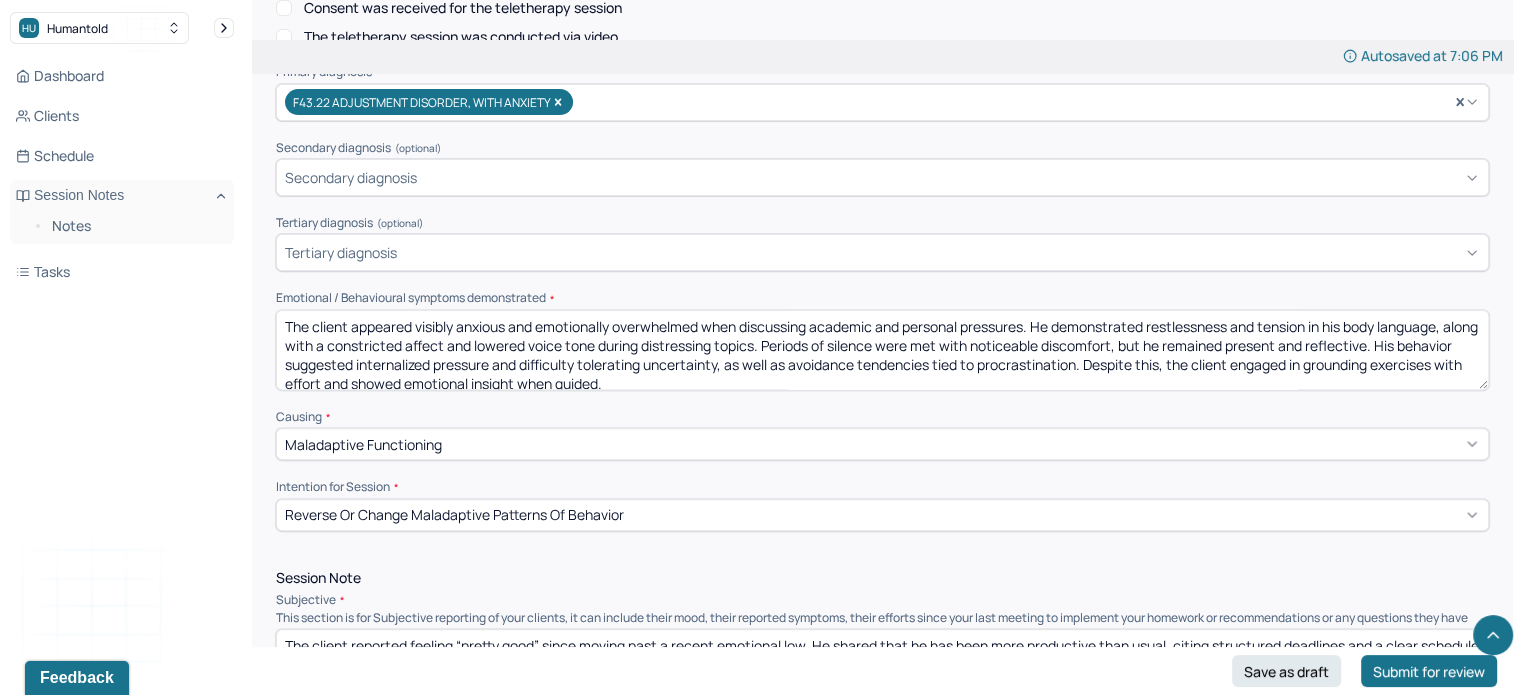 scroll, scrollTop: 748, scrollLeft: 0, axis: vertical 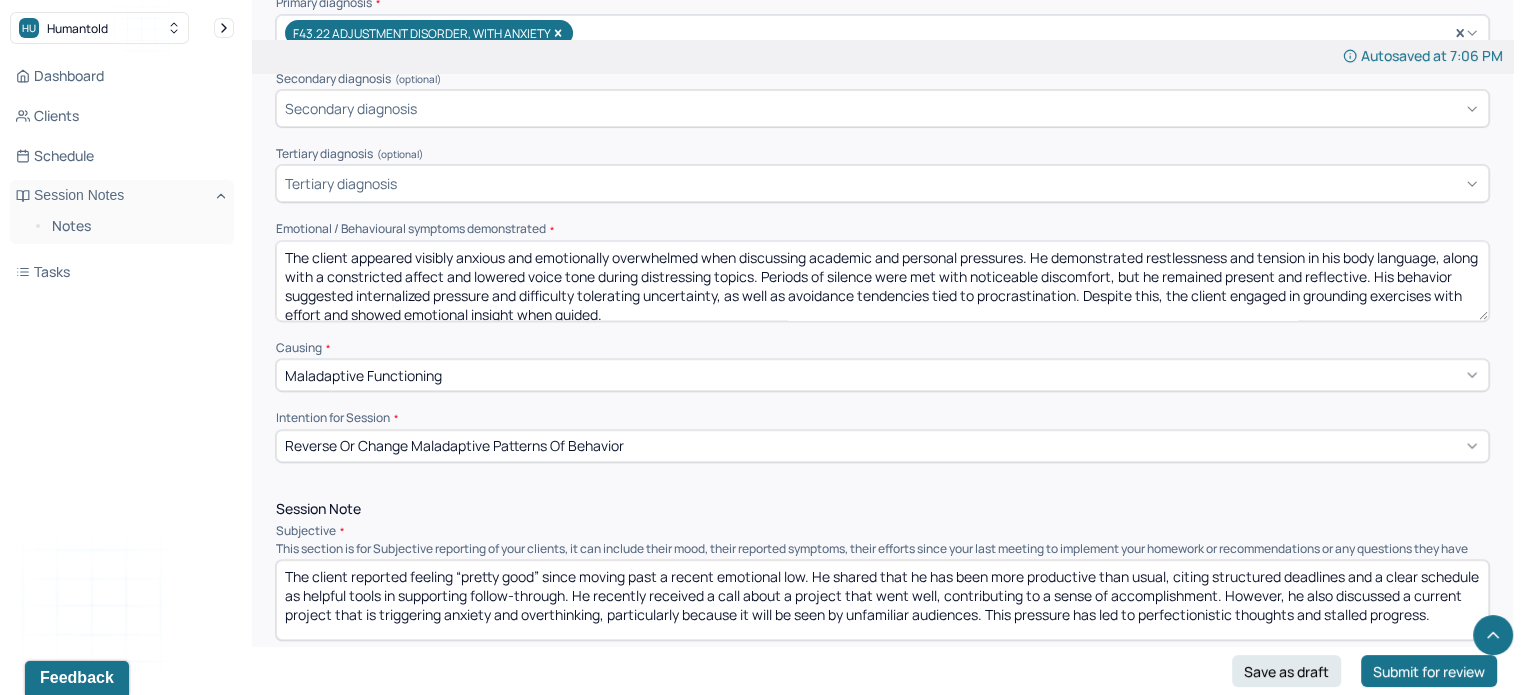 type on "AS" 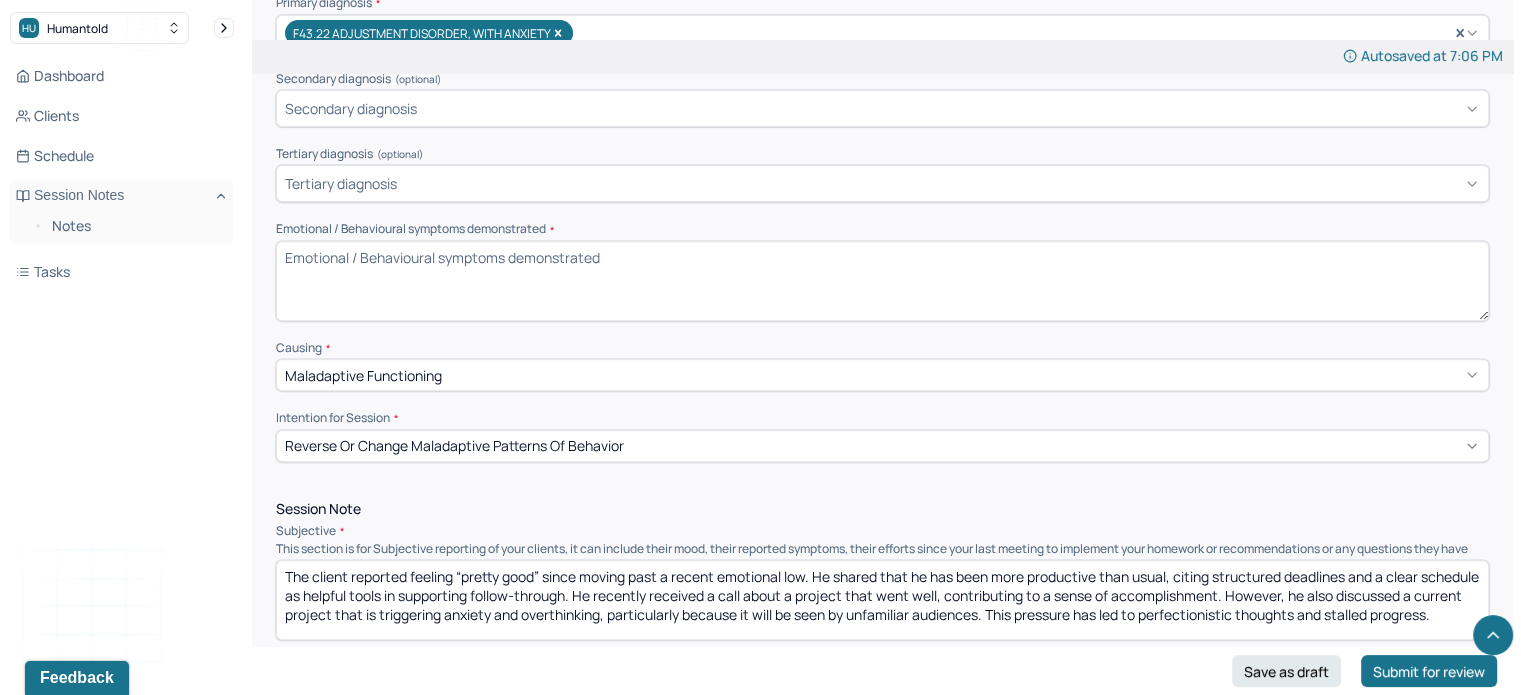 paste on "The client demonstrated improved mood and energy, with a more hopeful tone and less visible distress than in previous sessions. He showed mild anxiety and perfectionistic tendencies when discussing his current project, with behavioral signs of overthinking and hesitancy to act. Nevertheless, his willingness to engage in exercises and reflect on internal experiences reflects emotional growth and increased behavioral activation." 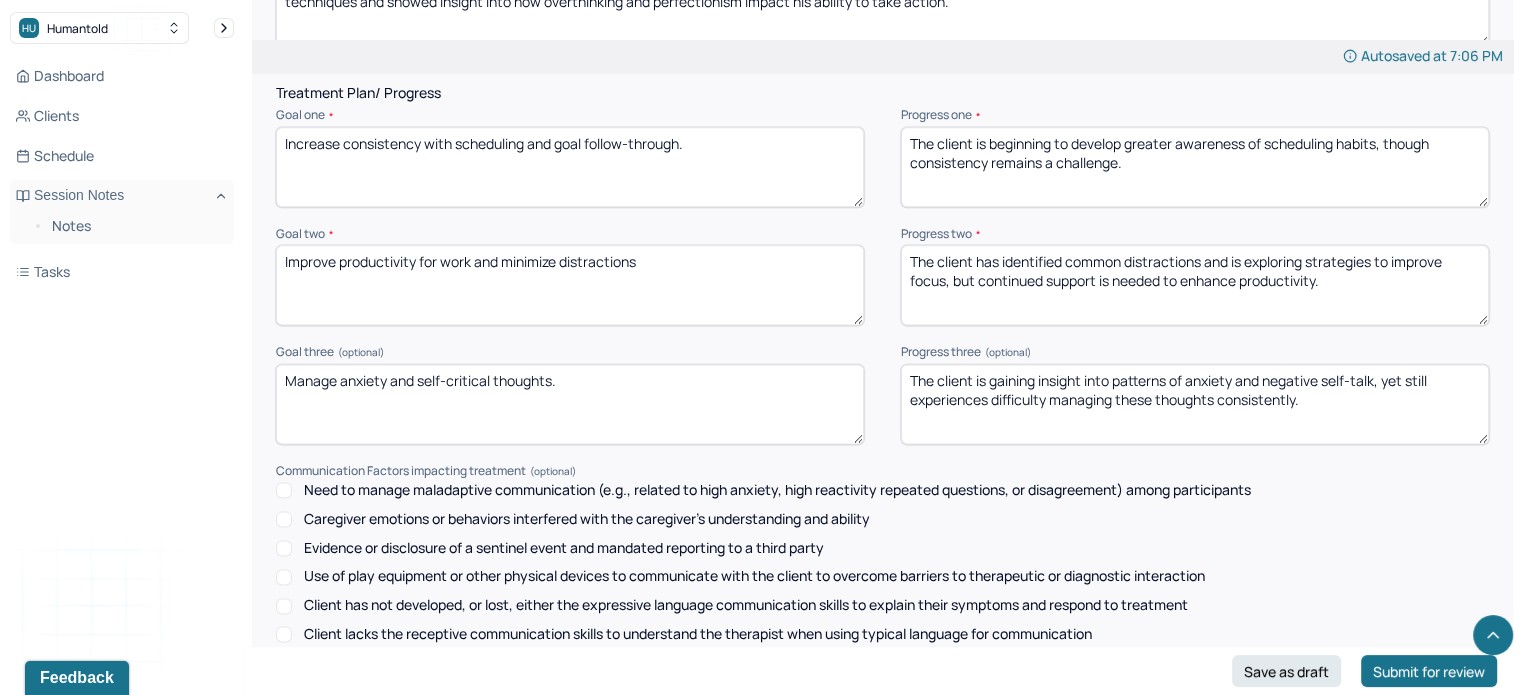 scroll, scrollTop: 2891, scrollLeft: 0, axis: vertical 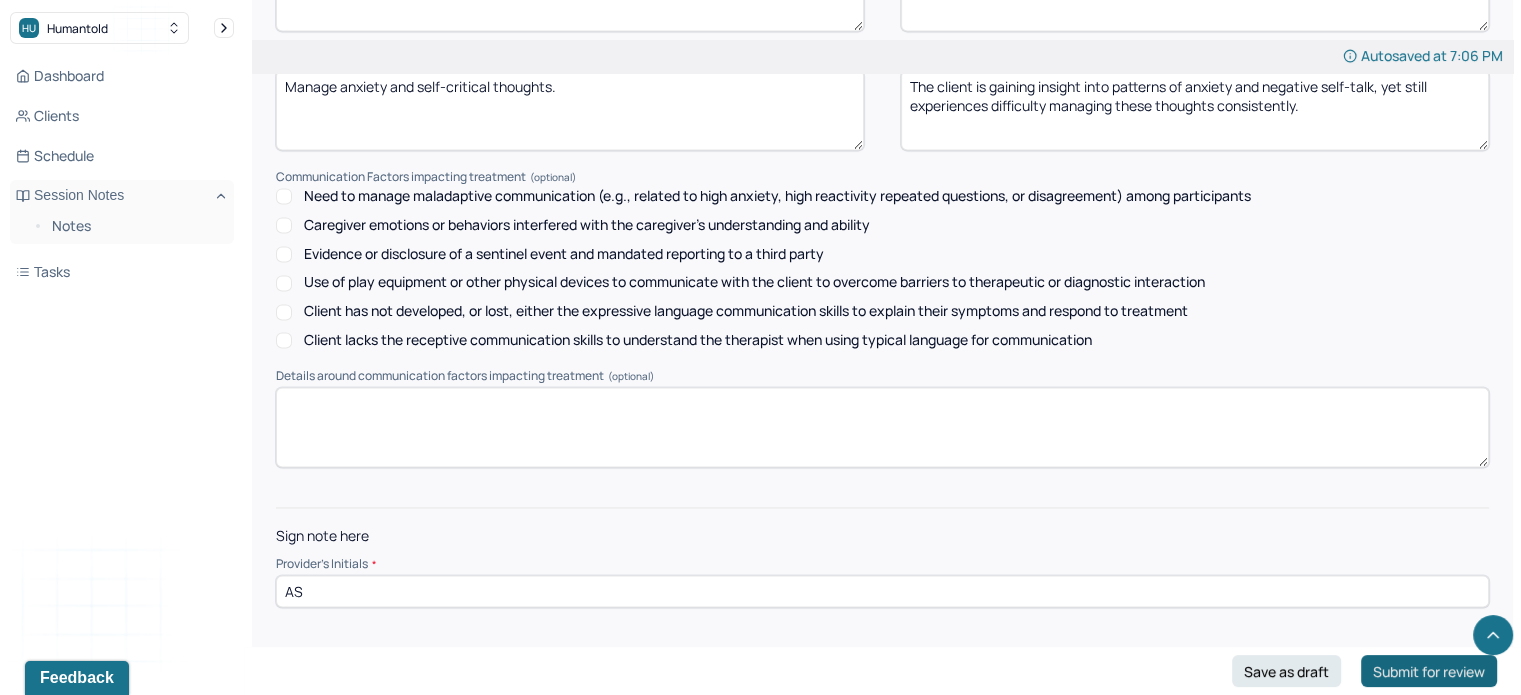 type on "The client demonstrated improved mood and energy, with a more hopeful tone and less visible distress than in previous sessions. He showed mild anxiety and perfectionistic tendencies when discussing his current project, with behavioral signs of overthinking and hesitancy to act. Nevertheless, his willingness to engage in exercises and reflect on internal experiences reflects emotional growth and increased behavioral activation." 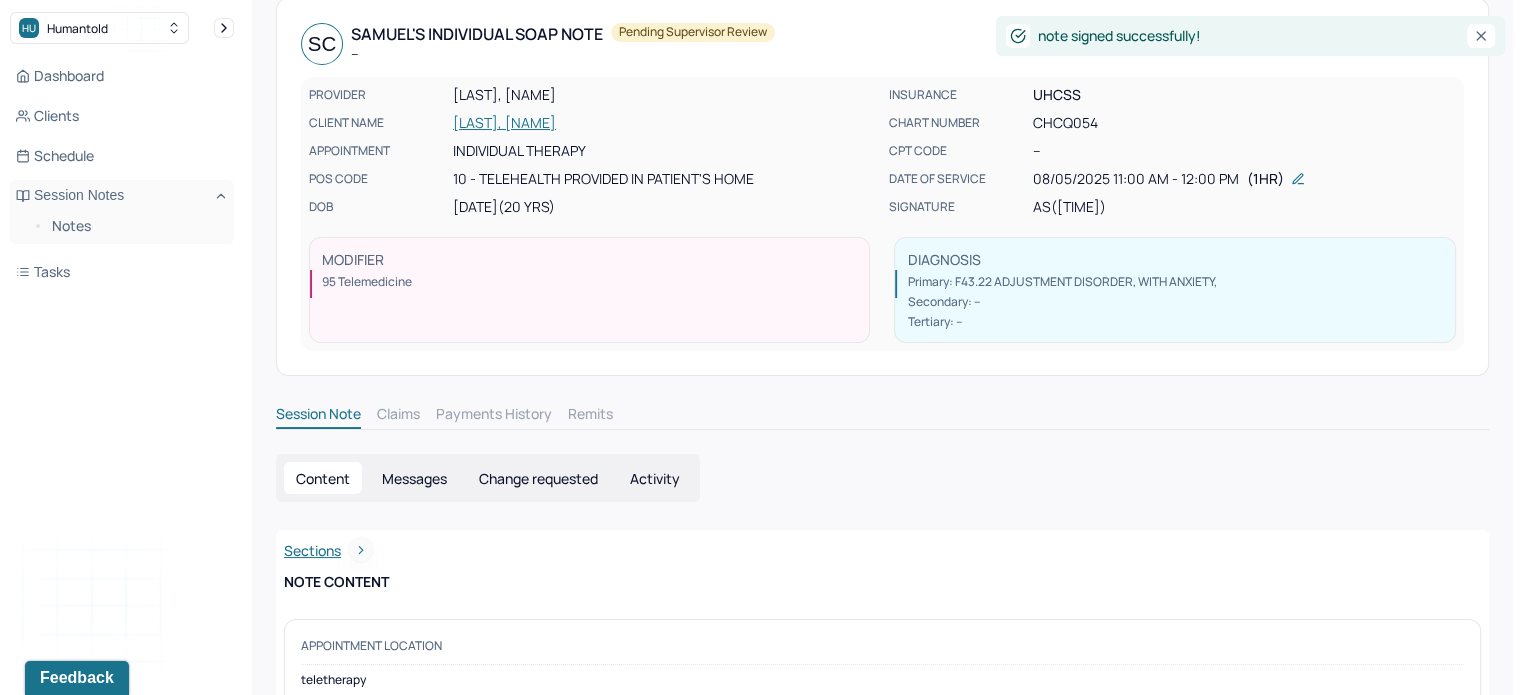 scroll, scrollTop: 0, scrollLeft: 0, axis: both 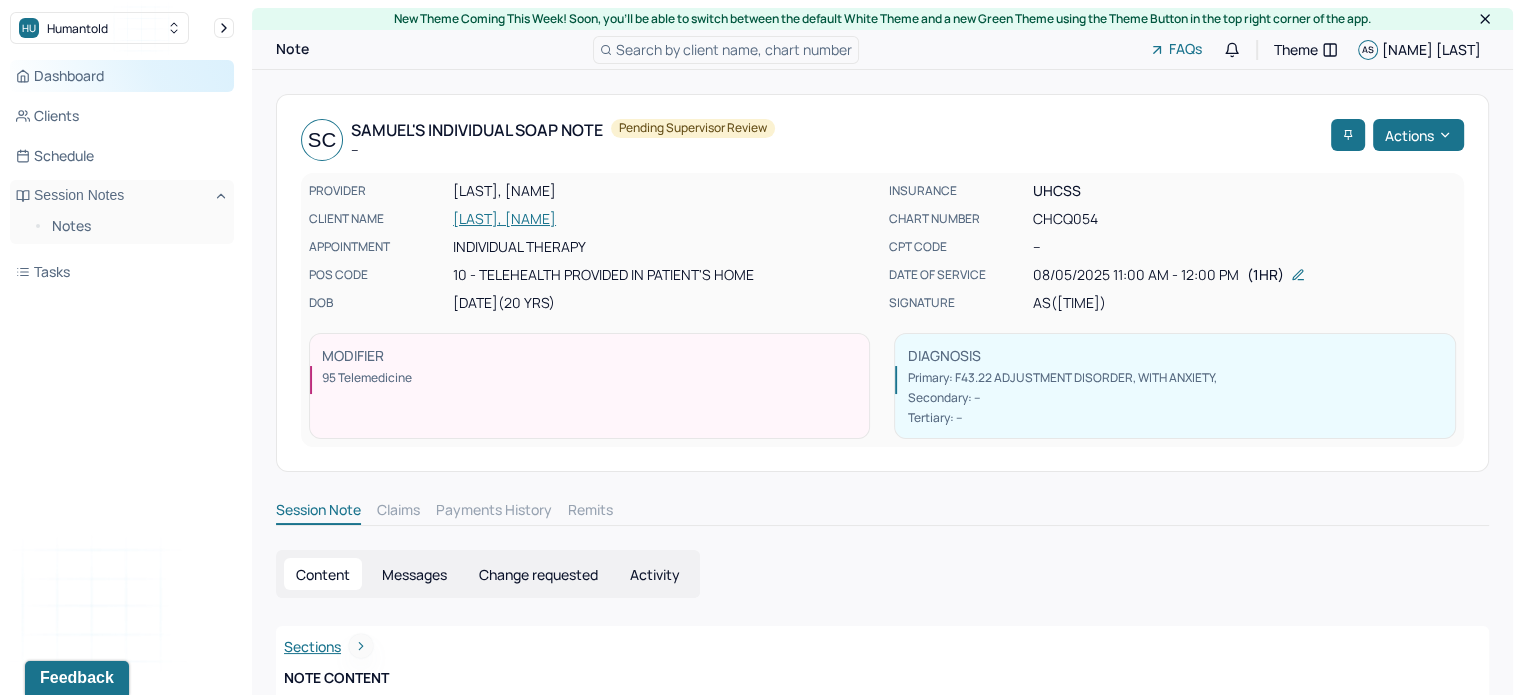 click on "Dashboard" at bounding box center [122, 76] 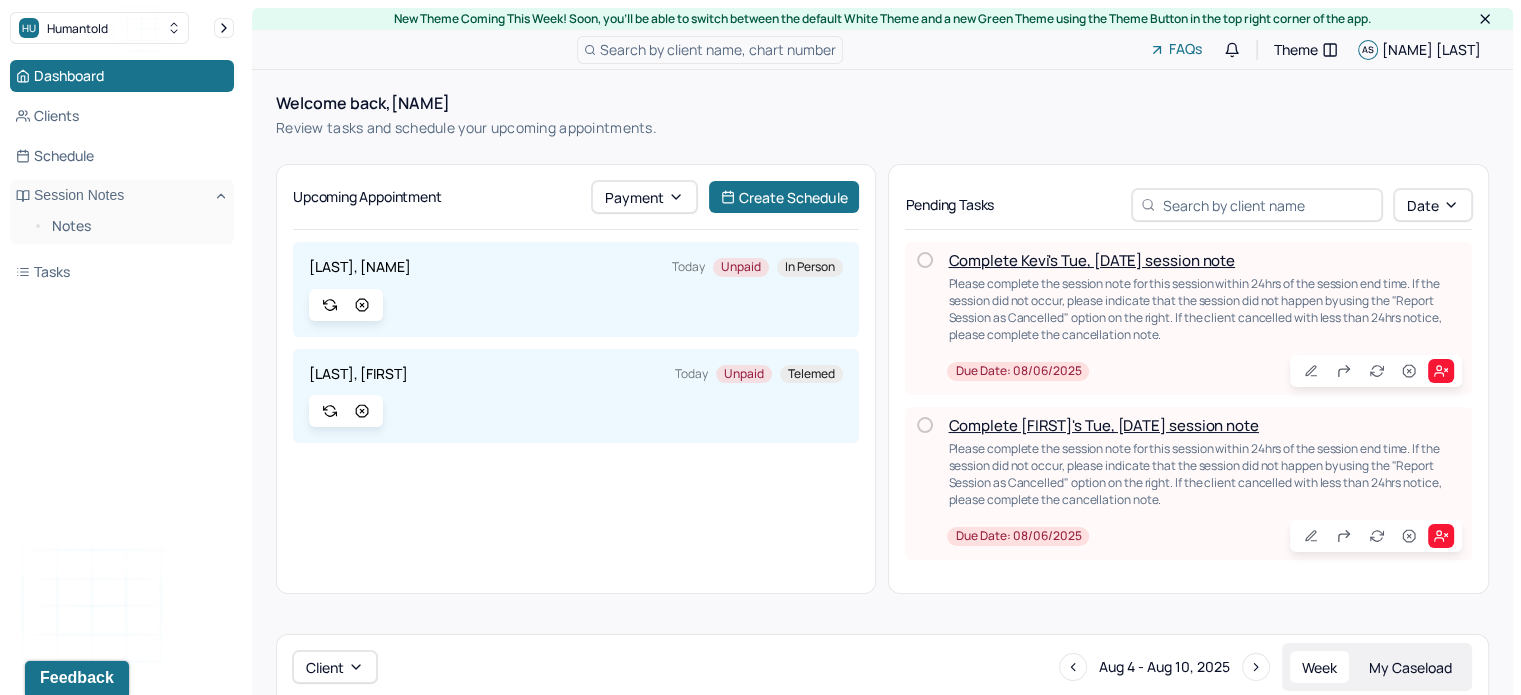 click on "Complete [FIRST]'s Tue, [DATE] session note" at bounding box center (1103, 425) 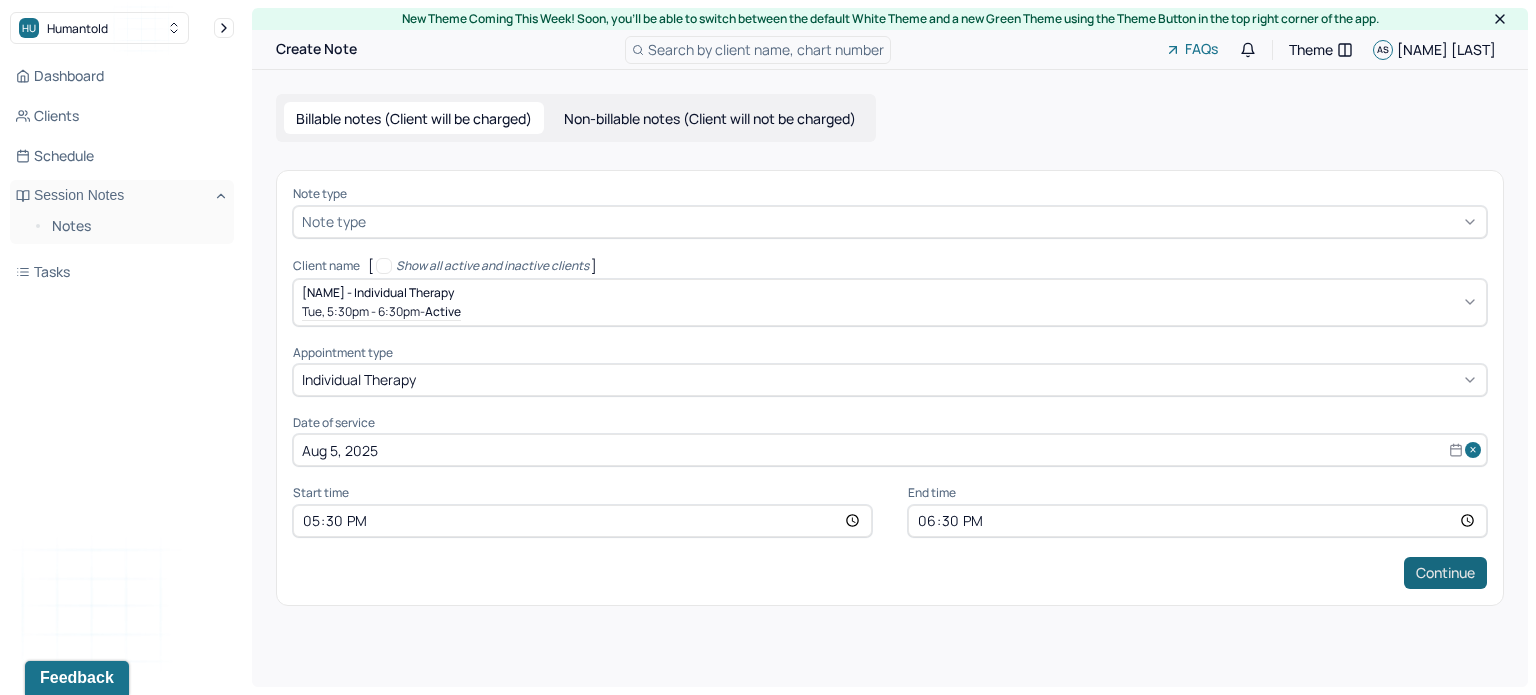 click on "Continue" at bounding box center (1445, 573) 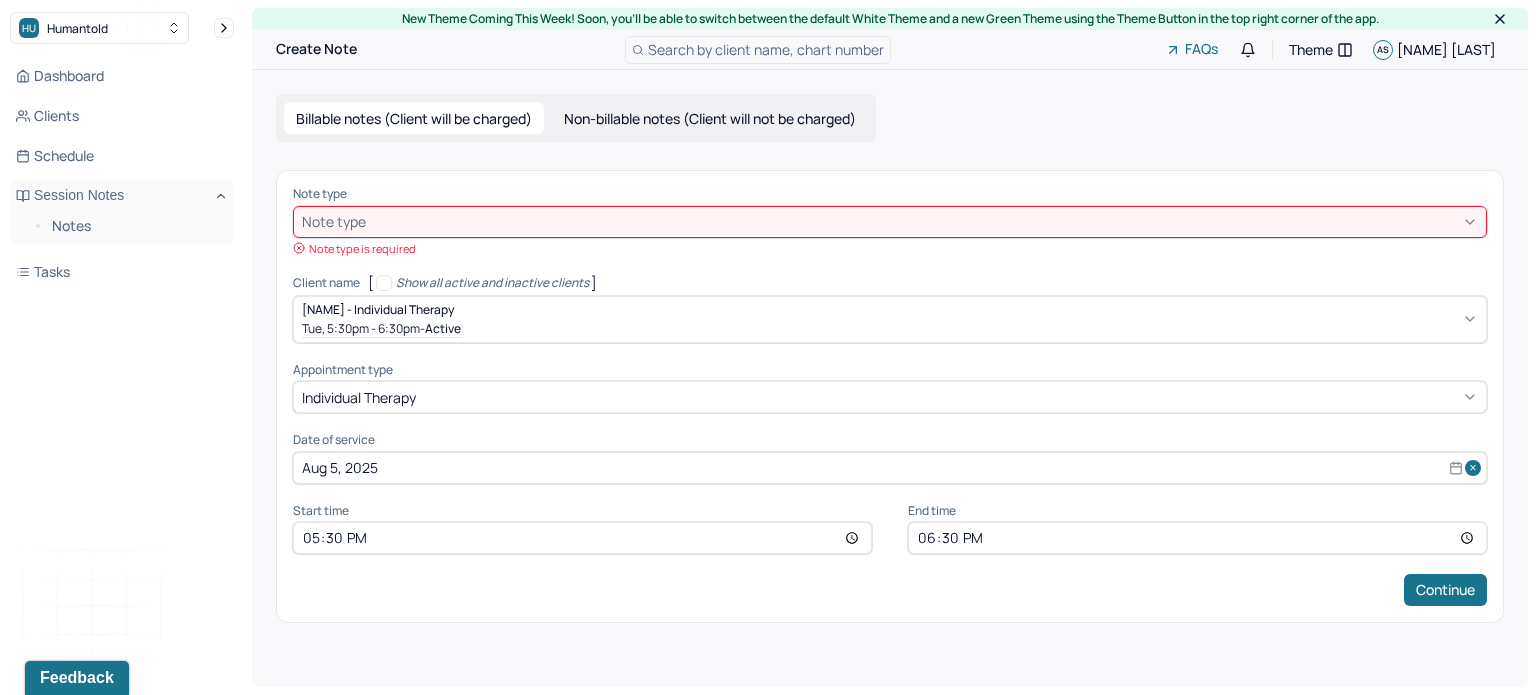 click at bounding box center [924, 221] 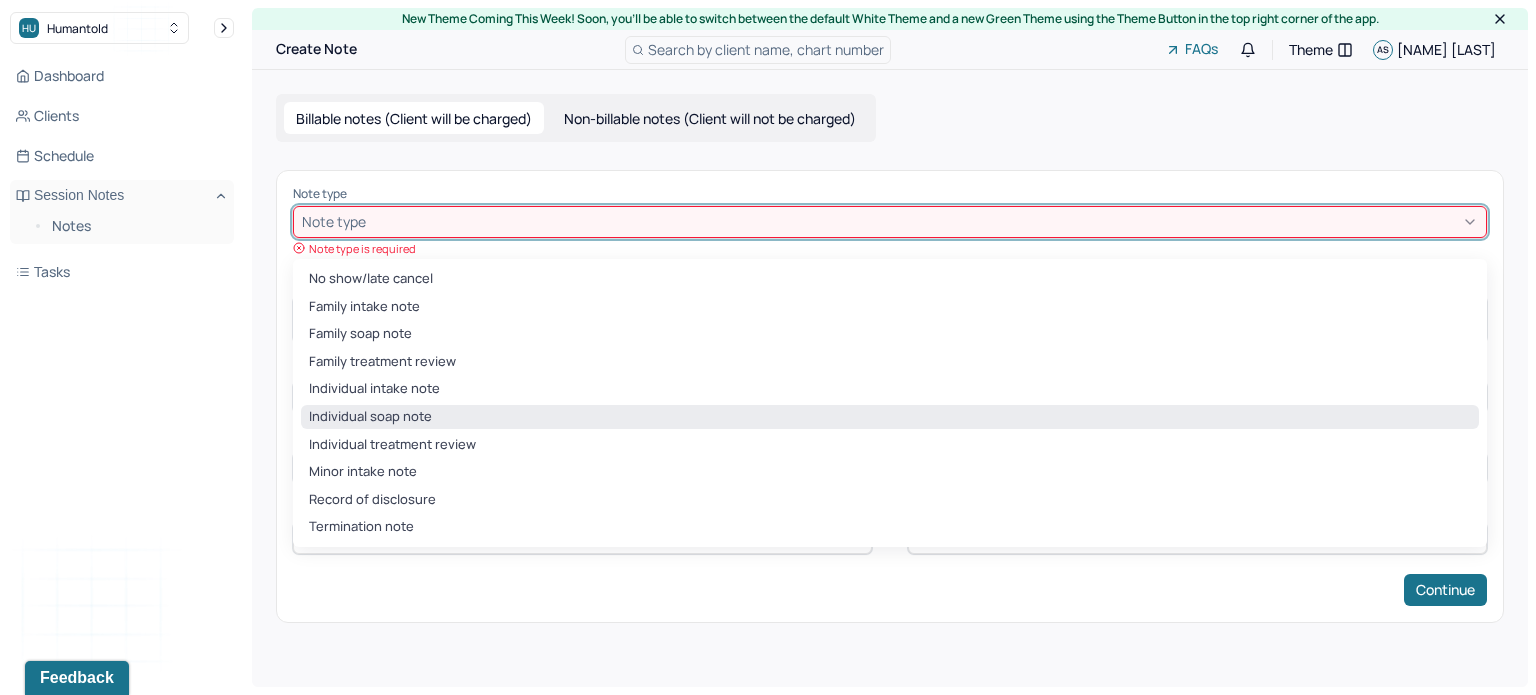 click on "Individual soap note" at bounding box center [890, 417] 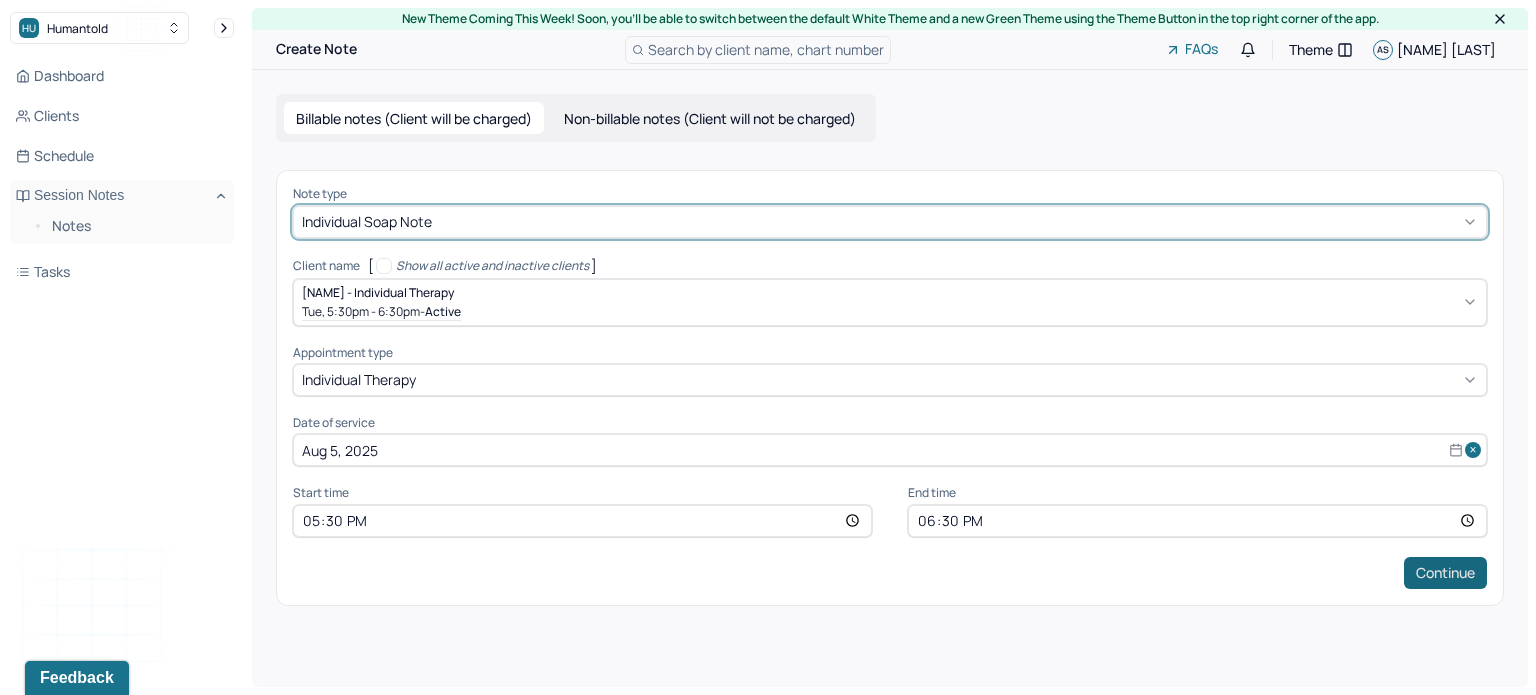 click on "Continue" at bounding box center (1445, 573) 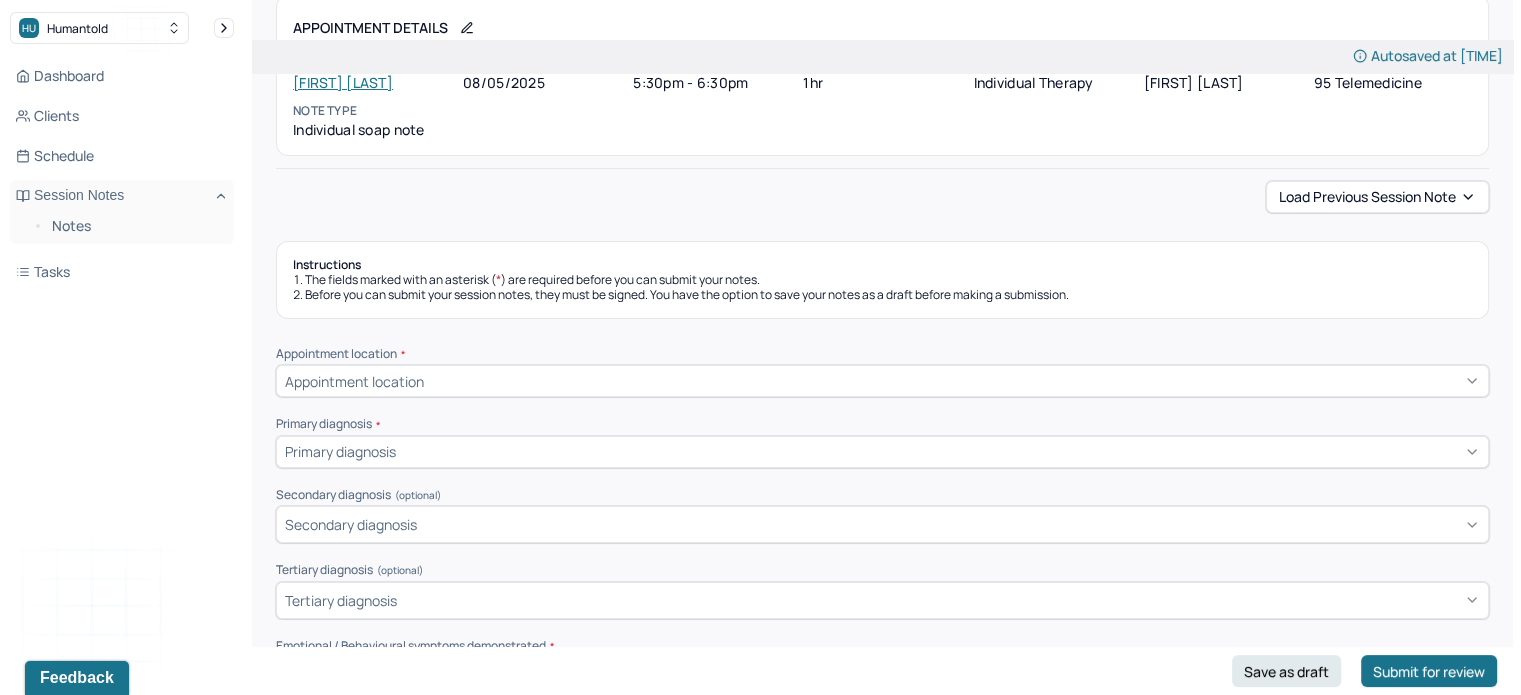 scroll, scrollTop: 119, scrollLeft: 0, axis: vertical 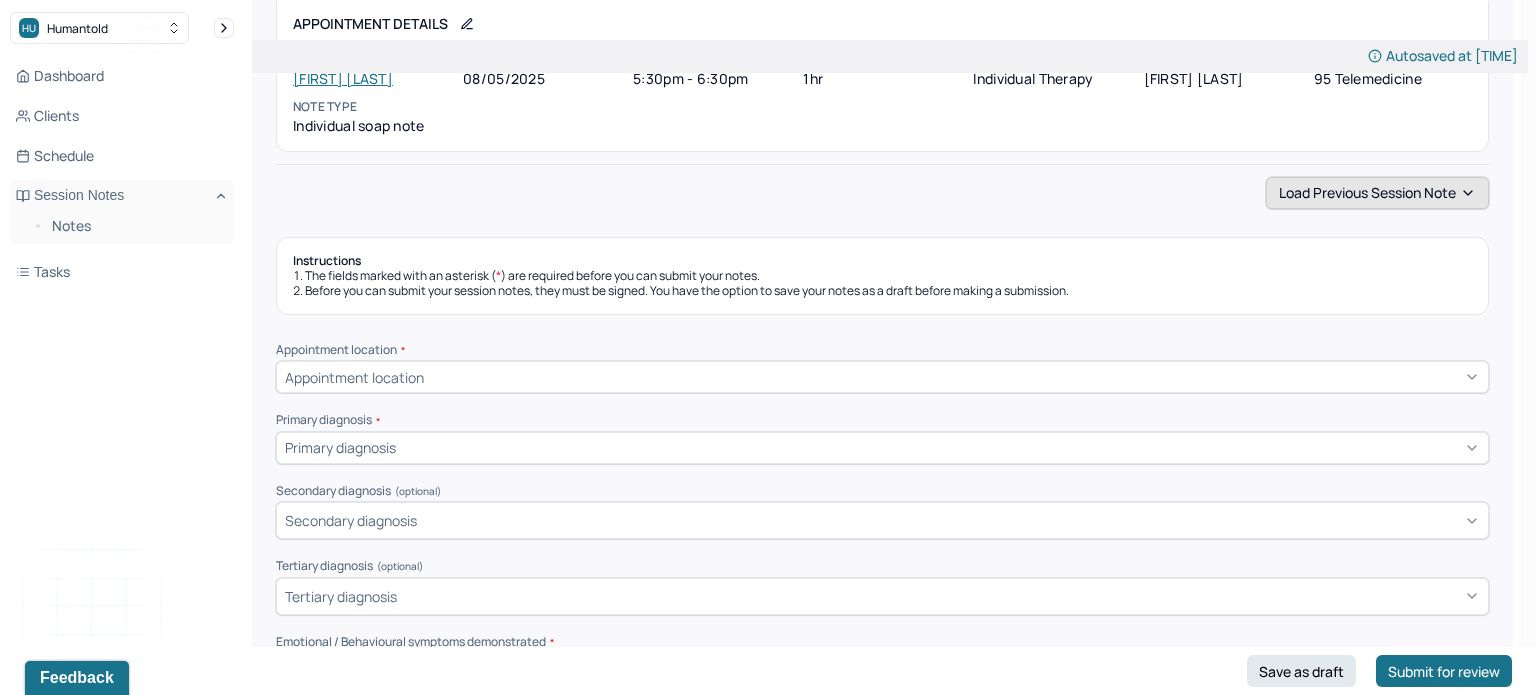 click on "Load previous session note" at bounding box center [1377, 193] 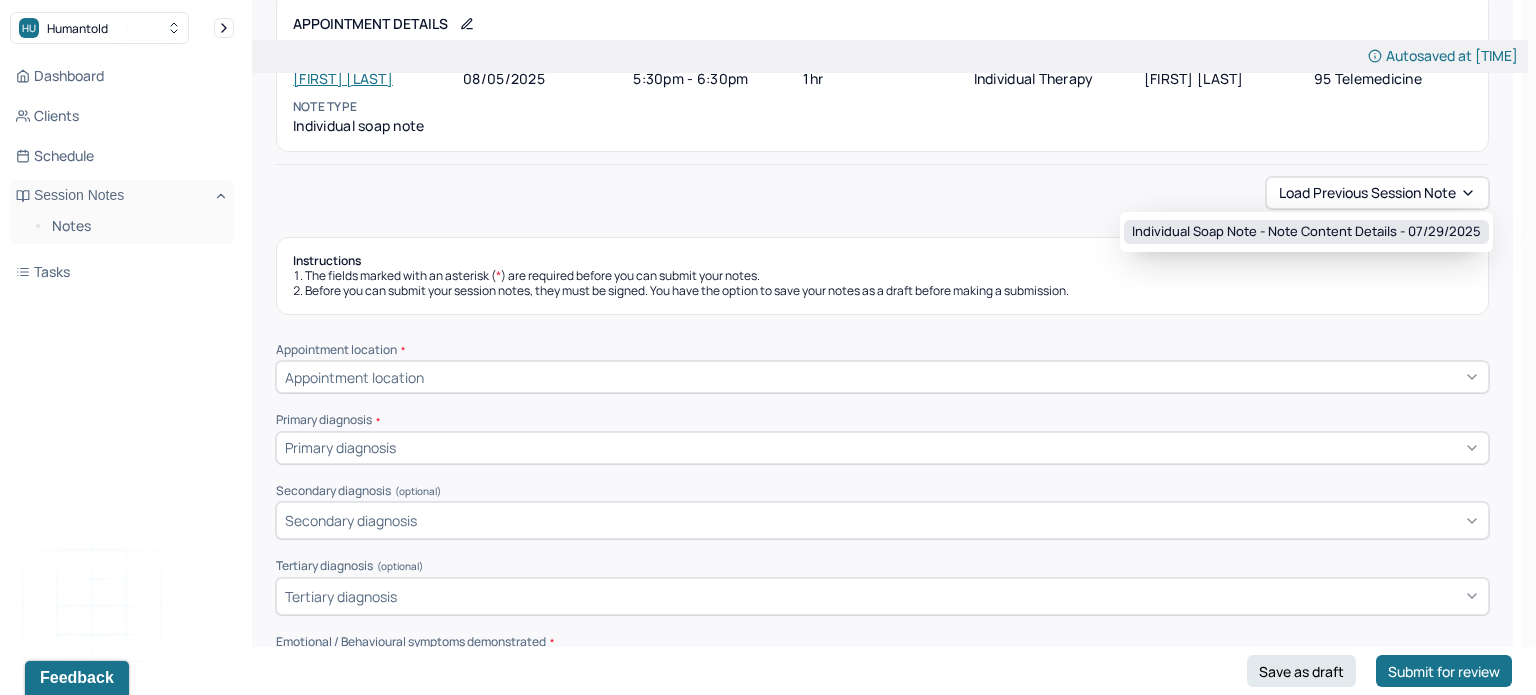 click on "Individual soap note   - Note content Details -   [DATE]" at bounding box center [1306, 232] 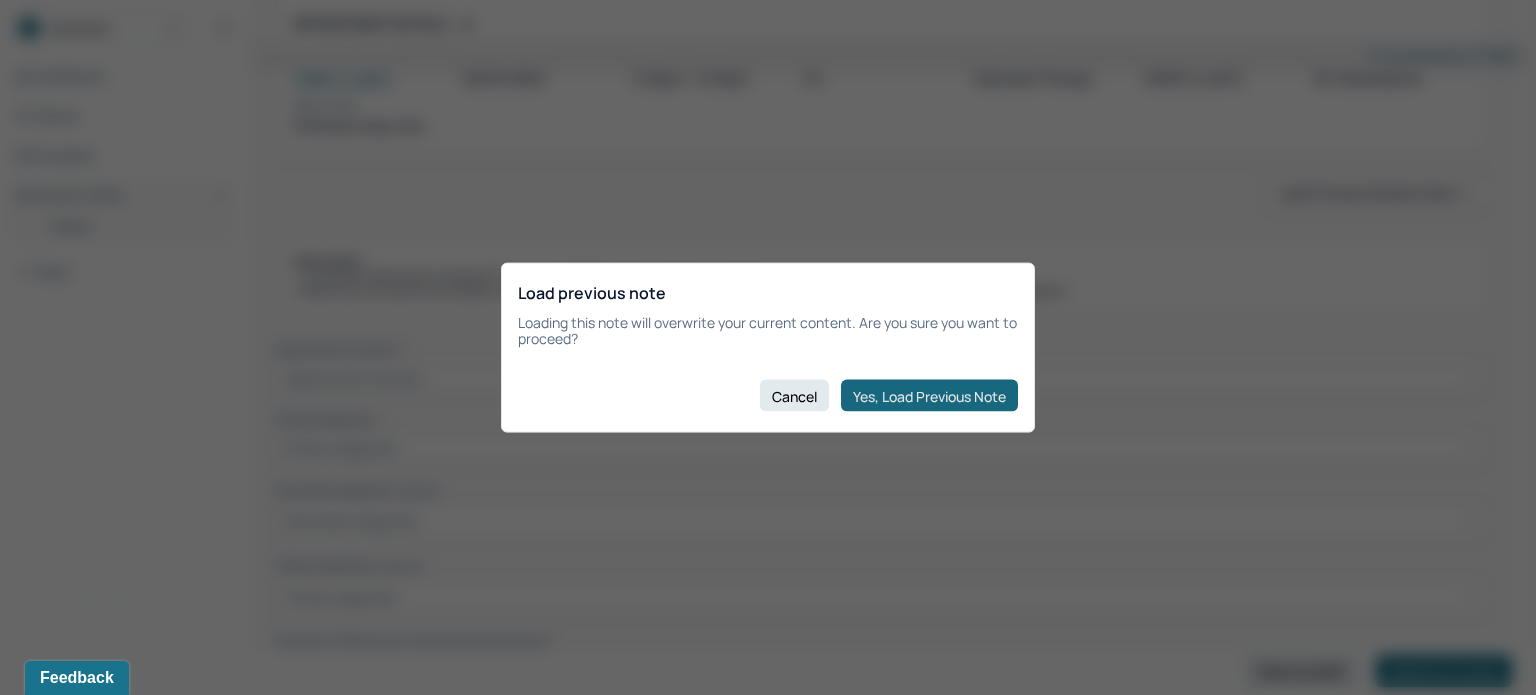 click on "Yes, Load Previous Note" at bounding box center [929, 396] 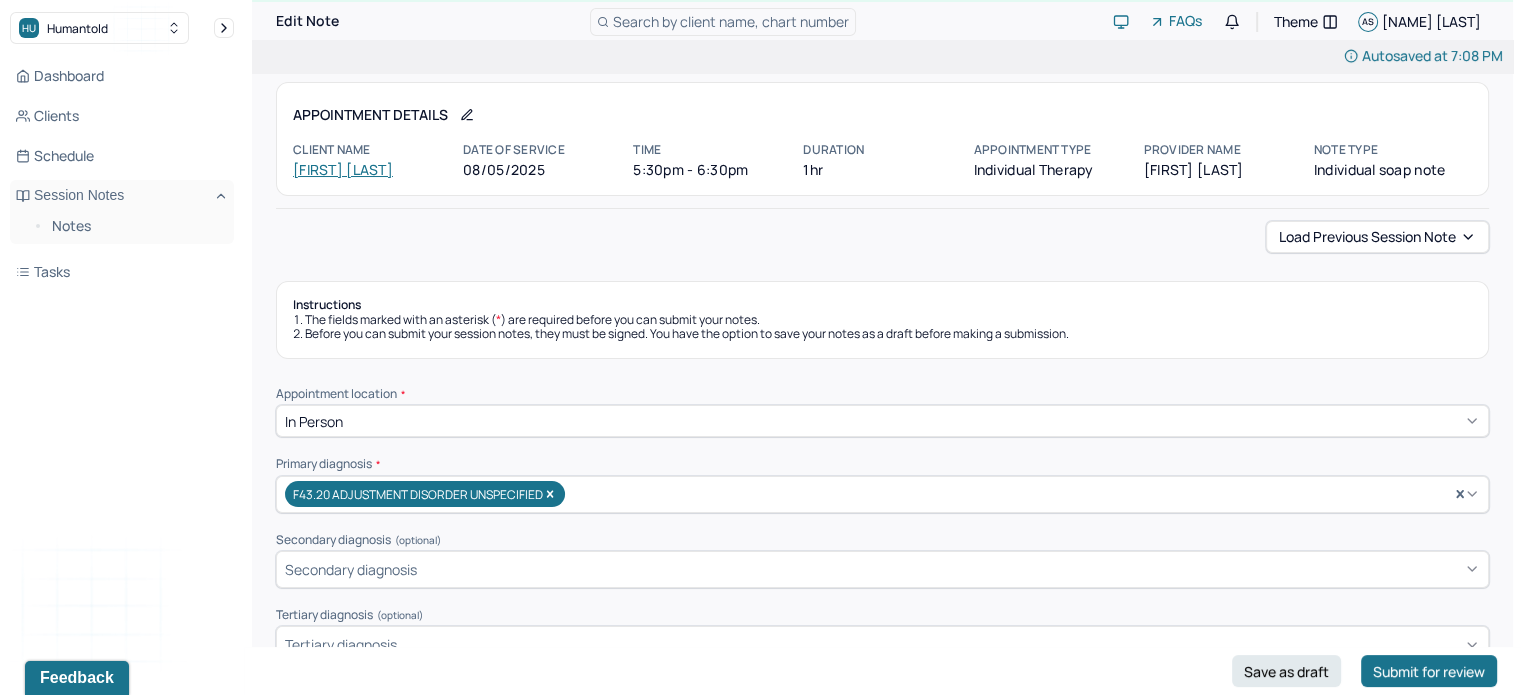 scroll, scrollTop: 27, scrollLeft: 0, axis: vertical 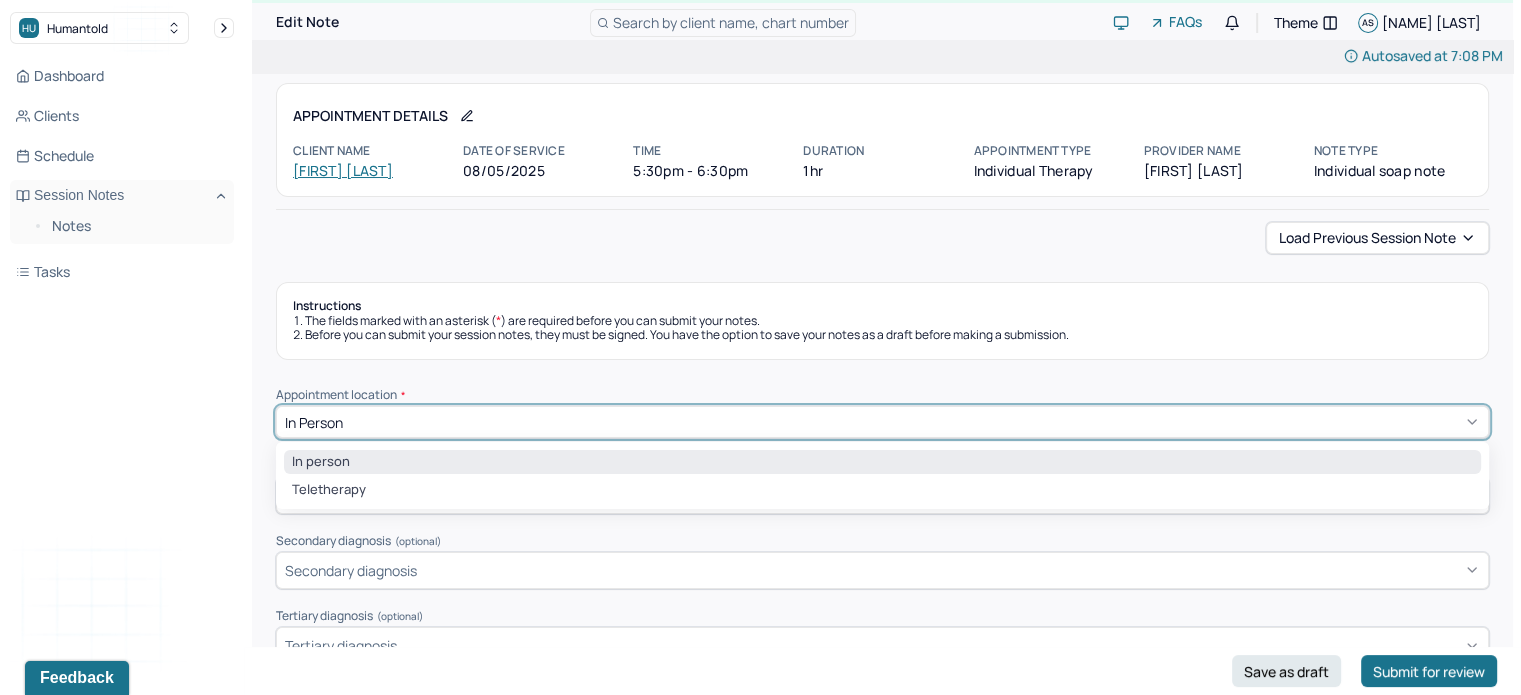 click on "In person" at bounding box center (882, 422) 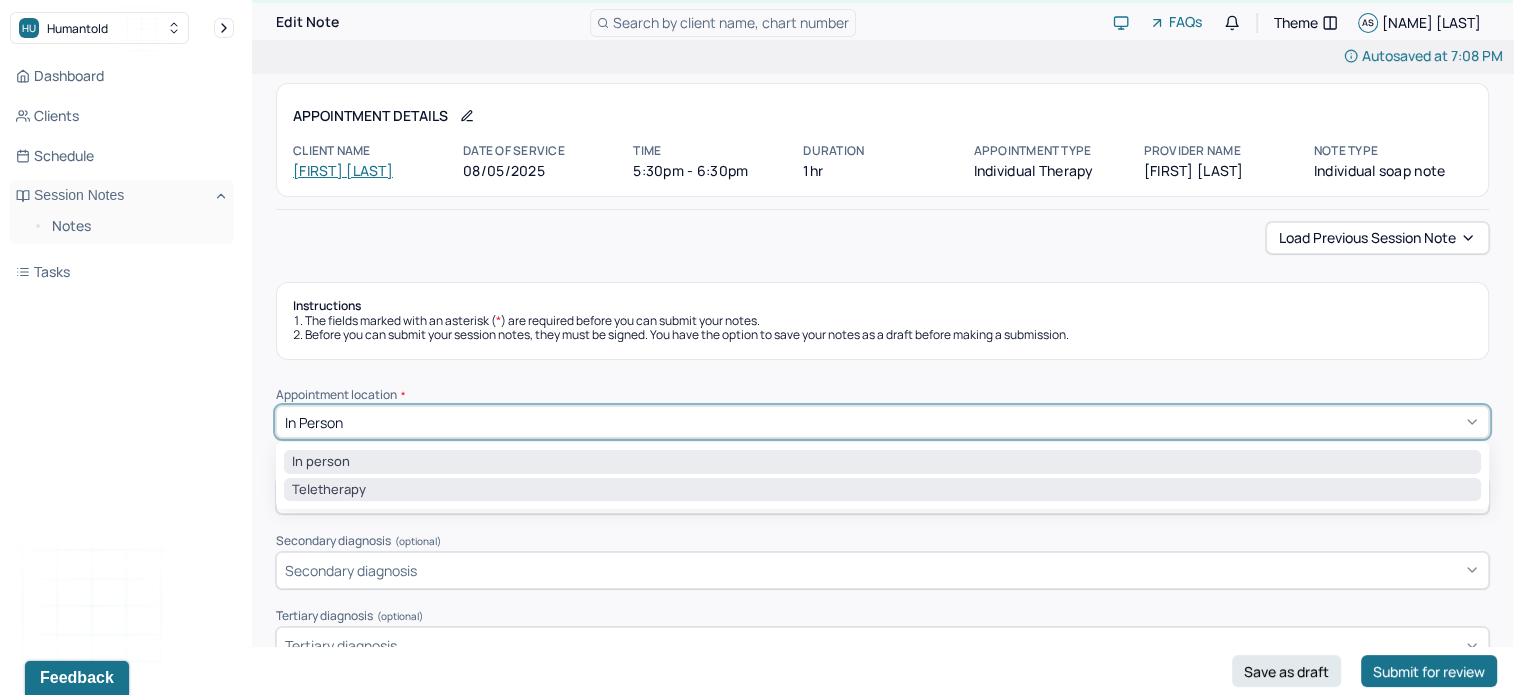 click on "Teletherapy" at bounding box center (882, 490) 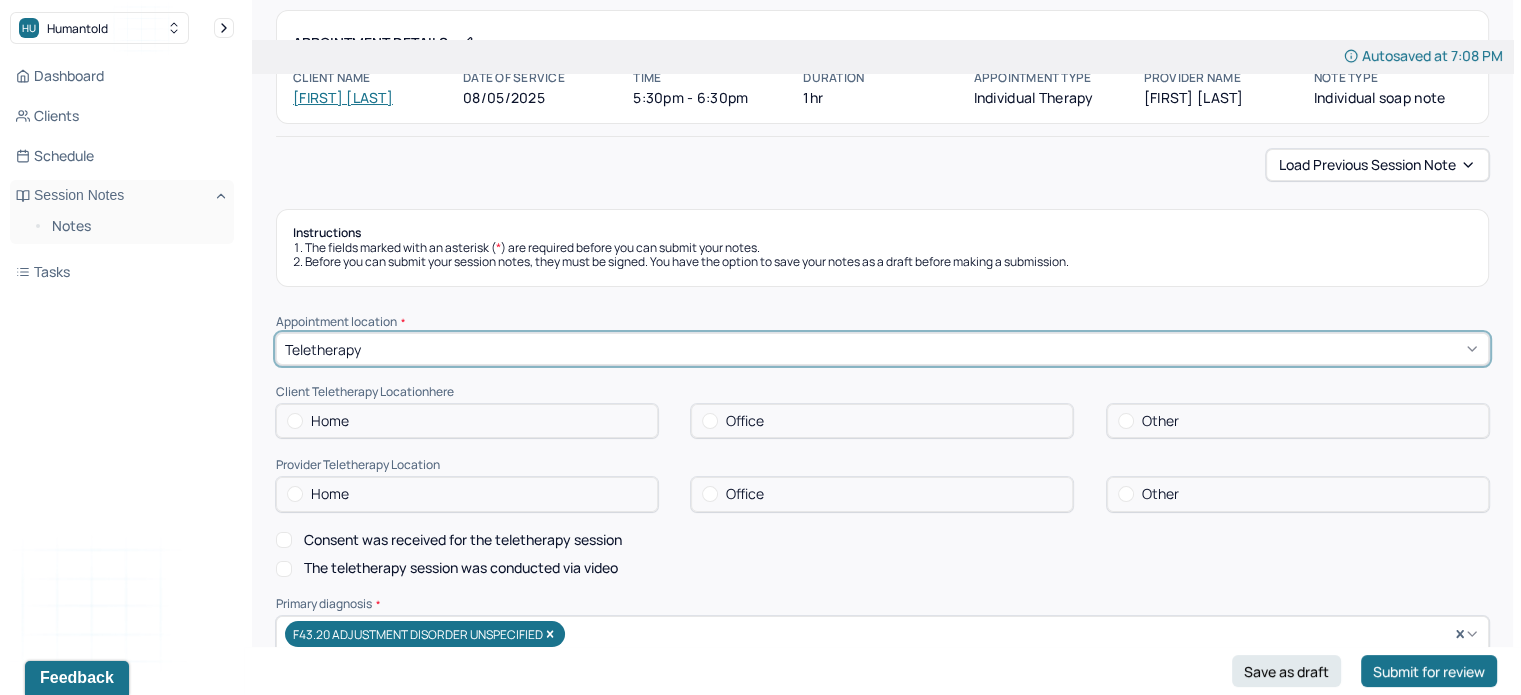 scroll, scrollTop: 100, scrollLeft: 0, axis: vertical 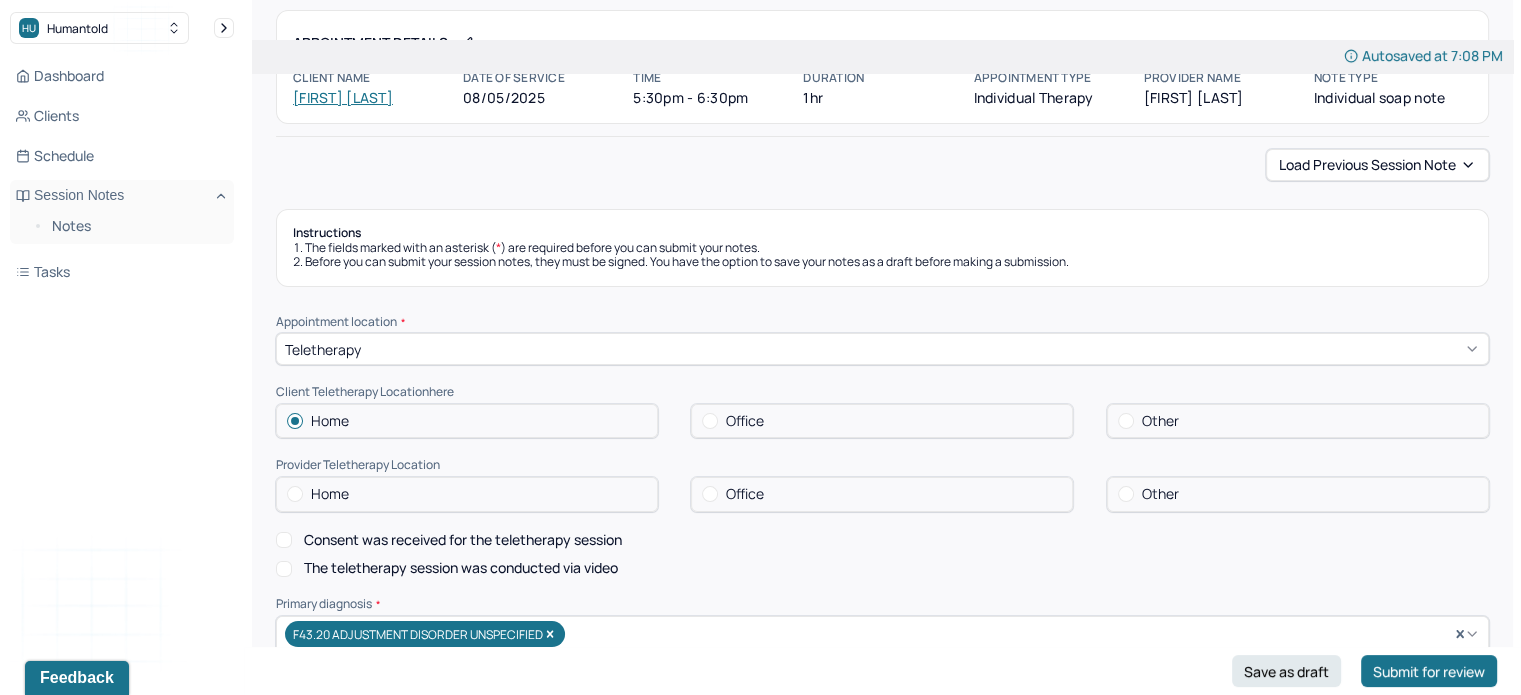 click on "Provider Teletherapy Location" at bounding box center (882, 465) 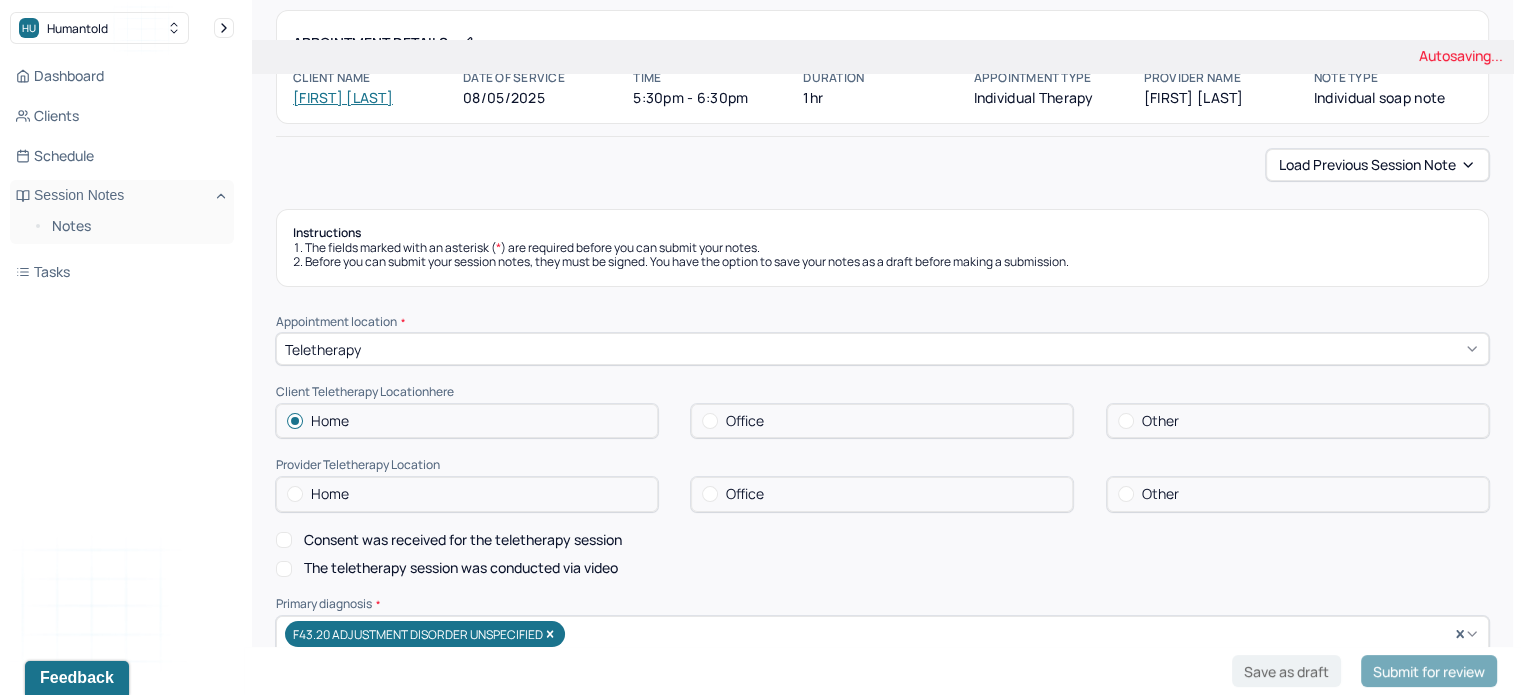 click on "Home" at bounding box center [467, 494] 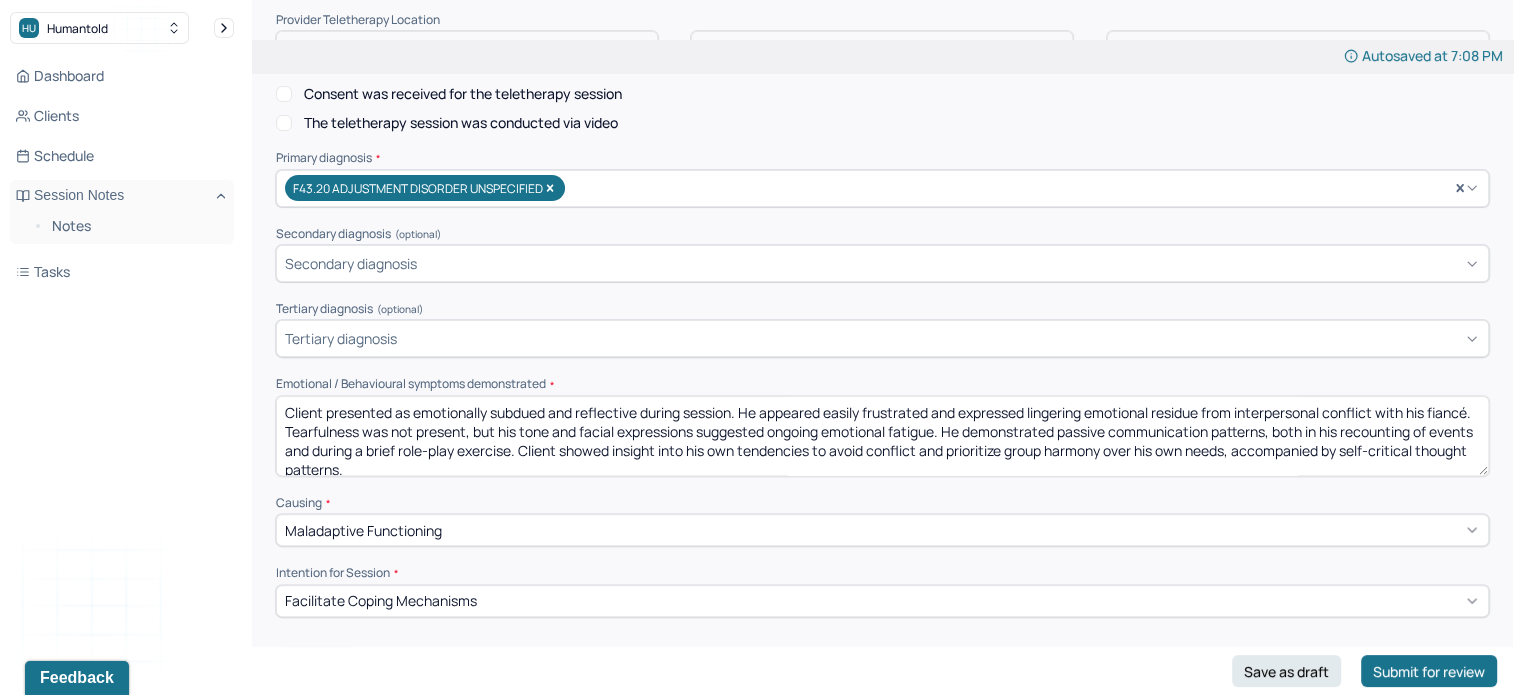 scroll, scrollTop: 600, scrollLeft: 0, axis: vertical 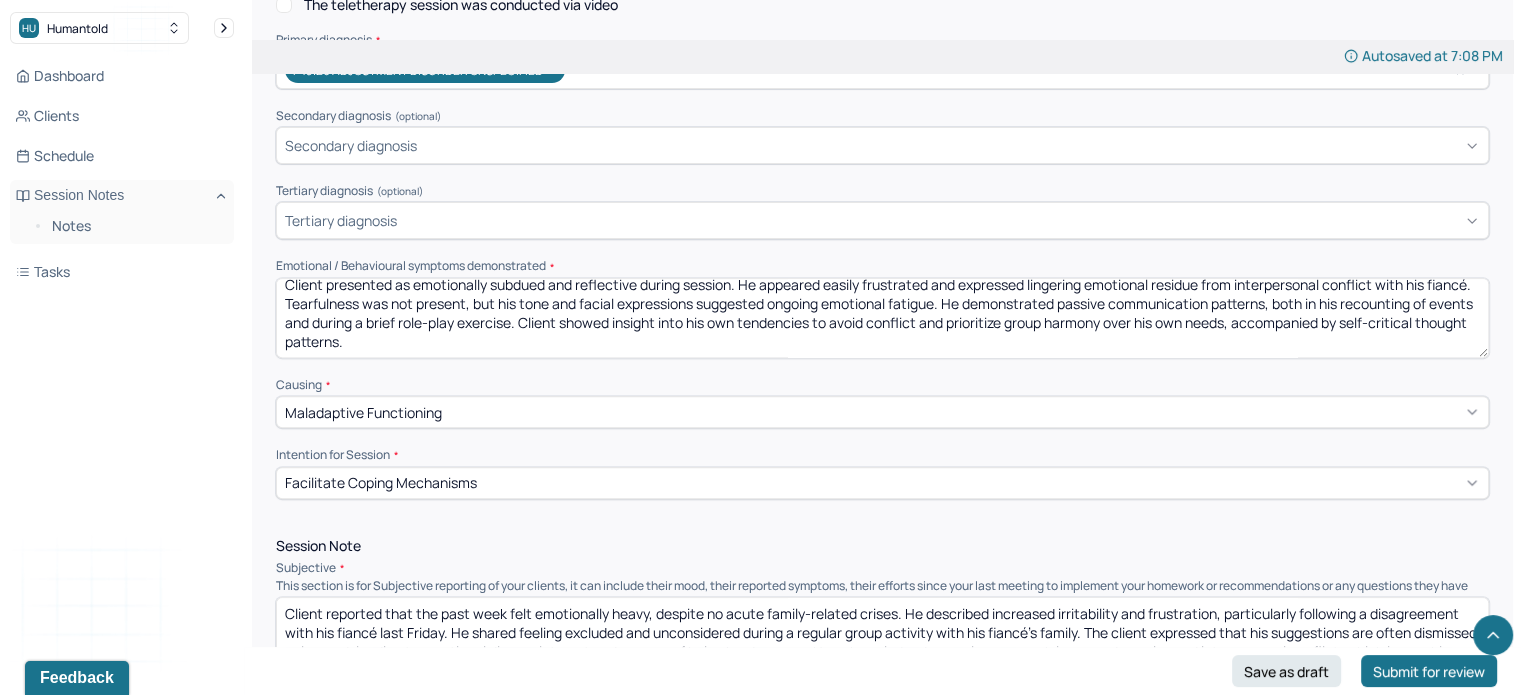 click on "Emotional / Behavioural symptoms demonstrated *" at bounding box center [882, 266] 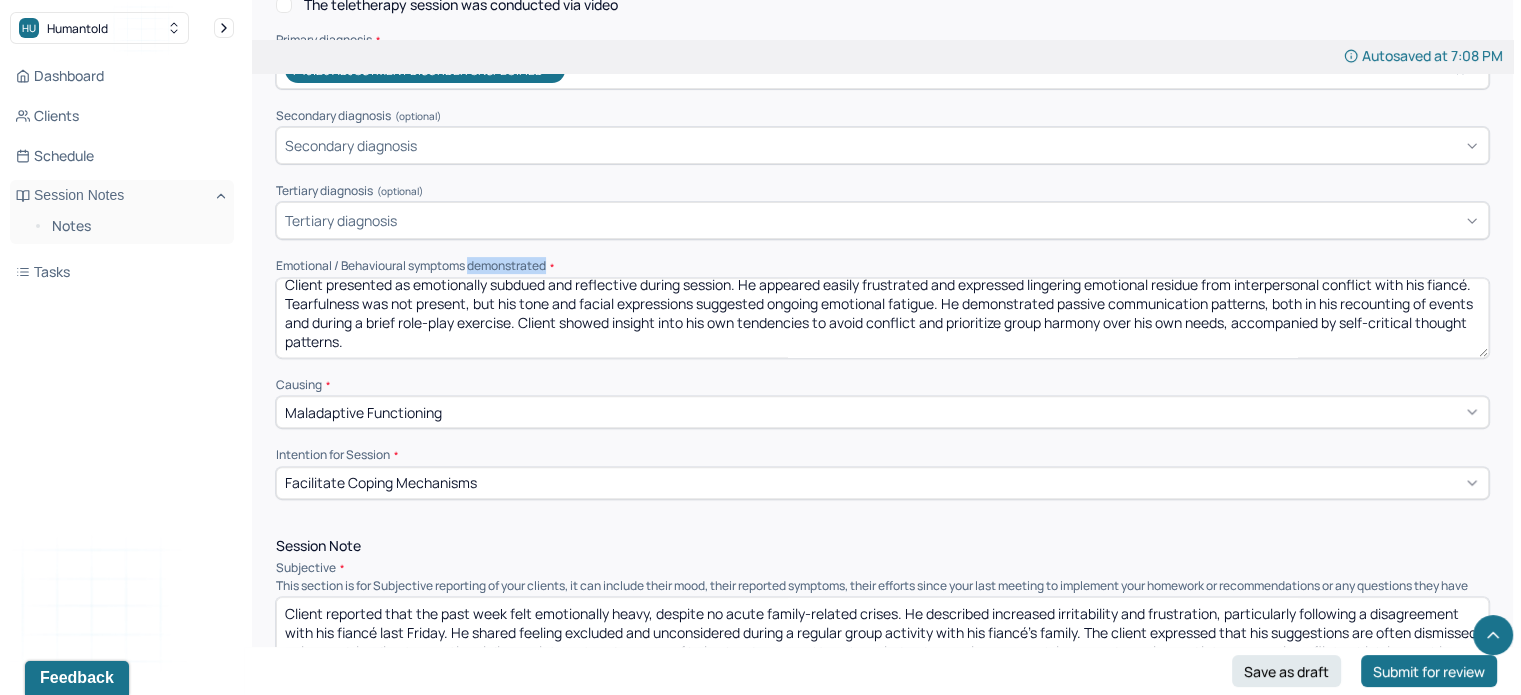 click on "Emotional / Behavioural symptoms demonstrated *" at bounding box center (882, 266) 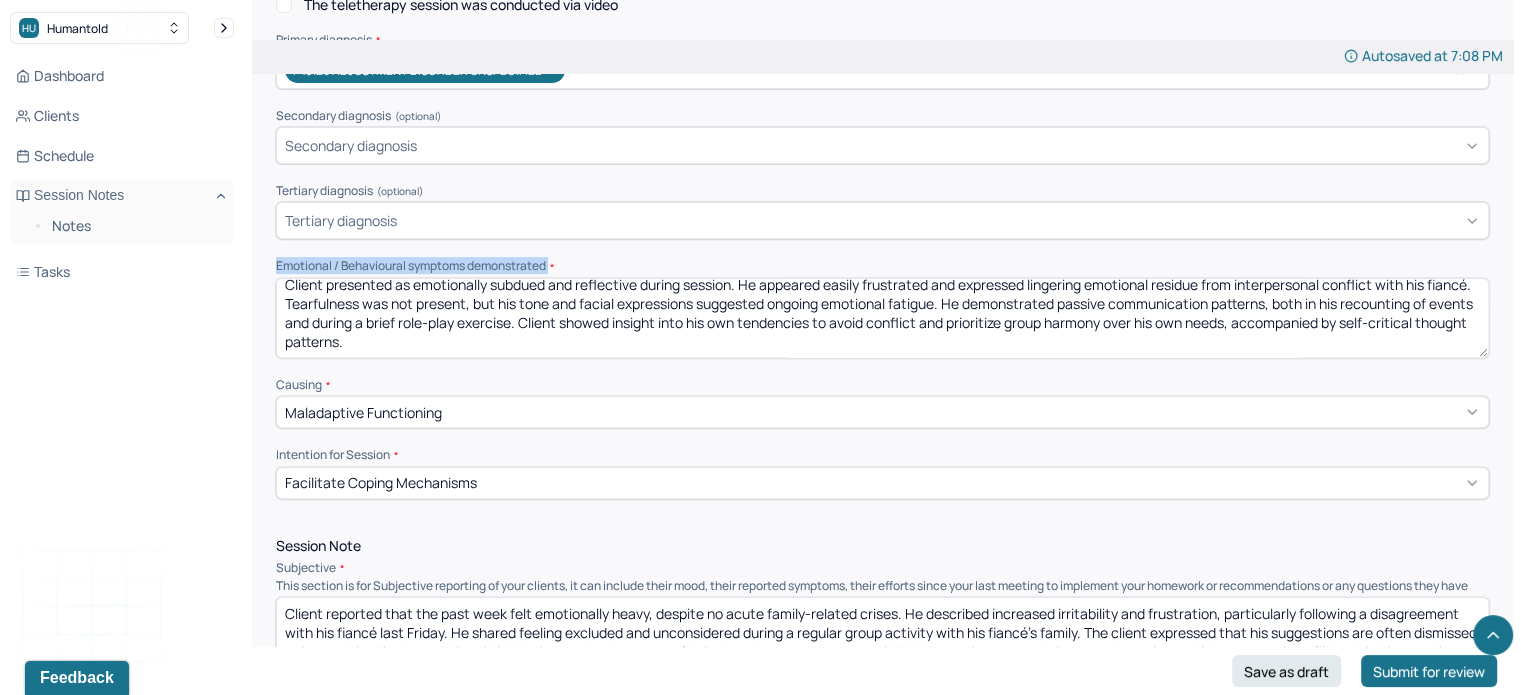 click on "Emotional / Behavioural symptoms demonstrated *" at bounding box center (882, 266) 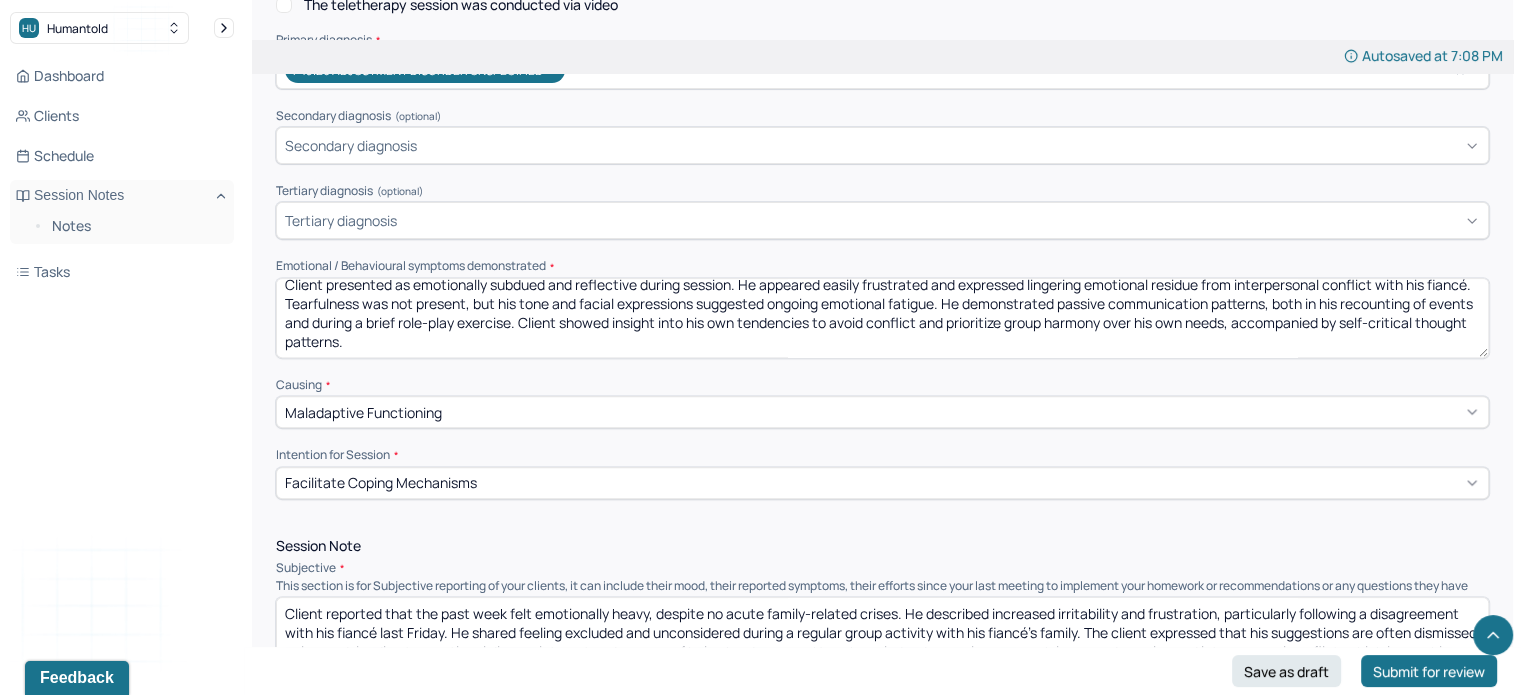 click on "Client presented as emotionally subdued and reflective during session. He appeared easily frustrated and expressed lingering emotional residue from interpersonal conflict with his fiancé. Tearfulness was not present, but his tone and facial expressions suggested ongoing emotional fatigue. He demonstrated passive communication patterns, both in his recounting of events and during a brief role-play exercise. Client showed insight into his own tendencies to avoid conflict and prioritize group harmony over his own needs, accompanied by self-critical thought patterns." at bounding box center (882, 318) 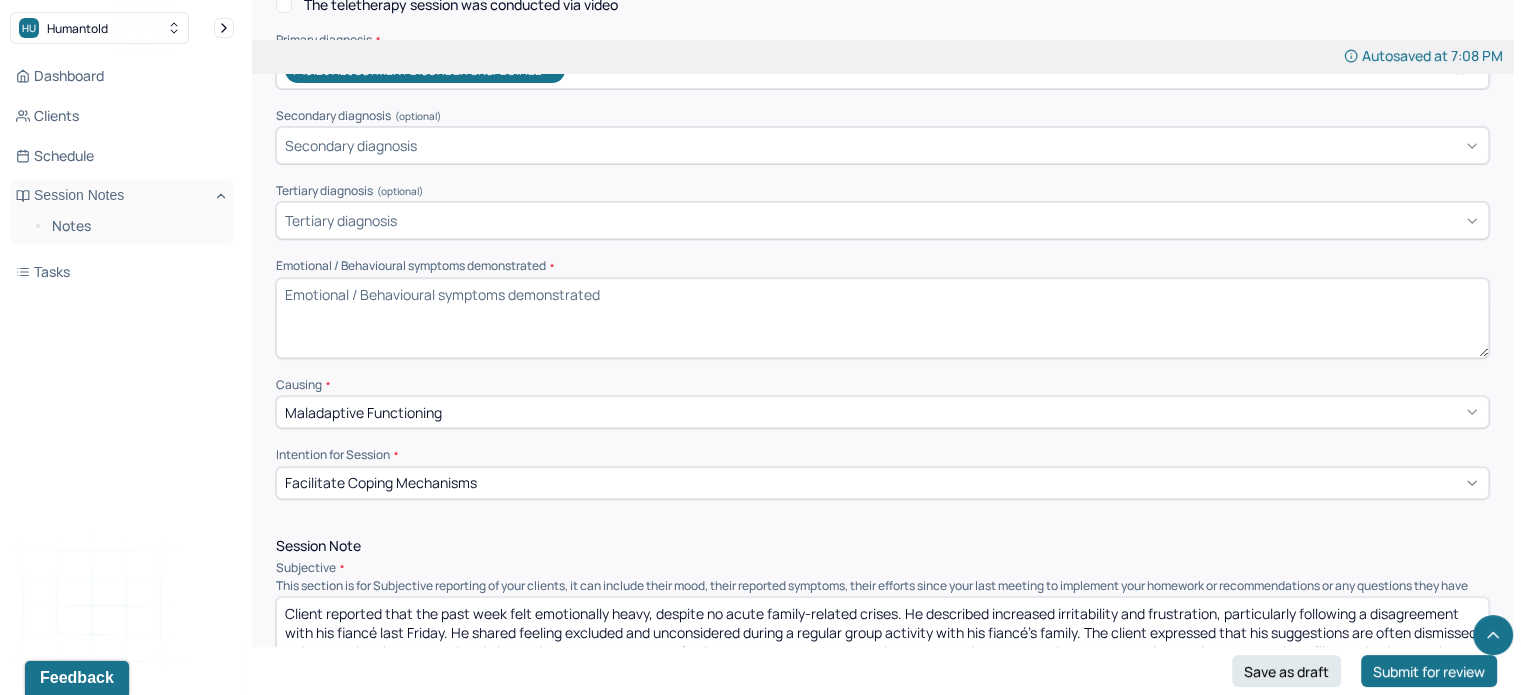 scroll, scrollTop: 0, scrollLeft: 0, axis: both 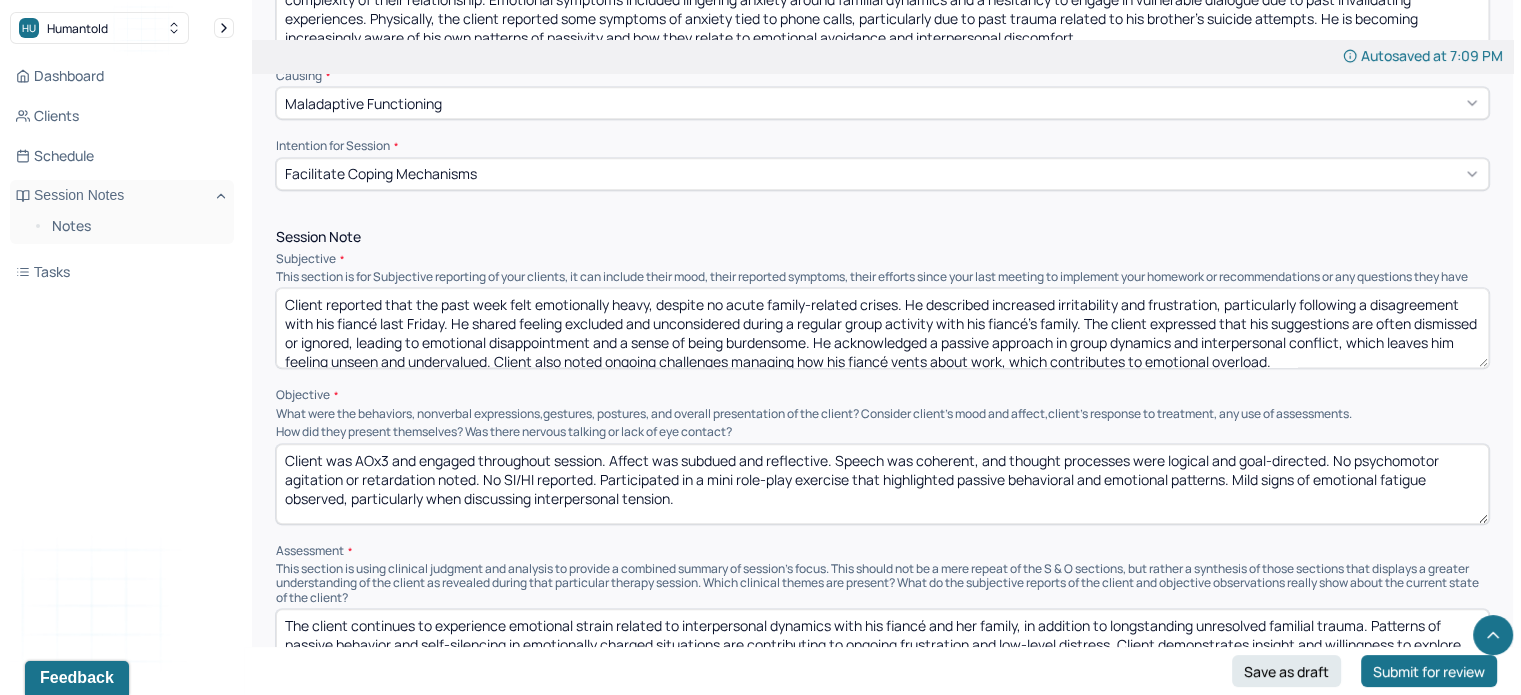 type on "The client presented with an overall improved mood and increased emotional stability compared to the previous session. He reported feeling better and more in control, notably after successfully communicating his needs to his wife. Despite continued nervousness around his upcoming interaction with his brother, the client expressed openness to reflecting on the complexity of their relationship. Emotional symptoms included lingering anxiety around familial dynamics and a hesitancy to engage in vulnerable dialogue due to past invalidating experiences. Physically, the client reported some symptoms of anxiety tied to phone calls, particularly due to past trauma related to his brother’s suicide attempts. He is becoming increasingly aware of his own patterns of passivity and how they relate to emotional avoidance and interpersonal discomfort." 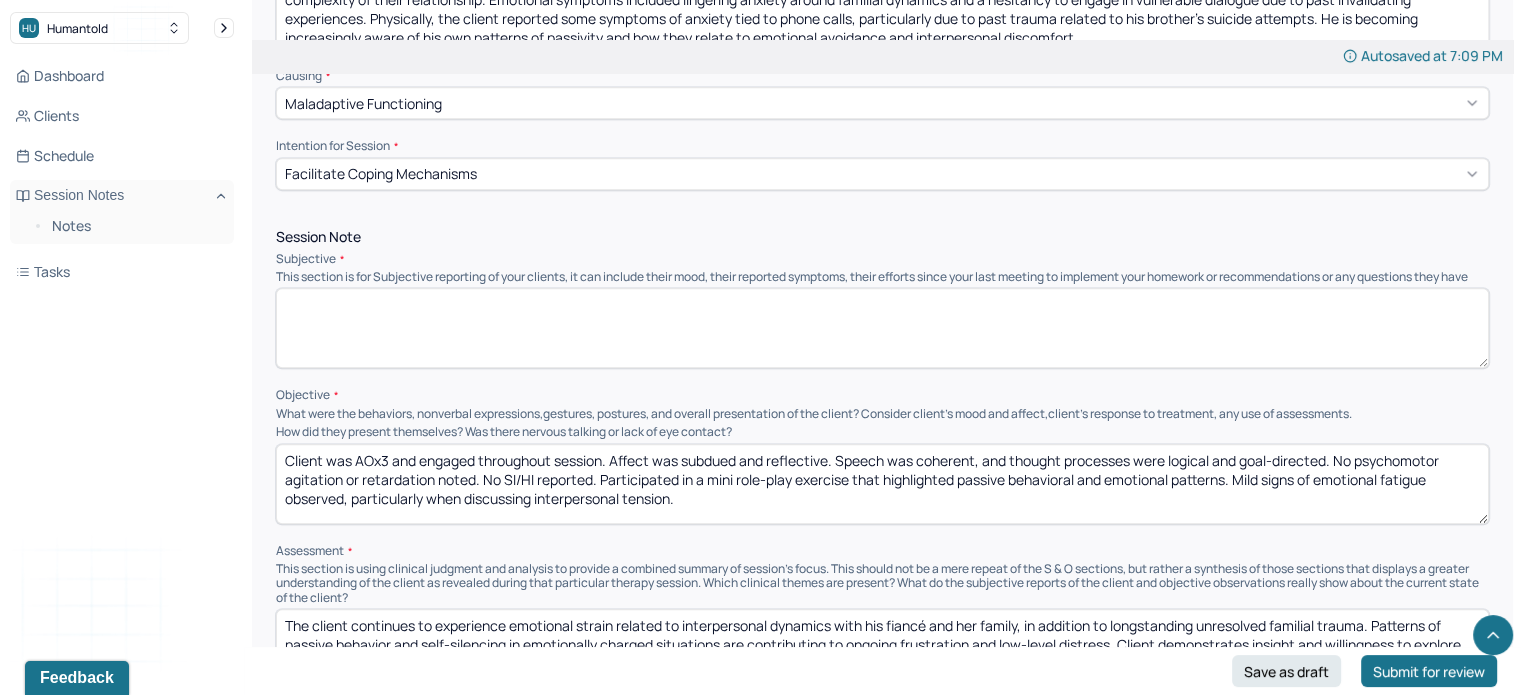 paste on "The client reported doing better than the previous week, noting improvements in mood and a sense of progress. He shared that he attended his usual Friday night event and was able to communicate more openly with his wife, which had a positive impact on his overall emotional state. Client discussed anticipation around seeing his brother this upcoming weekend, especially as his own wedding approaches at the end of the month. He expressed mixed emotions—nervousness, uncertainty, and some surprise that his brother wanted to attend his bachelor gathering." 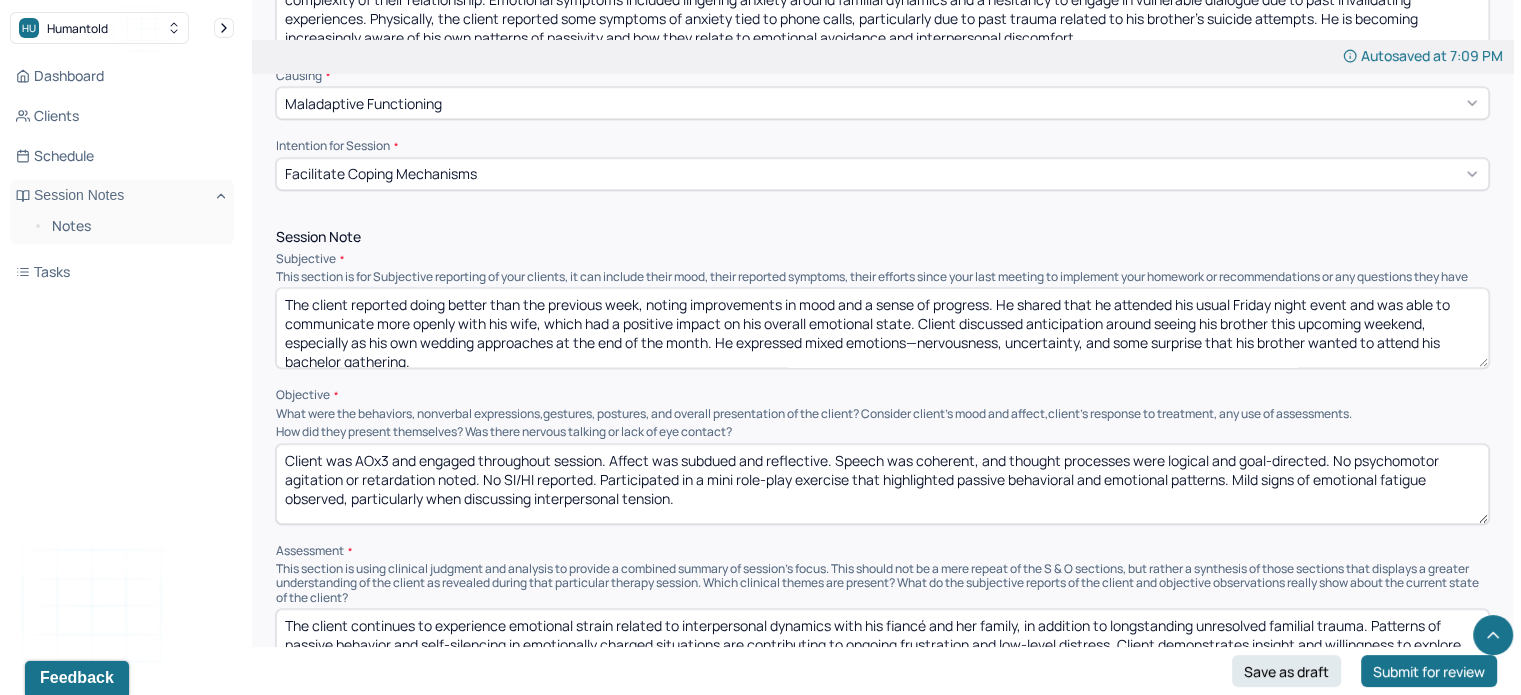 scroll, scrollTop: 4, scrollLeft: 0, axis: vertical 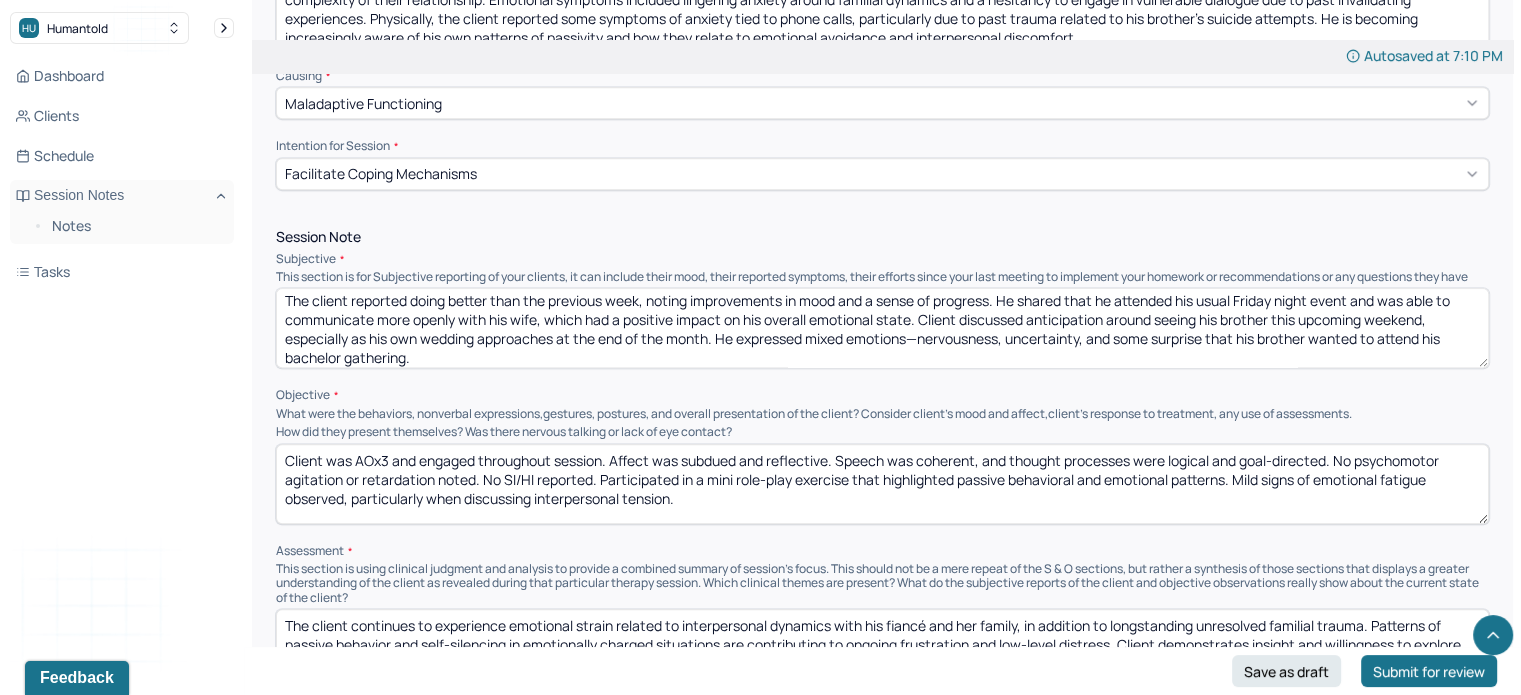 click on "The client reported doing better than the previous week, noting improvements in mood and a sense of progress. He shared that he attended his usual Friday night event and was able to communicate more openly with his wife, which had a positive impact on his overall emotional state. Client discussed anticipation around seeing his brother this upcoming weekend, especially as his own wedding approaches at the end of the month. He expressed mixed emotions—nervousness, uncertainty, and some surprise that his brother wanted to attend his bachelor gathering." at bounding box center (882, 328) 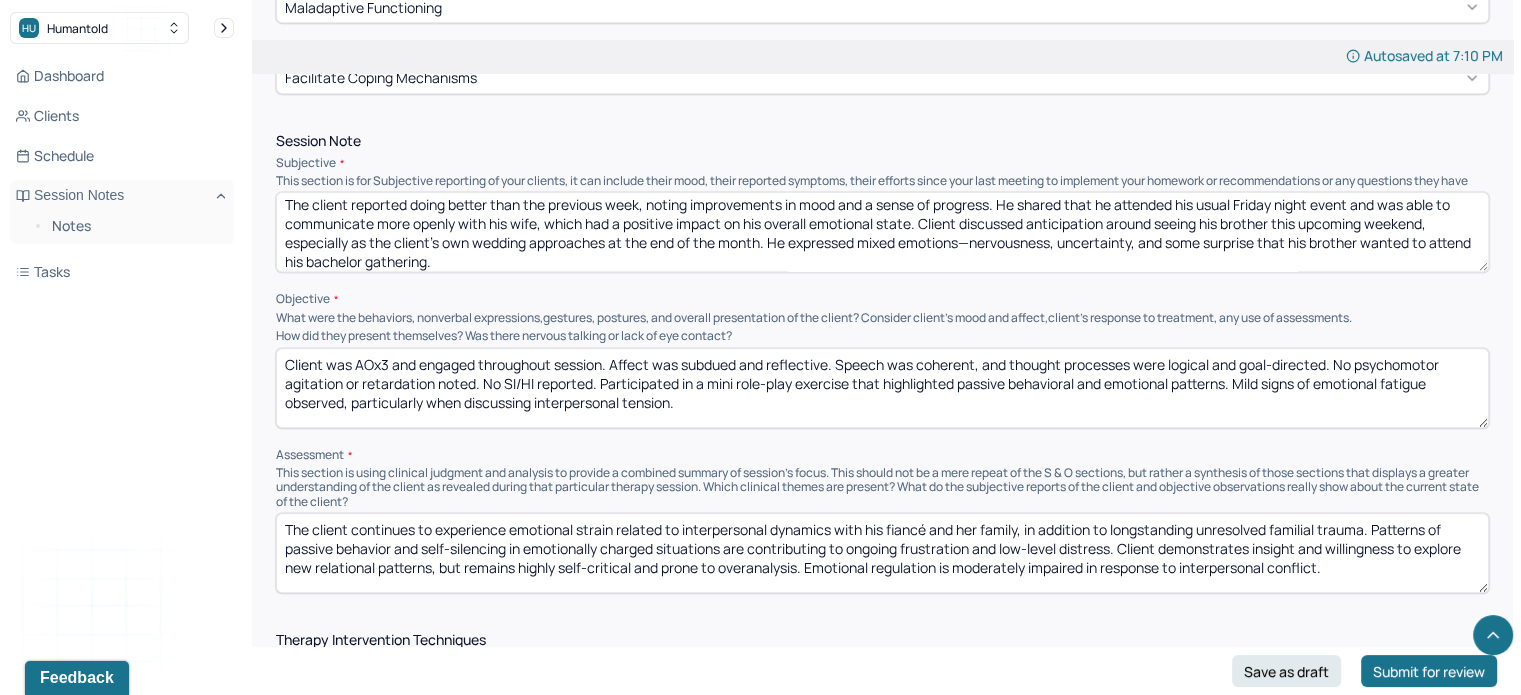 scroll, scrollTop: 1116, scrollLeft: 0, axis: vertical 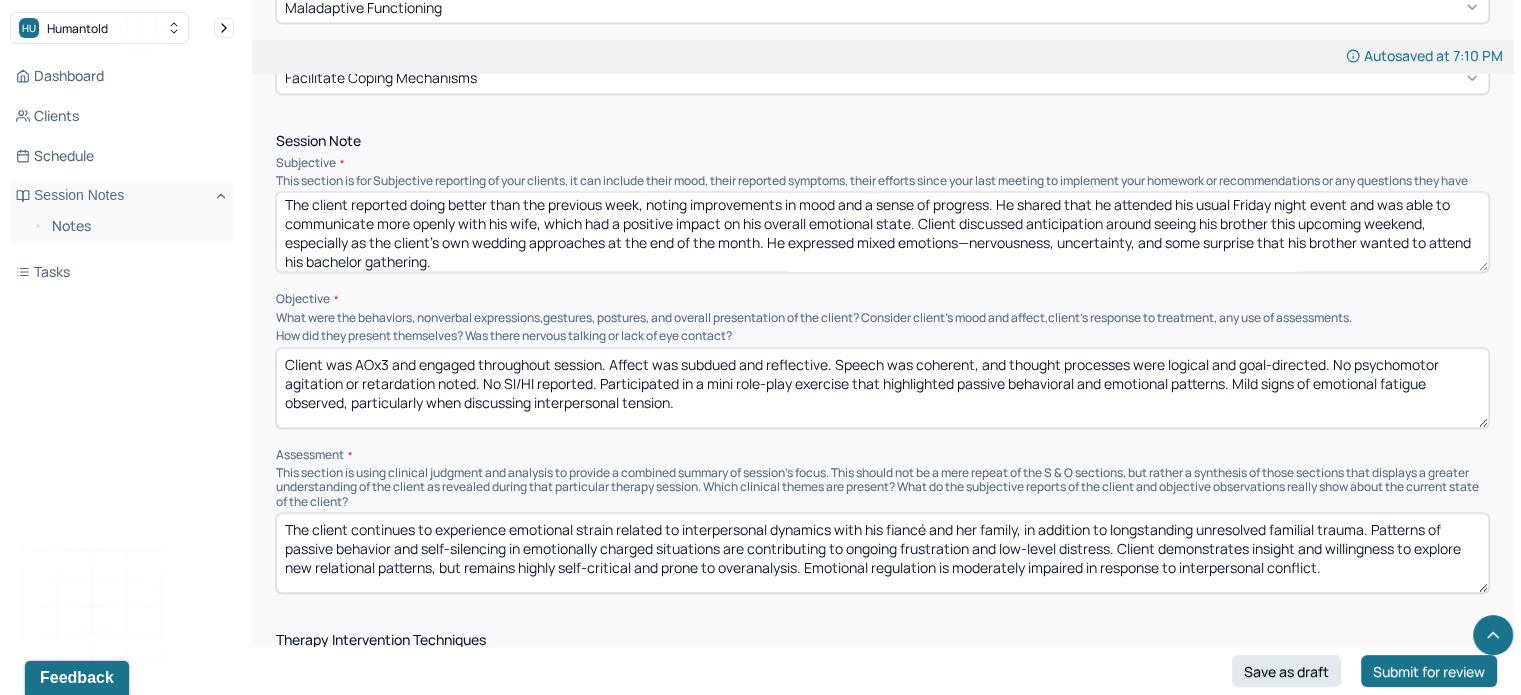 type on "The client reported doing better than the previous week, noting improvements in mood and a sense of progress. He shared that he attended his usual Friday night event and was able to communicate more openly with his wife, which had a positive impact on his overall emotional state. Client discussed anticipation around seeing his brother this upcoming weekend, especially as the client's own wedding approaches at the end of the month. He expressed mixed emotions—nervousness, uncertainty, and some surprise that his brother wanted to attend his bachelor gathering." 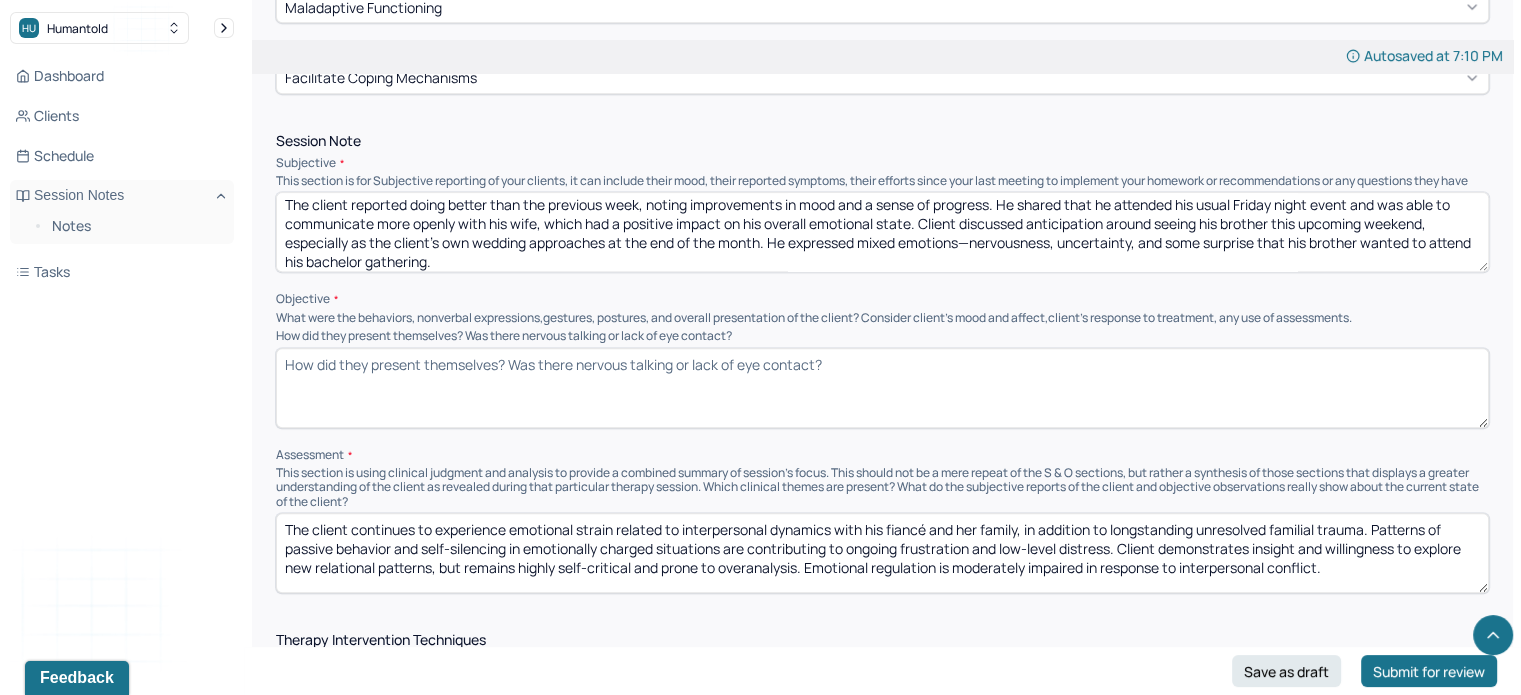 paste on "Client was AOx3, appeared well-groomed, and presented with a calm and thoughtful demeanor. Mood appeared improved, with affect congruent to content. No signs of acute distress were observed. Client engaged readily in session activities and reflected with clarity. No SI/HI reported. Demonstrated insight into familial patterns and personal emotional reactions. Participated in psychoeducation on cognitive reframing (“glass half full vs. glass half empty”) and identifying cognitive distortions, including “what if” statements and moments of passivity." 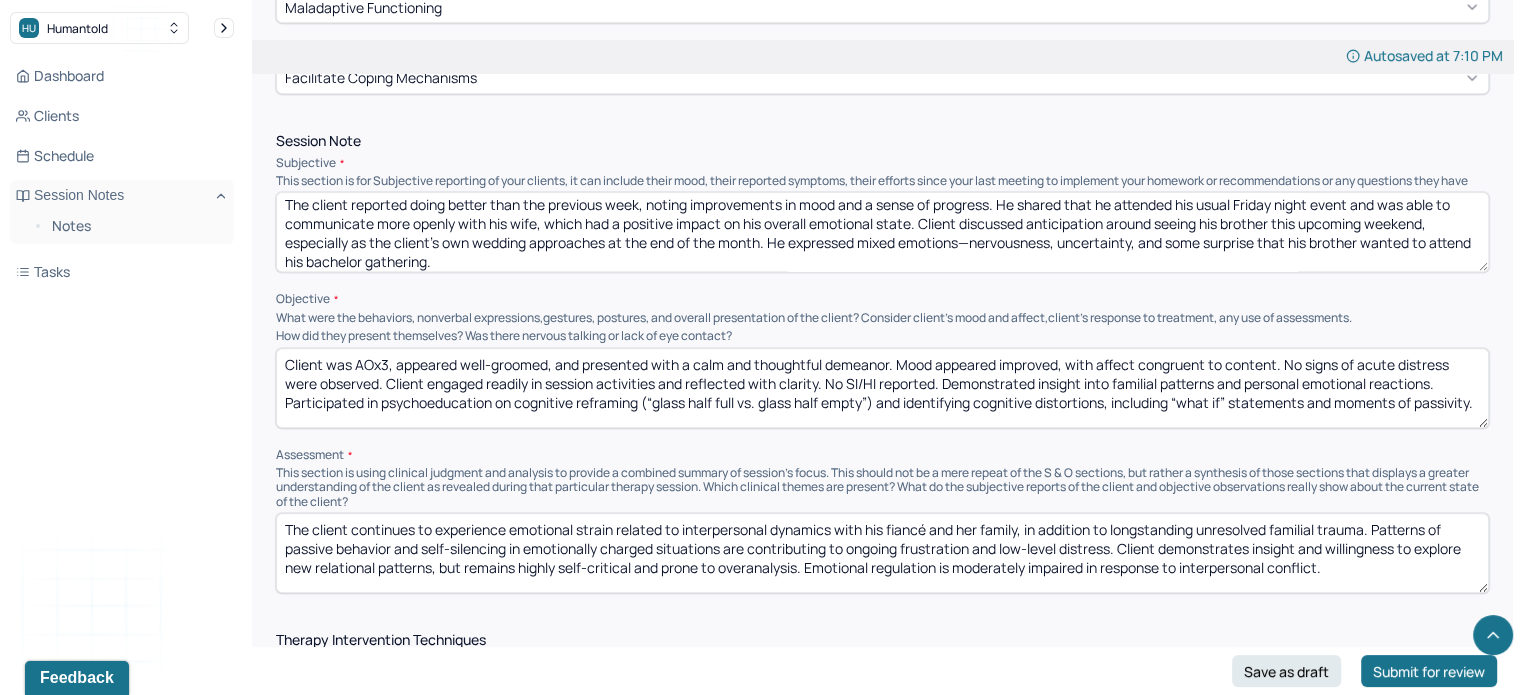scroll, scrollTop: 10, scrollLeft: 0, axis: vertical 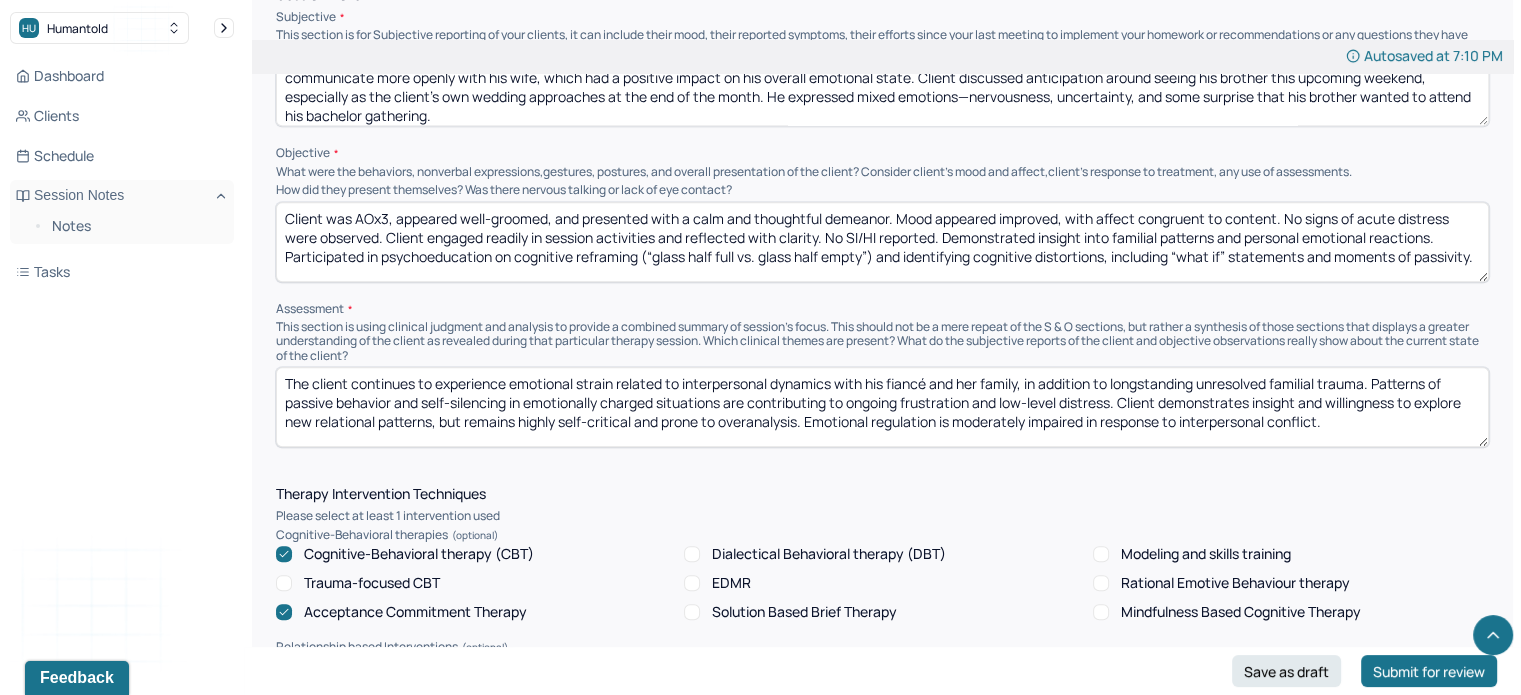 type on "Client was AOx3, appeared well-groomed, and presented with a calm and thoughtful demeanor. Mood appeared improved, with affect congruent to content. No signs of acute distress were observed. Client engaged readily in session activities and reflected with clarity. No SI/HI reported. Demonstrated insight into familial patterns and personal emotional reactions. Participated in psychoeducation on cognitive reframing (“glass half full vs. glass half empty”) and identifying cognitive distortions, including “what if” statements and moments of passivity." 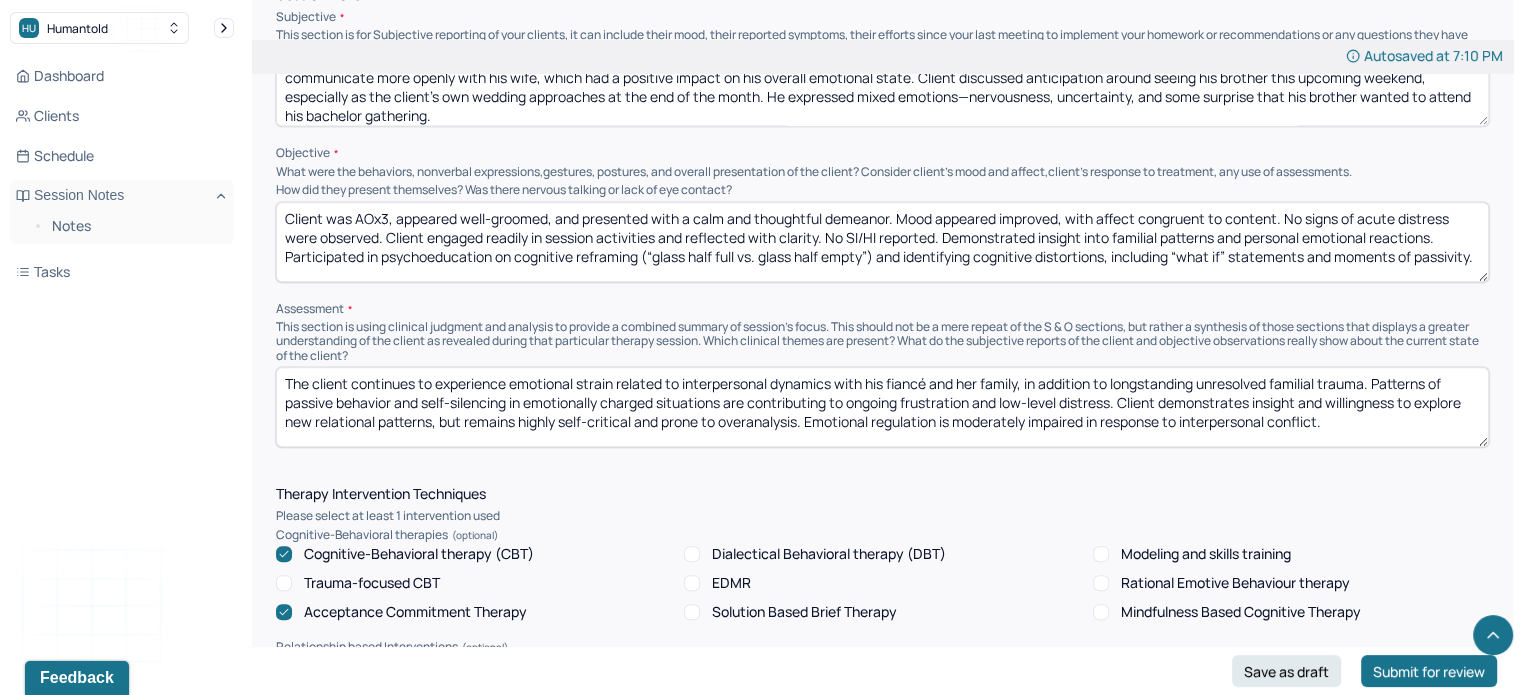 click on "Client was AOx3, appeared well-groomed, and presented with a calm and thoughtful demeanor. Mood appeared improved, with affect congruent to content. No signs of acute distress were observed. Client engaged readily in session activities and reflected with clarity. No SI/HI reported. Demonstrated insight into familial patterns and personal emotional reactions. Participated in psychoeducation on cognitive reframing (“glass half full vs. glass half empty”) and identifying cognitive distortions, including “what if” statements and moments of passivity." at bounding box center (882, 242) 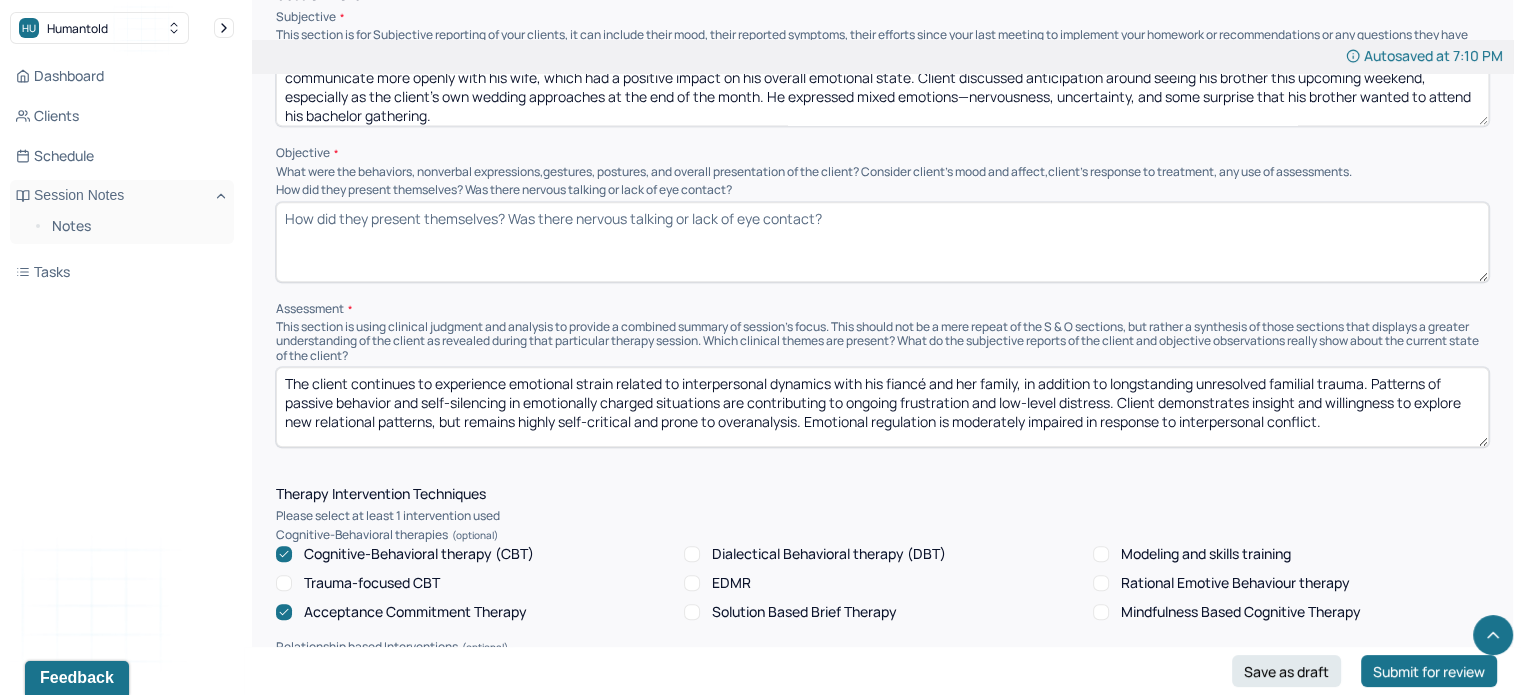 scroll, scrollTop: 0, scrollLeft: 0, axis: both 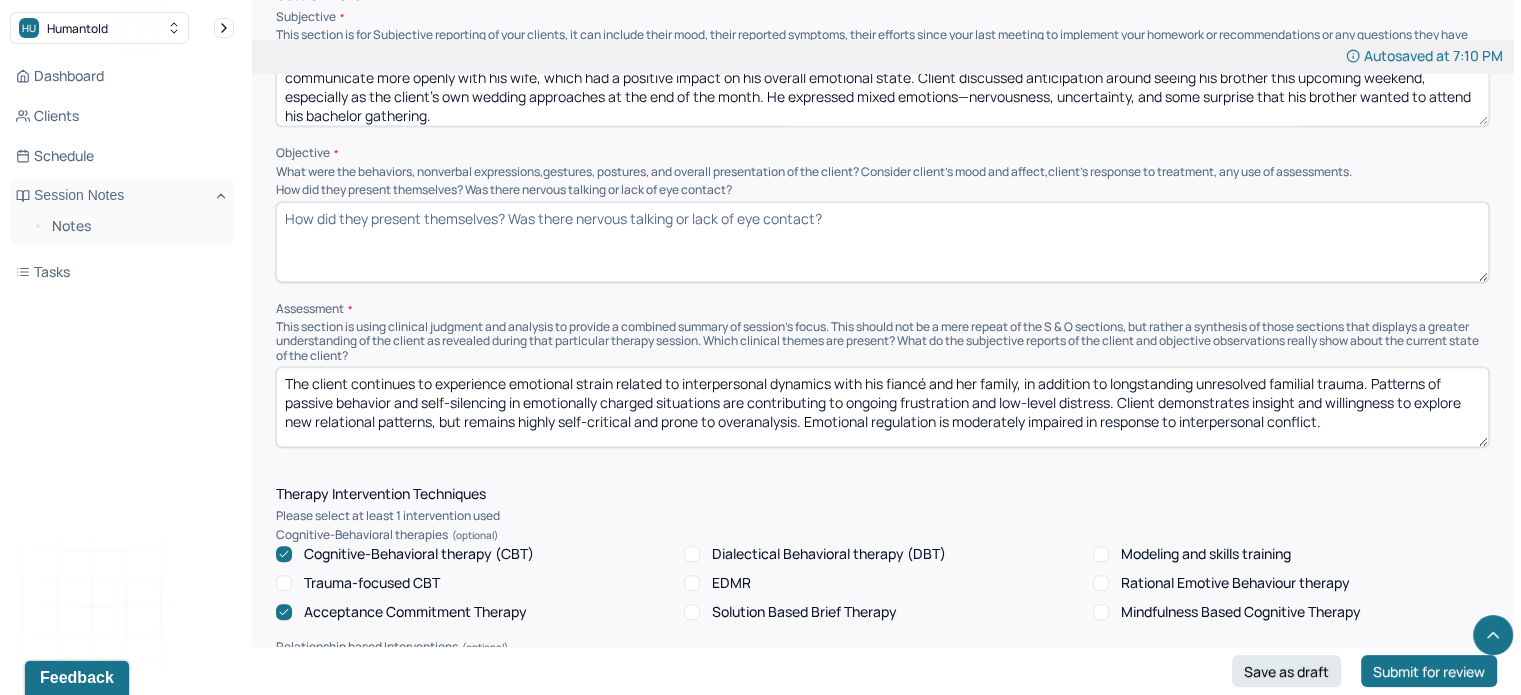 paste on "The client continues to demonstrate gradual progress in emotional awareness and interpersonal reflection. His willingness to explore difficult family dynamics, particularly with his brother, signals growing resilience despite underlying anxiety and avoidance tendencies. He is increasingly able to articulate internal conflicts and patterns of passivity that contribute to emotional distance and communication breakdowns." 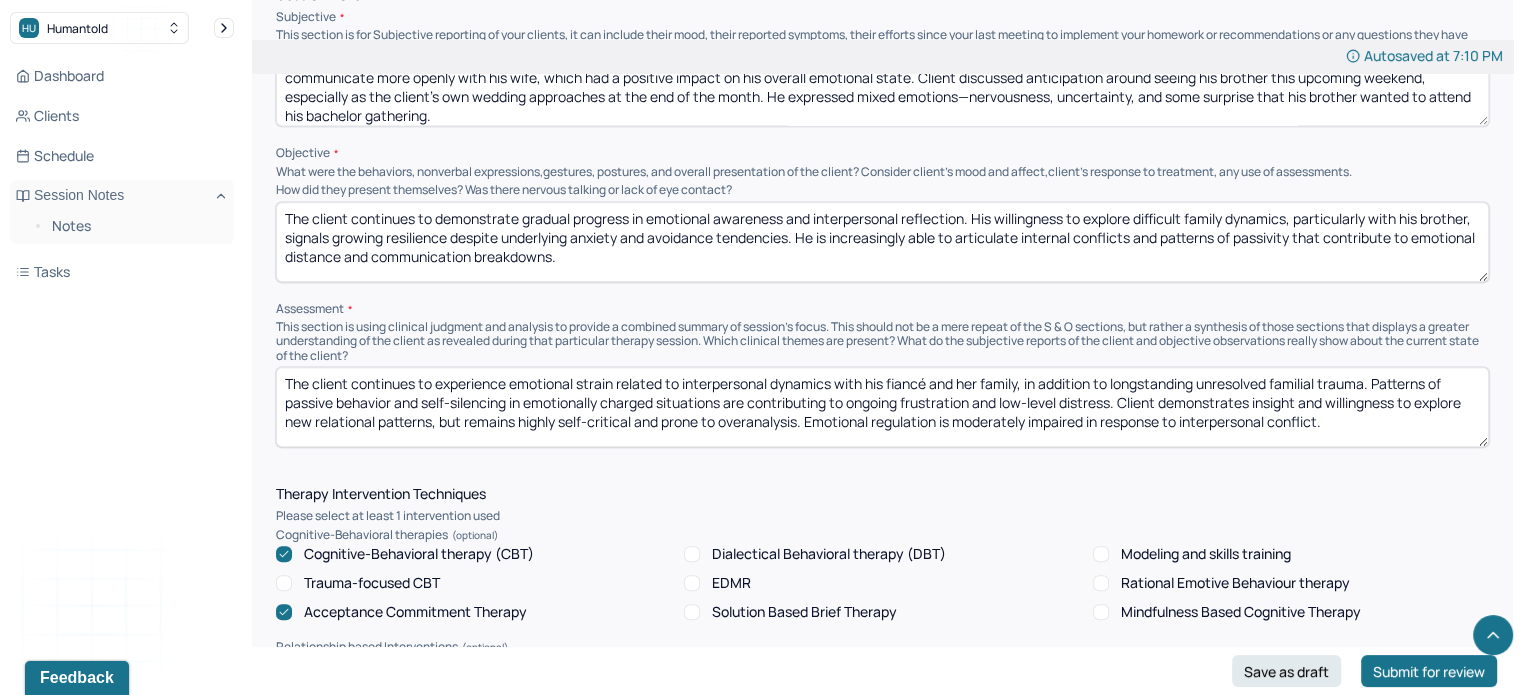 scroll, scrollTop: 1372, scrollLeft: 0, axis: vertical 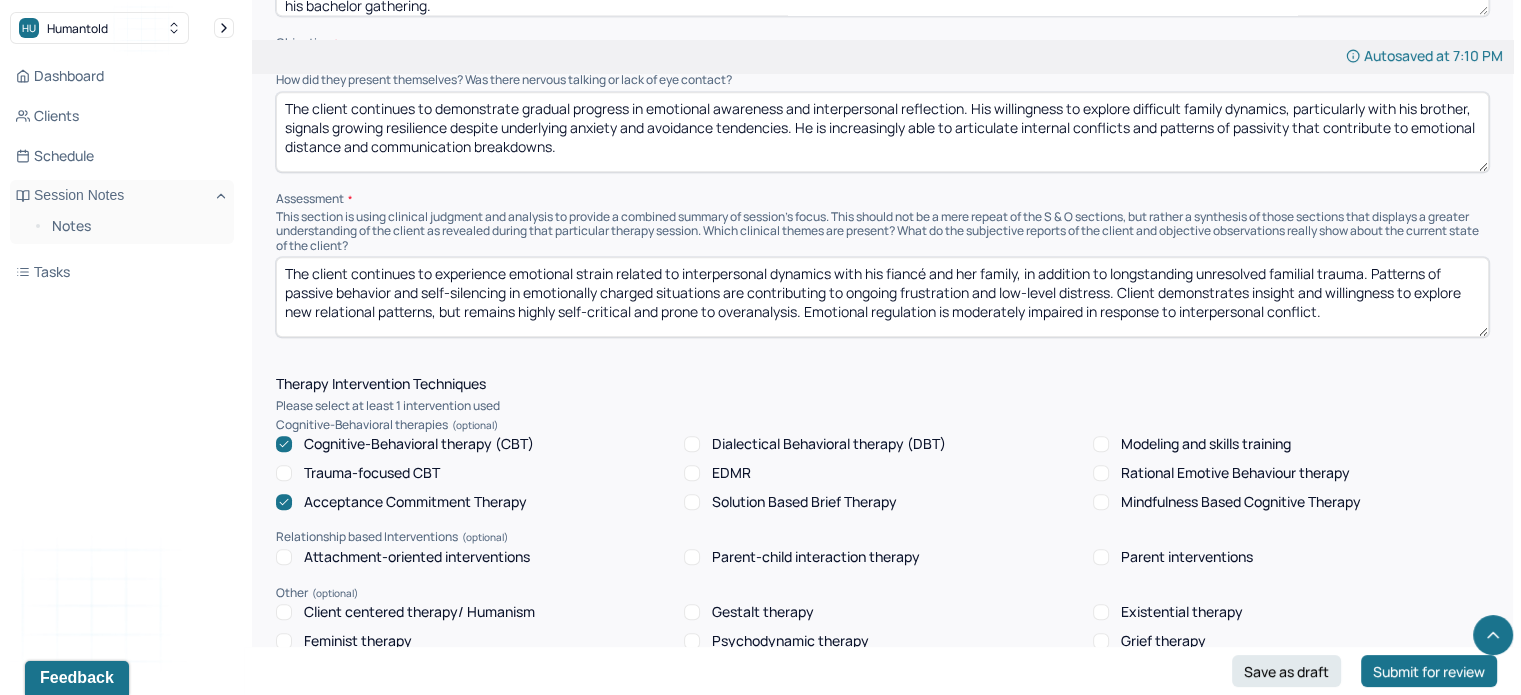 type on "The client continues to demonstrate gradual progress in emotional awareness and interpersonal reflection. His willingness to explore difficult family dynamics, particularly with his brother, signals growing resilience despite underlying anxiety and avoidance tendencies. He is increasingly able to articulate internal conflicts and patterns of passivity that contribute to emotional distance and communication breakdowns." 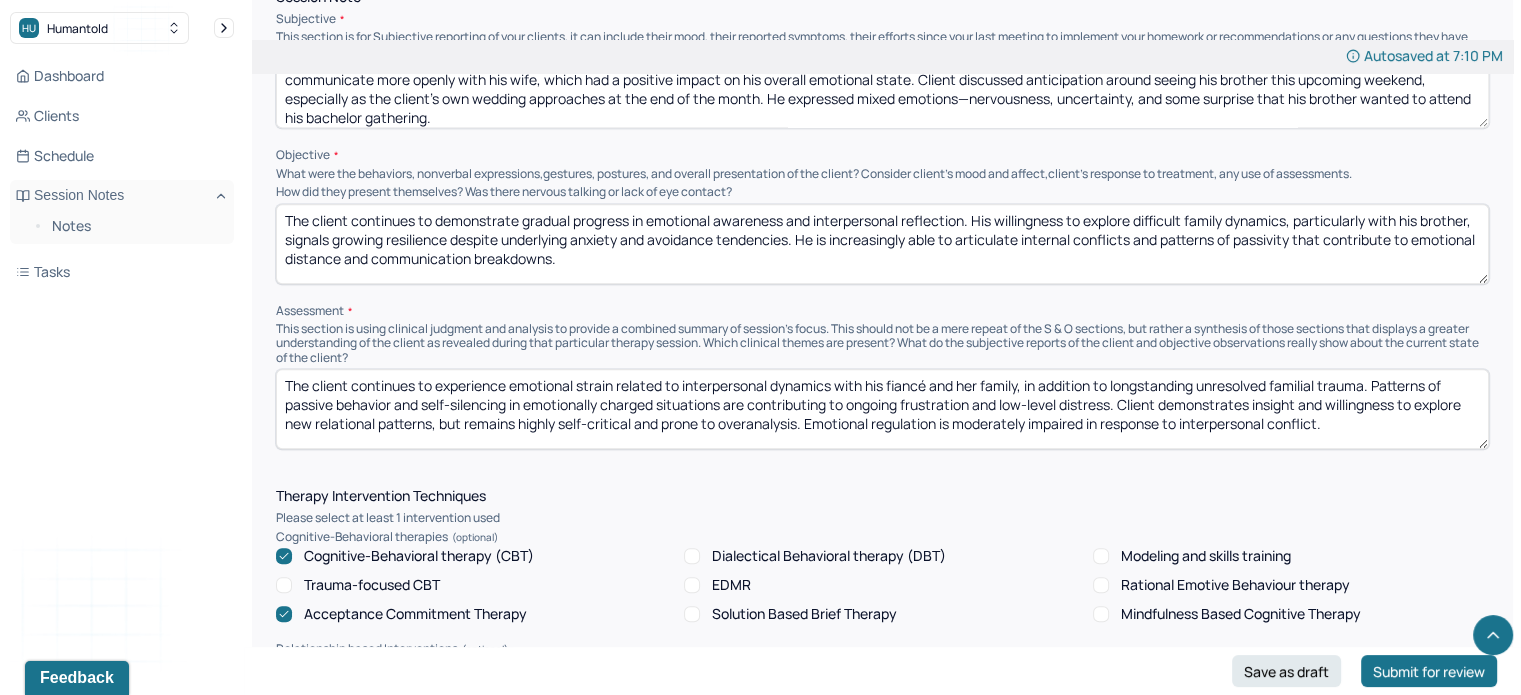 scroll, scrollTop: 1256, scrollLeft: 0, axis: vertical 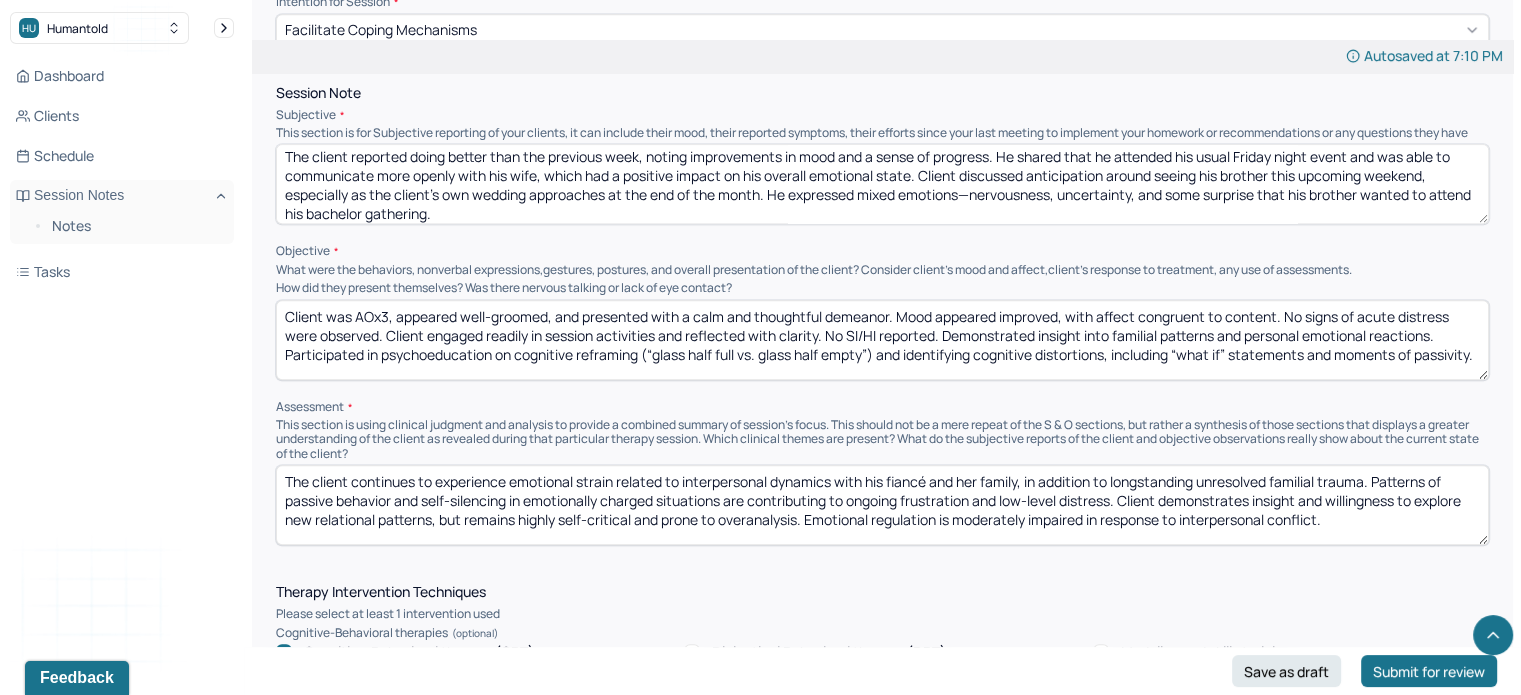 type on "Client was AOx3, appeared well-groomed, and presented with a calm and thoughtful demeanor. Mood appeared improved, with affect congruent to content. No signs of acute distress were observed. Client engaged readily in session activities and reflected with clarity. No SI/HI reported. Demonstrated insight into familial patterns and personal emotional reactions. Participated in psychoeducation on cognitive reframing (“glass half full vs. glass half empty”) and identifying cognitive distortions, including “what if” statements and moments of passivity." 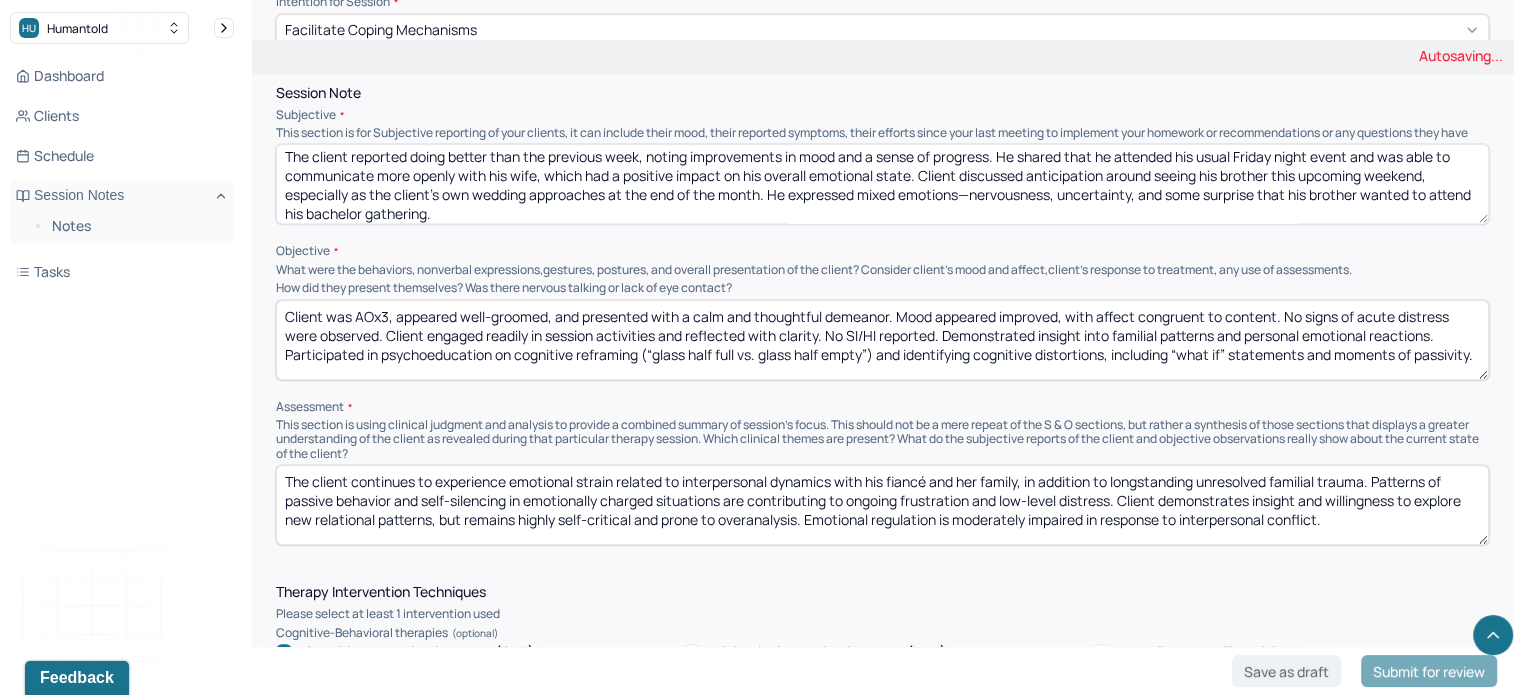 click on "The client continues to experience emotional strain related to interpersonal dynamics with his fiancé and her family, in addition to longstanding unresolved familial trauma. Patterns of passive behavior and self-silencing in emotionally charged situations are contributing to ongoing frustration and low-level distress. Client demonstrates insight and willingness to explore new relational patterns, but remains highly self-critical and prone to overanalysis. Emotional regulation is moderately impaired in response to interpersonal conflict." at bounding box center (882, 505) 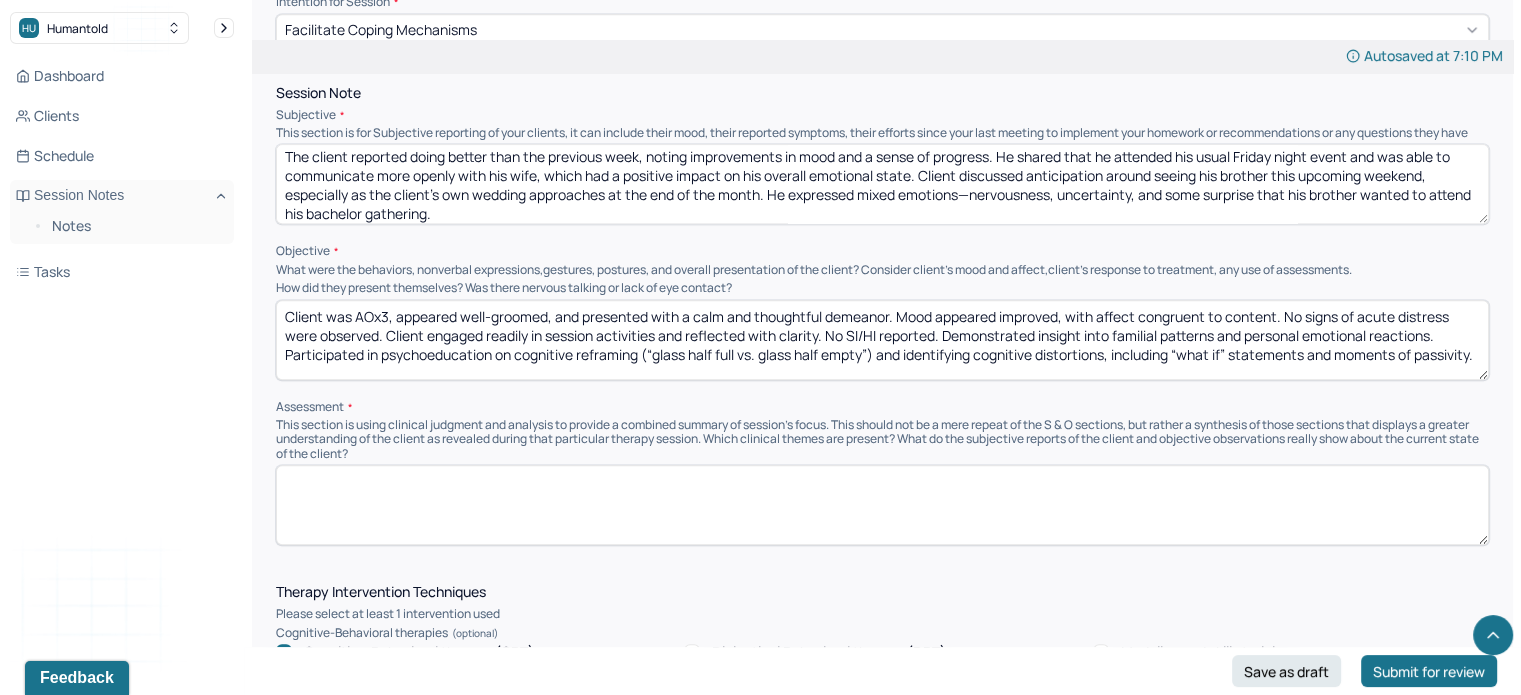 paste on "The client continues to demonstrate gradual progress in emotional awareness and interpersonal reflection. His willingness to explore difficult family dynamics, particularly with his brother, signals growing resilience despite underlying anxiety and avoidance tendencies. He is increasingly able to articulate internal conflicts and patterns of passivity that contribute to emotional distance and communication breakdowns." 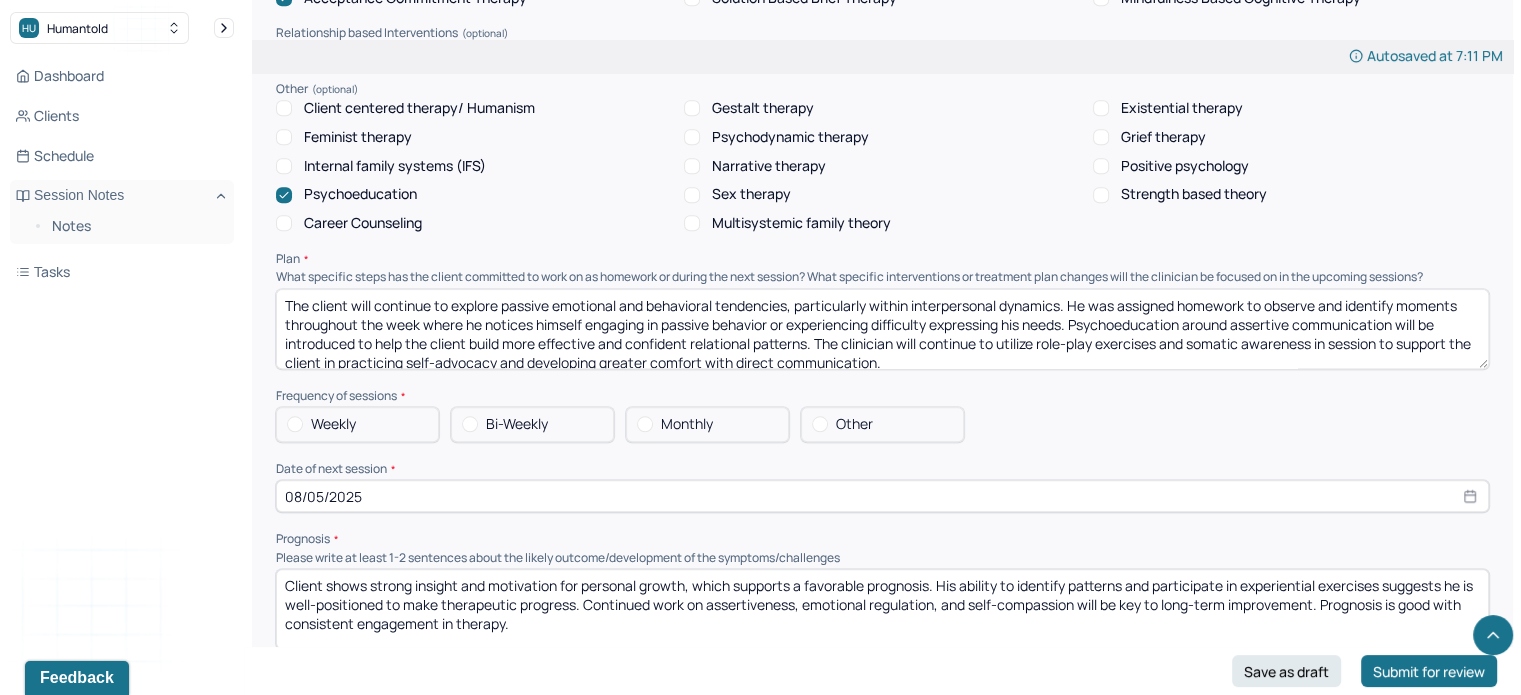 scroll, scrollTop: 1878, scrollLeft: 0, axis: vertical 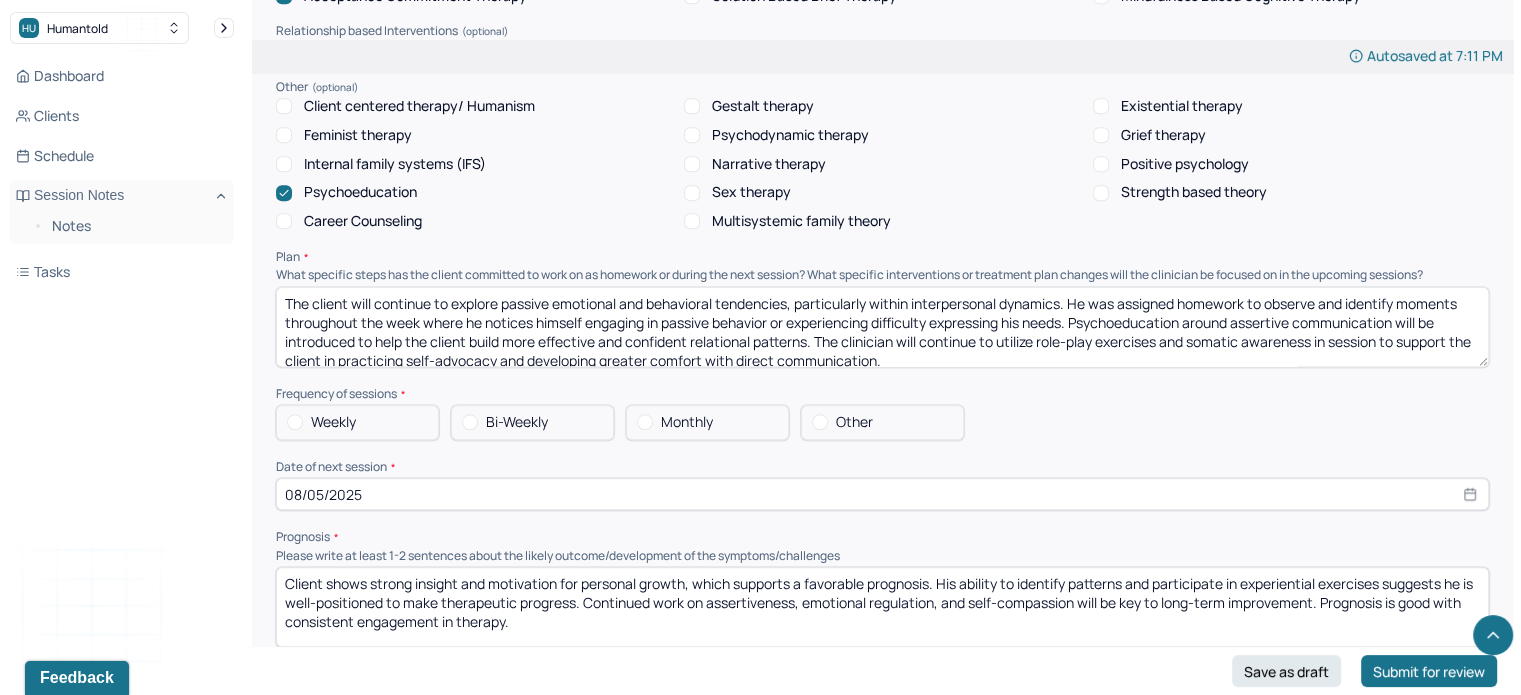 type on "The client continues to demonstrate gradual progress in emotional awareness and interpersonal reflection. His willingness to explore difficult family dynamics, particularly with his brother, signals growing resilience despite underlying anxiety and avoidance tendencies. He is increasingly able to articulate internal conflicts and patterns of passivity that contribute to emotional distance and communication breakdowns." 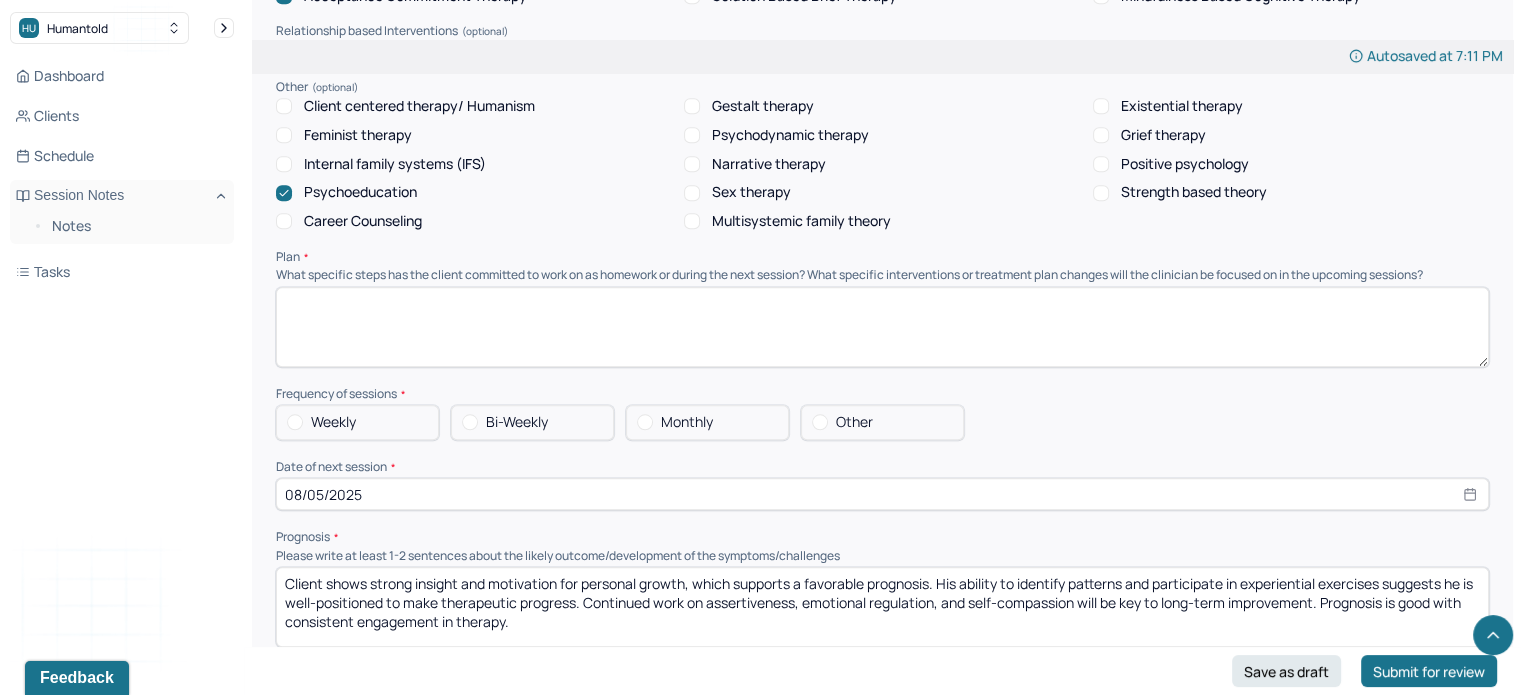 paste on "The client will continue working on identifying and tracking passive behaviors, anxious “what if” thoughts, and associated physical symptoms throughout the upcoming week." 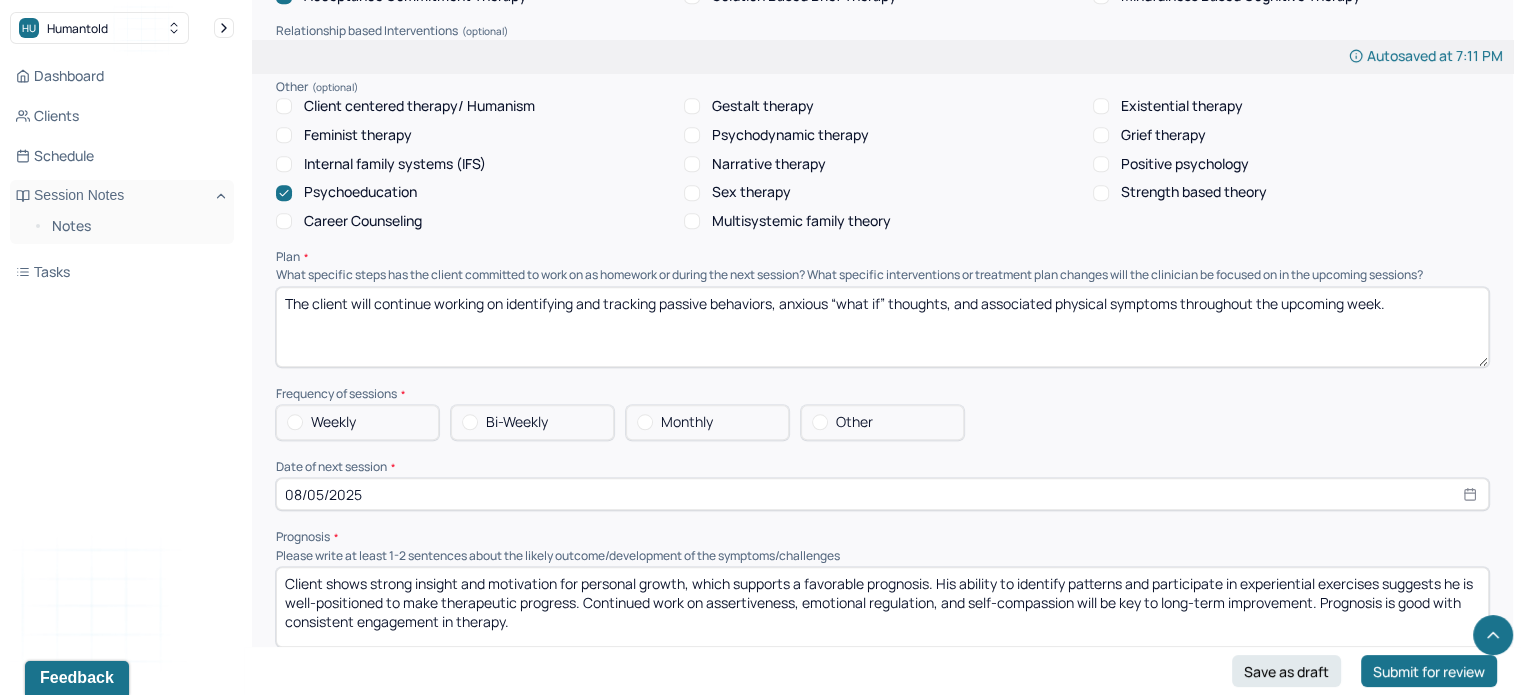 type on "The client will continue working on identifying and tracking passive behaviors, anxious “what if” thoughts, and associated physical symptoms throughout the upcoming week." 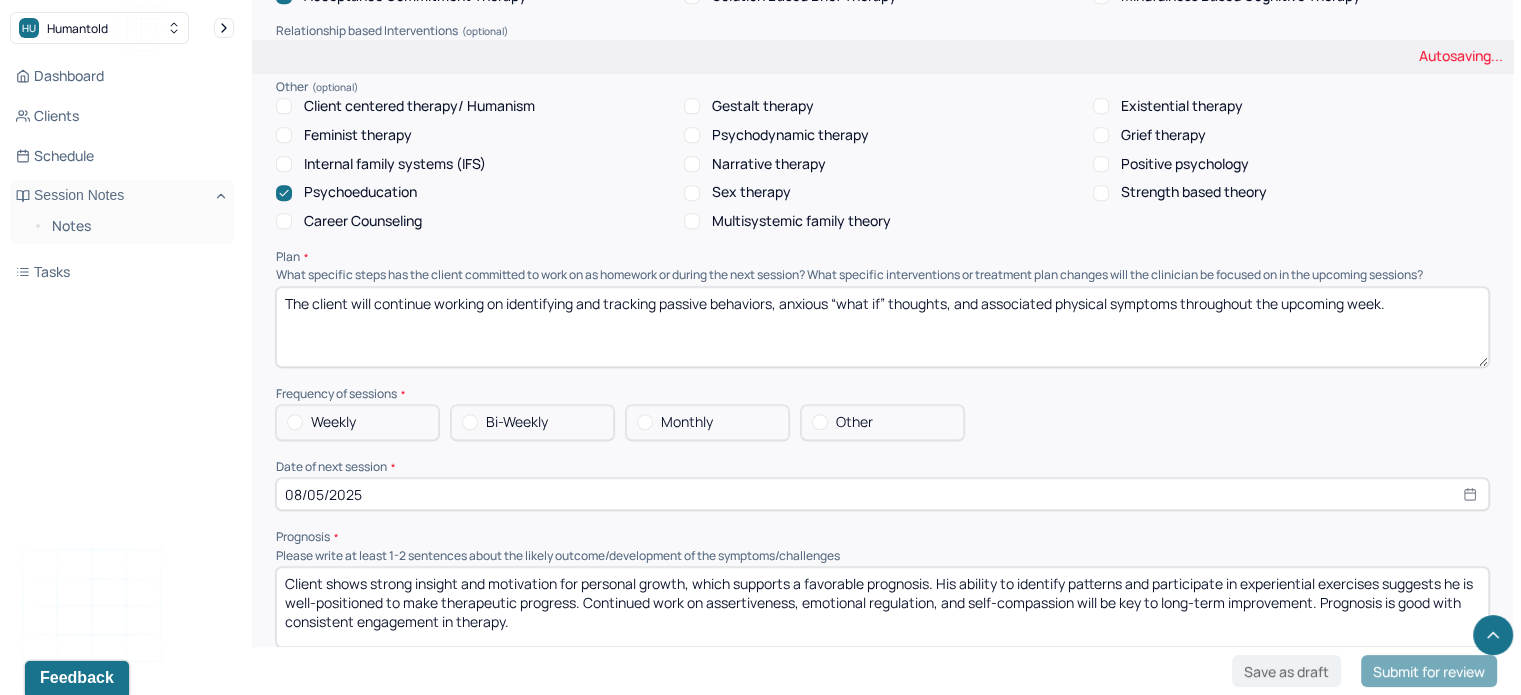 click on "Weekly" at bounding box center [357, 422] 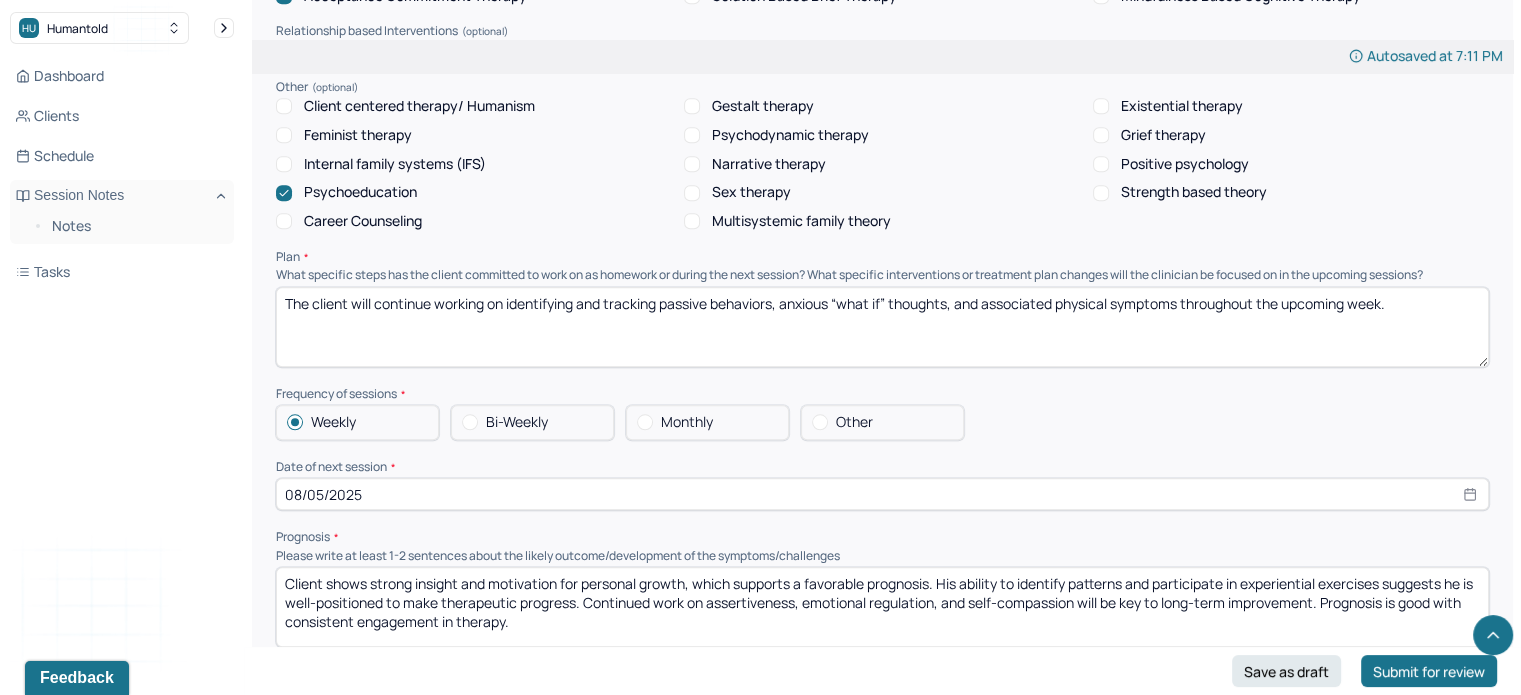 scroll, scrollTop: 1908, scrollLeft: 0, axis: vertical 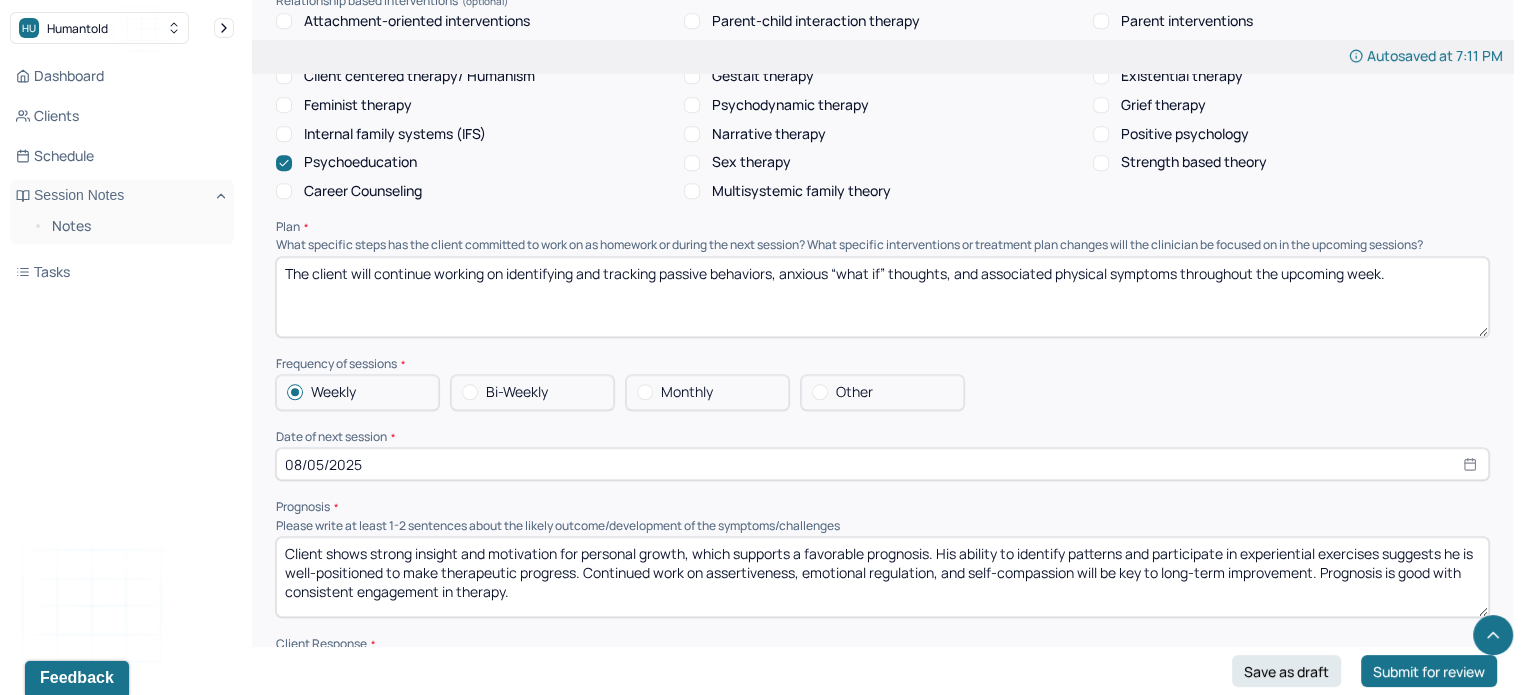 click on "Date of next session *" at bounding box center [882, 437] 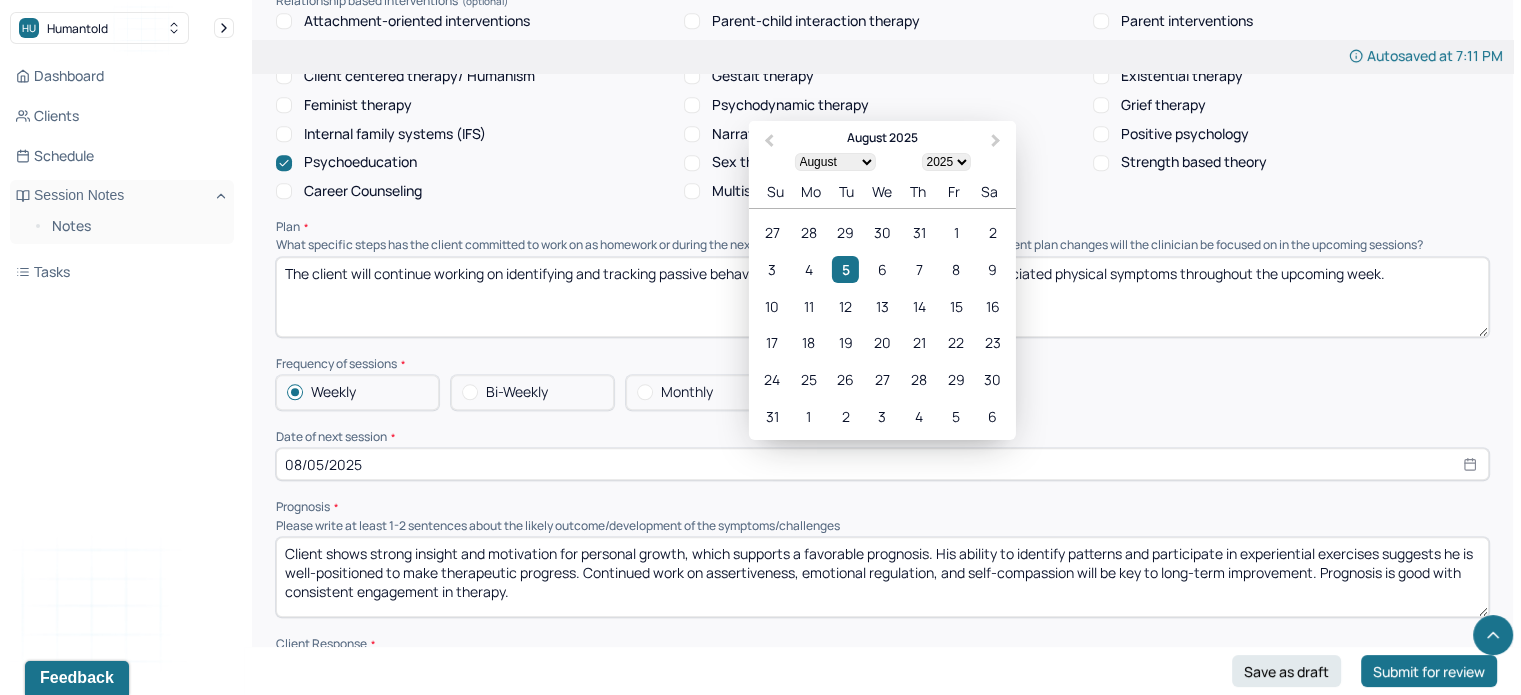 click on "08/05/2025" at bounding box center (882, 464) 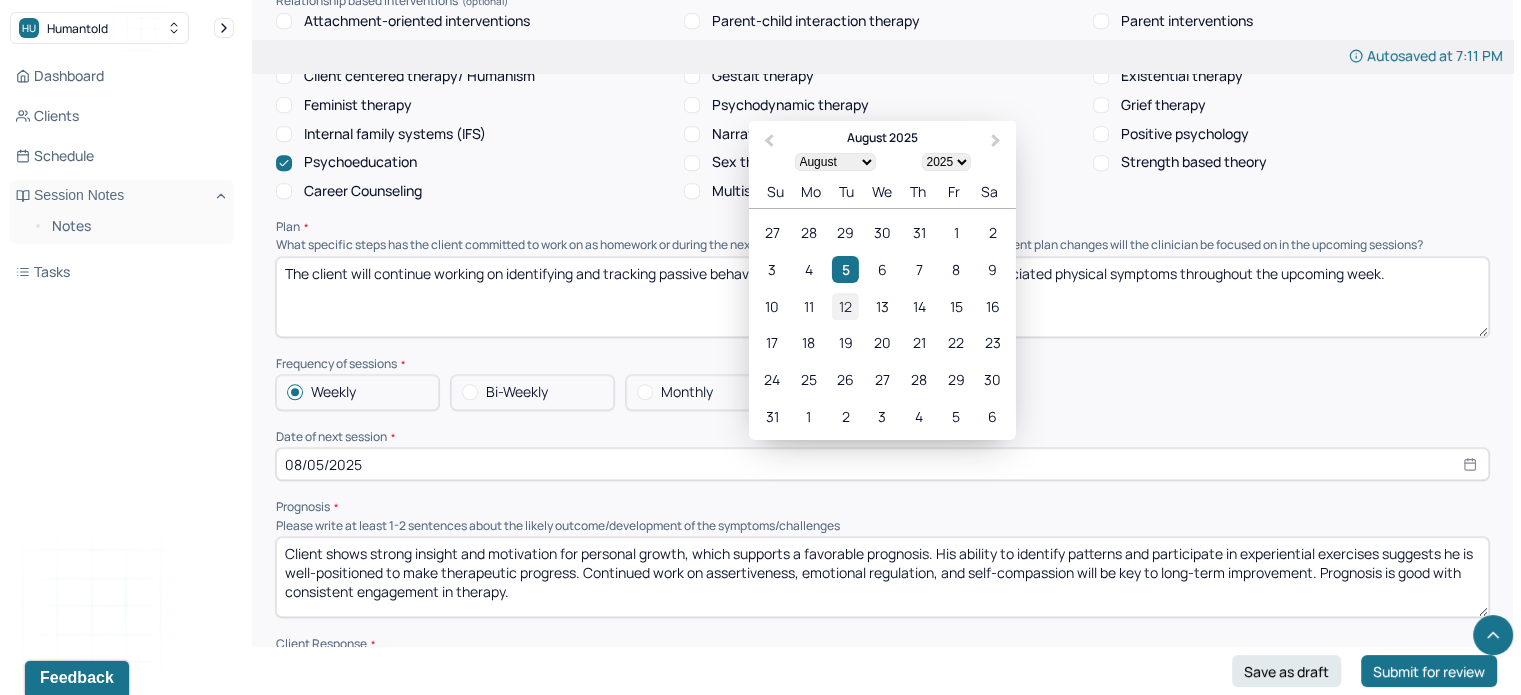 click on "12" at bounding box center (845, 305) 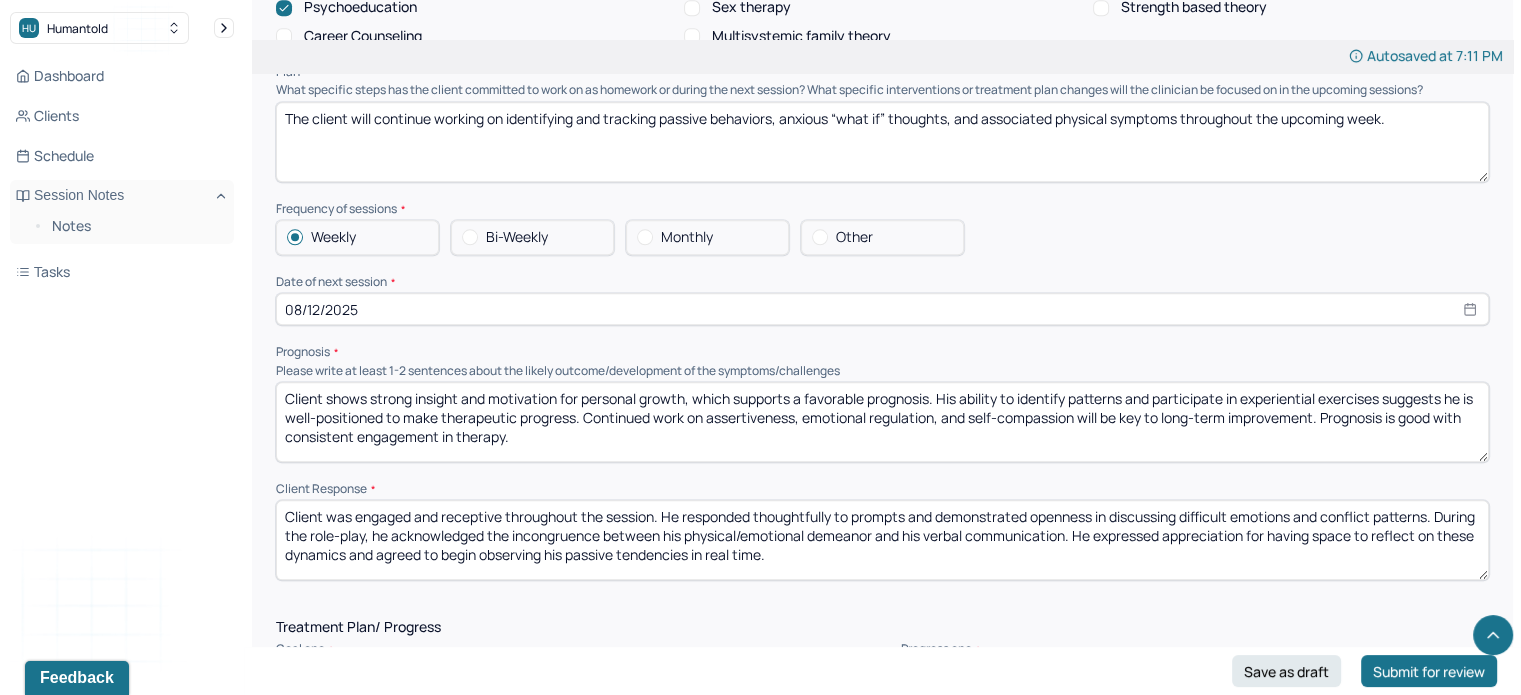 scroll, scrollTop: 2064, scrollLeft: 0, axis: vertical 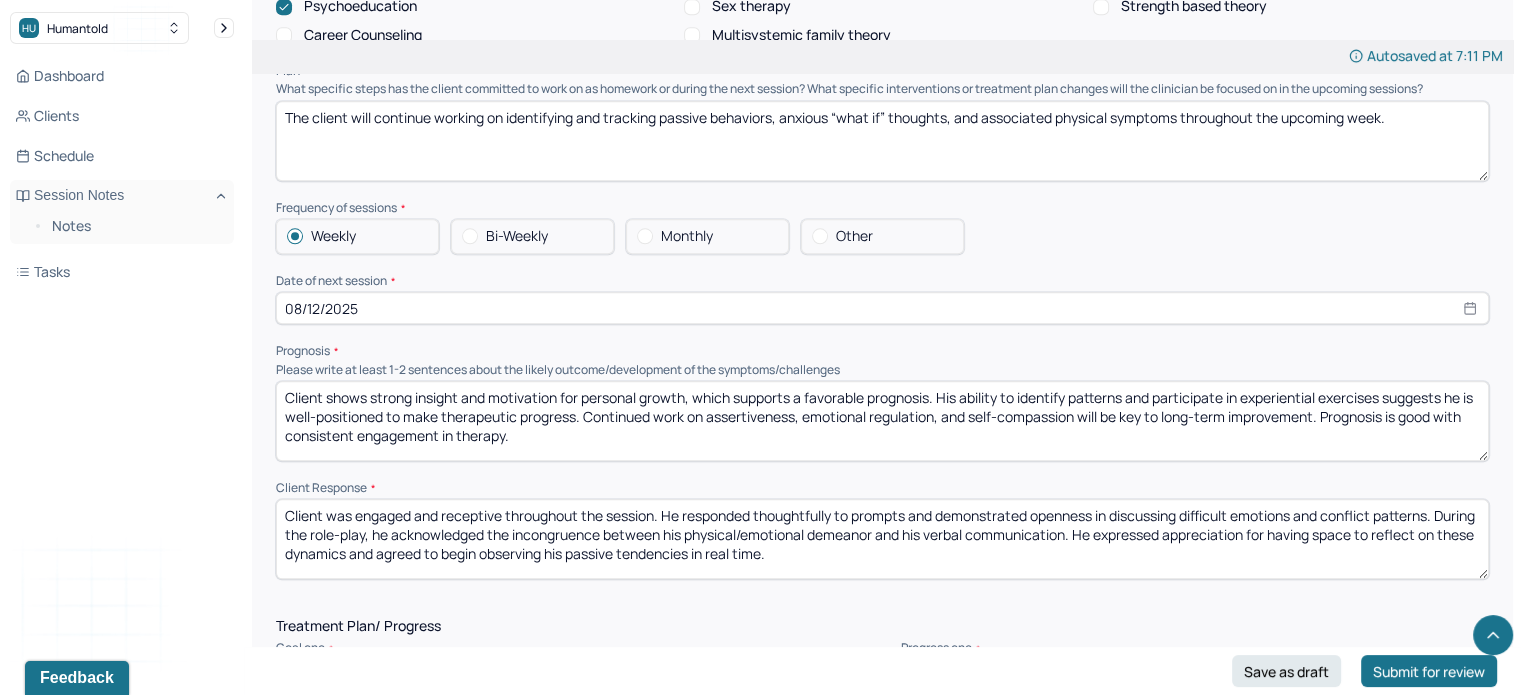 select on "7" 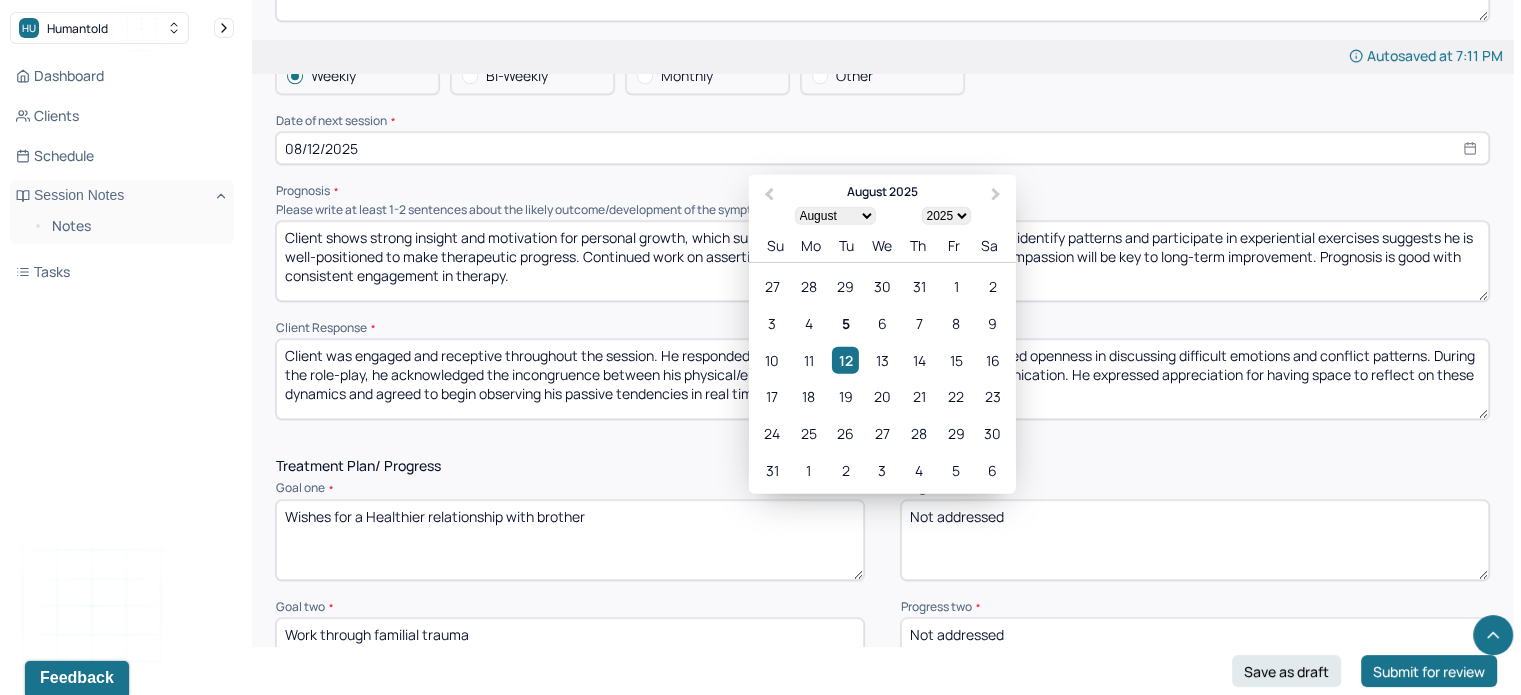 scroll, scrollTop: 2224, scrollLeft: 0, axis: vertical 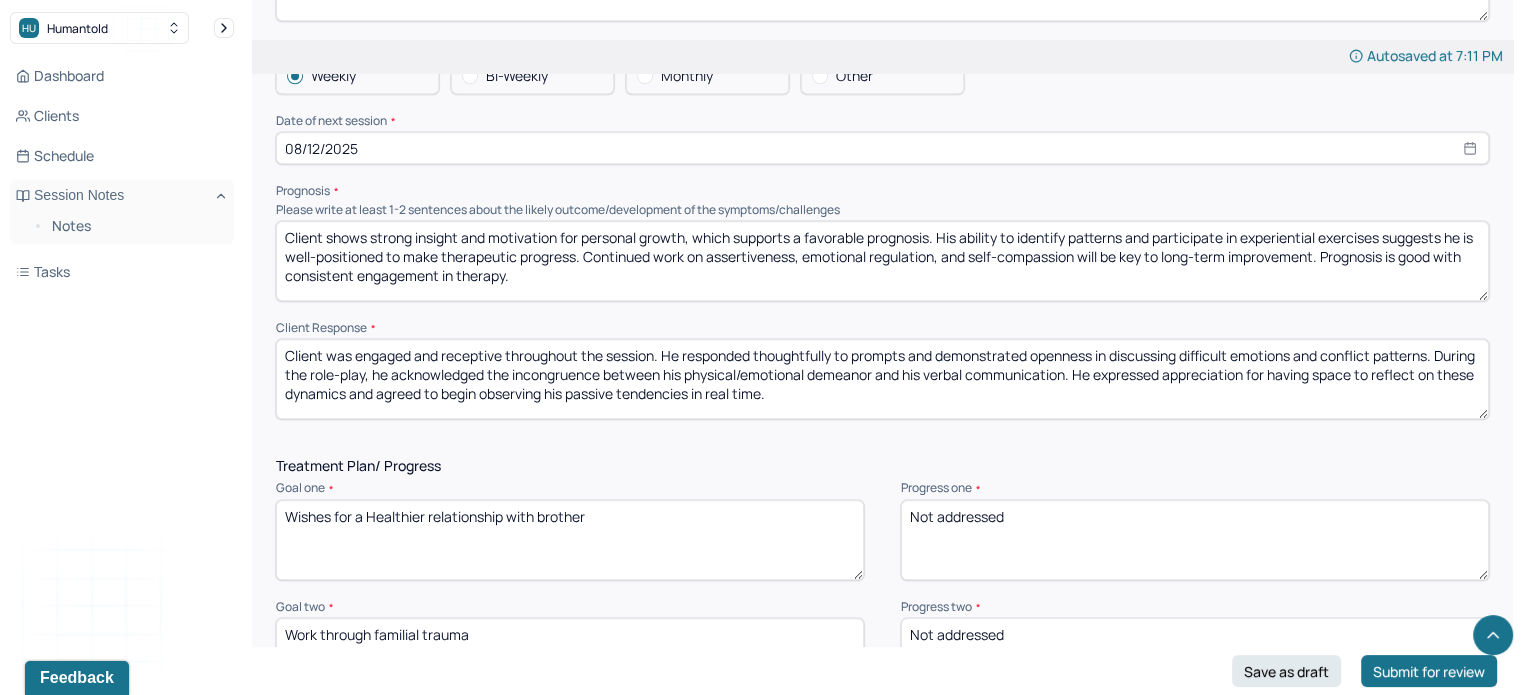 click on "Client was engaged and receptive throughout the session. He responded thoughtfully to prompts and demonstrated openness in discussing difficult emotions and conflict patterns. During the role-play, he acknowledged the incongruence between his physical/emotional demeanor and his verbal communication. He expressed appreciation for having space to reflect on these dynamics and agreed to begin observing his passive tendencies in real time." at bounding box center (882, 379) 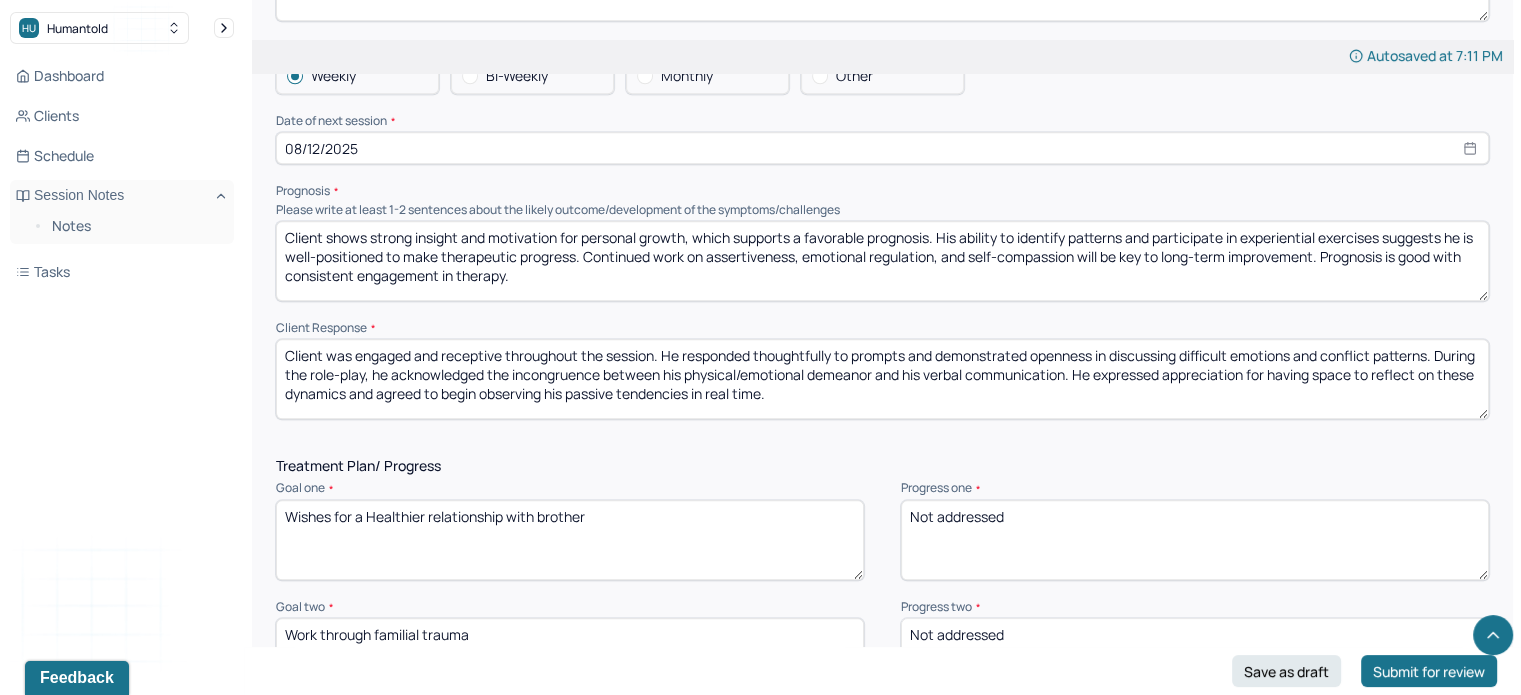 click on "Client was engaged and receptive throughout the session. He responded thoughtfully to prompts and demonstrated openness in discussing difficult emotions and conflict patterns. During the role-play, he acknowledged the incongruence between his physical/emotional demeanor and his verbal communication. He expressed appreciation for having space to reflect on these dynamics and agreed to begin observing his passive tendencies in real time." at bounding box center (882, 379) 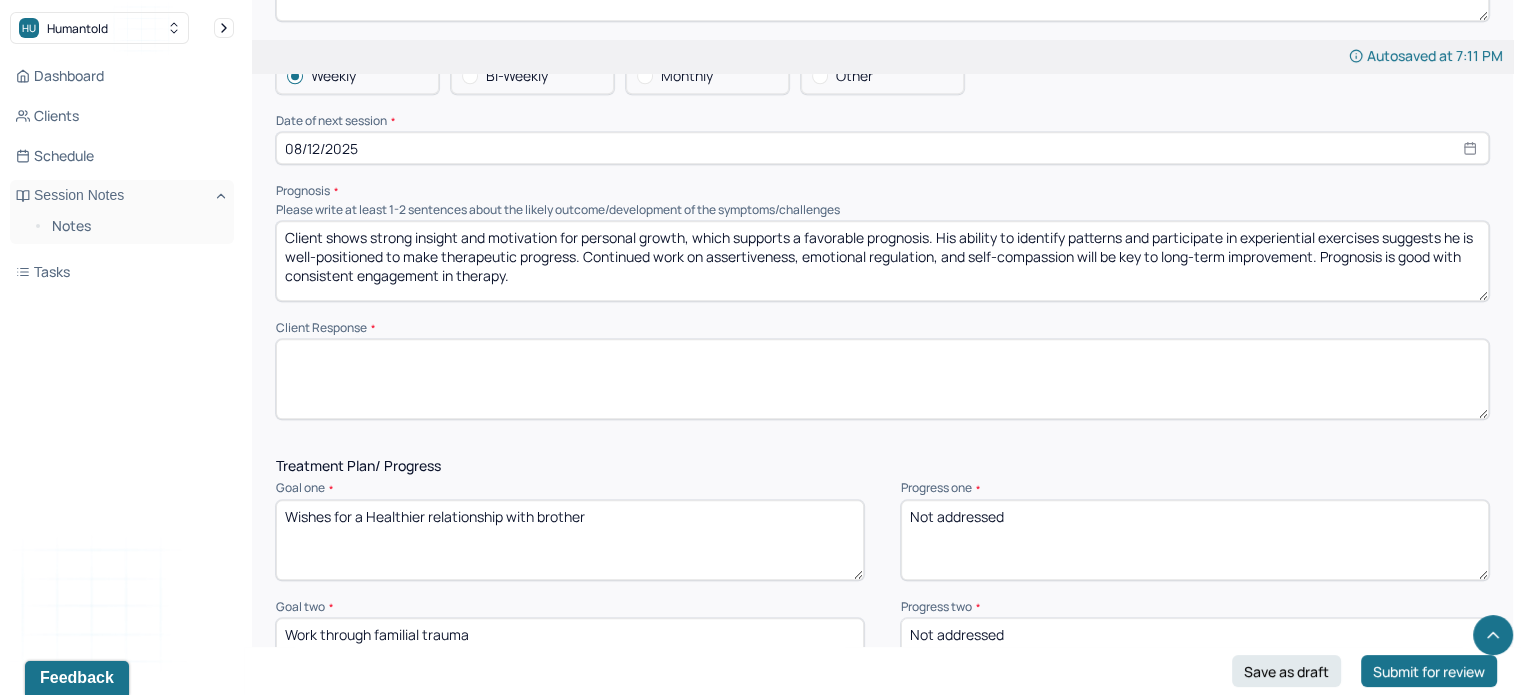 paste on "The client was engaged and reflective throughout the session. He demonstrated openness in exploring uncomfortable emotional topics and showed curiosity about his relational tendencies. While still uncertain about how much he wants to reconnect with his brother, the client was receptive to processing the ambivalence and the historical pain surrounding their relationship. He participated fully in psychoeducation and agreed to complete the assigned homework with interest and intent." 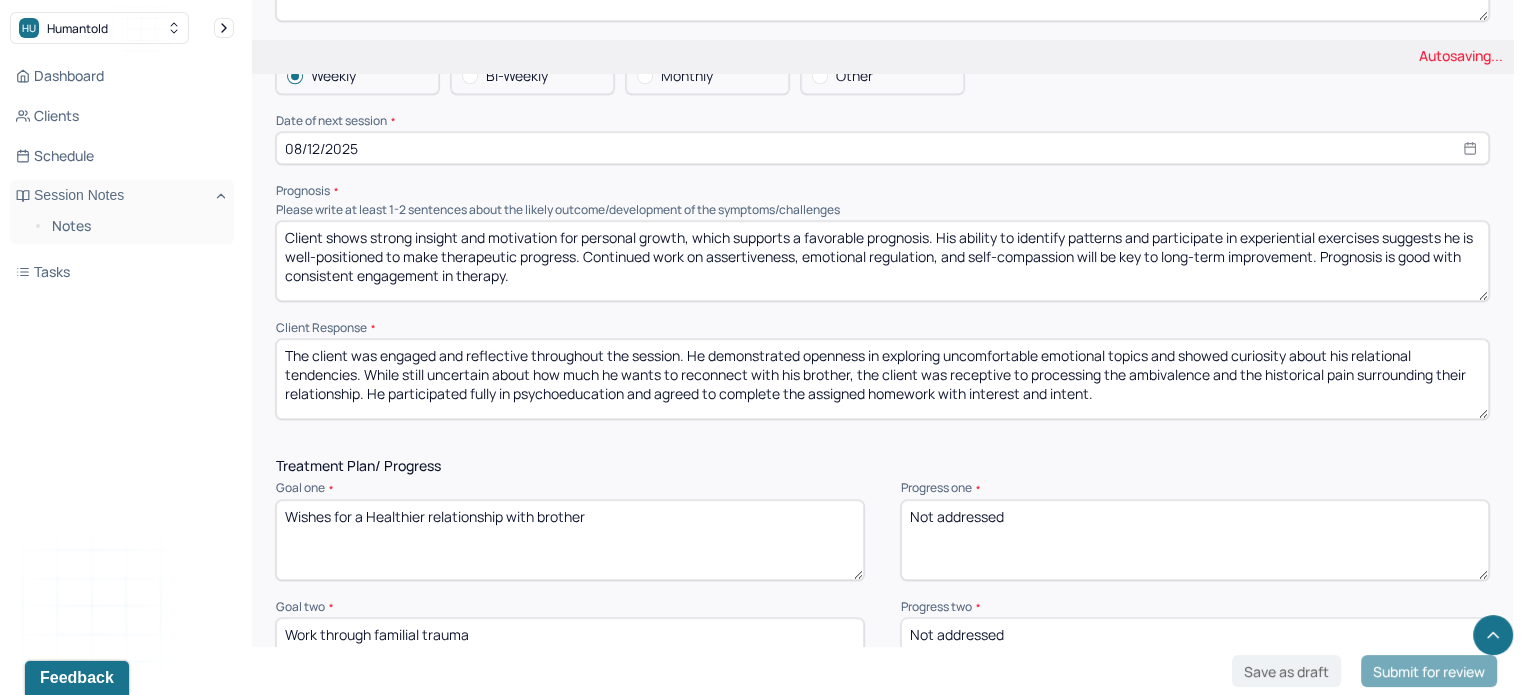 type on "The client was engaged and reflective throughout the session. He demonstrated openness in exploring uncomfortable emotional topics and showed curiosity about his relational tendencies. While still uncertain about how much he wants to reconnect with his brother, the client was receptive to processing the ambivalence and the historical pain surrounding their relationship. He participated fully in psychoeducation and agreed to complete the assigned homework with interest and intent." 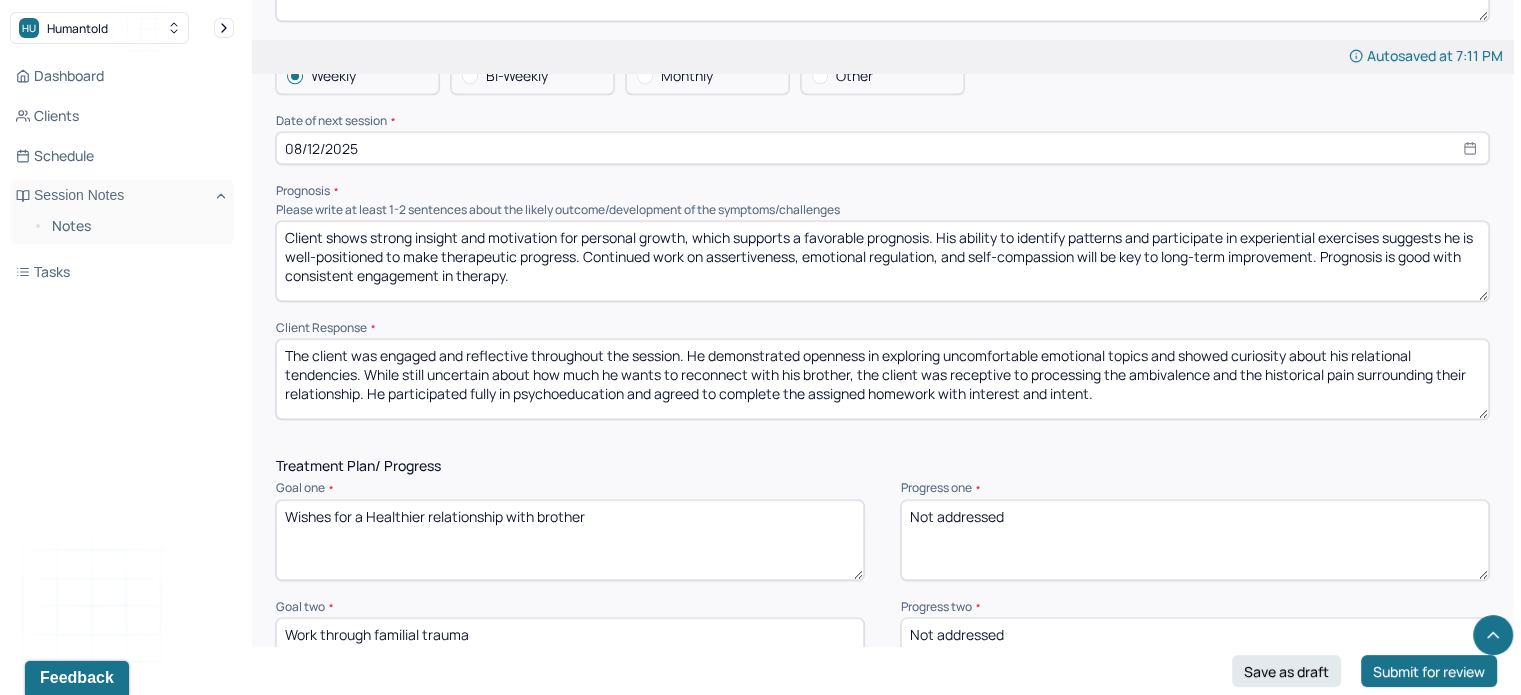 click on "Client shows strong insight and motivation for personal growth, which supports a favorable prognosis. His ability to identify patterns and participate in experiential exercises suggests he is well-positioned to make therapeutic progress. Continued work on assertiveness, emotional regulation, and self-compassion will be key to long-term improvement. Prognosis is good with consistent engagement in therapy." at bounding box center (882, 261) 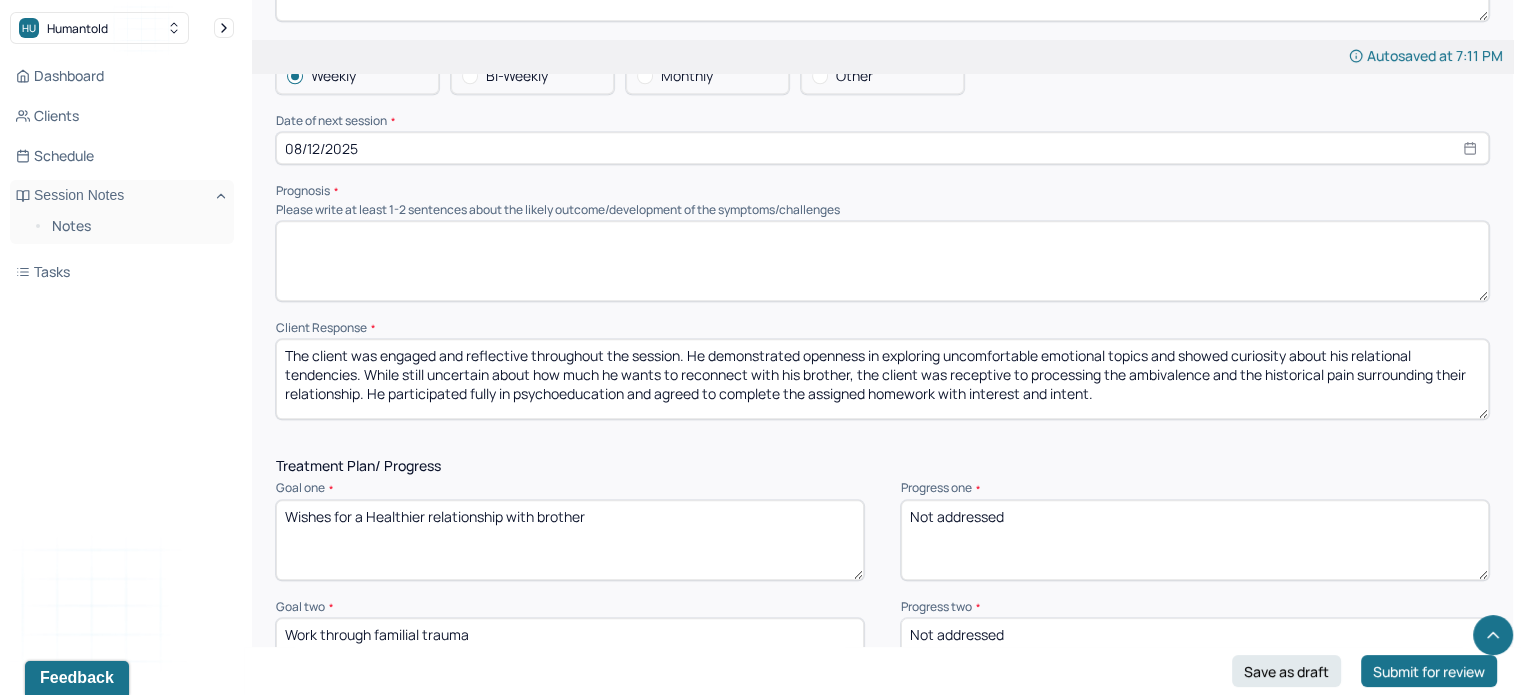 paste on "The client’s prognosis remains good, as he is demonstrating consistent insight, motivation, and emotional engagement in therapy. While relational trauma and unresolved familial tension continue to pose challenges, his willingness to reflect, experiment with new behaviors, and stay committed to the therapeutic process indicates a strong potential for continued growth and emotional healing." 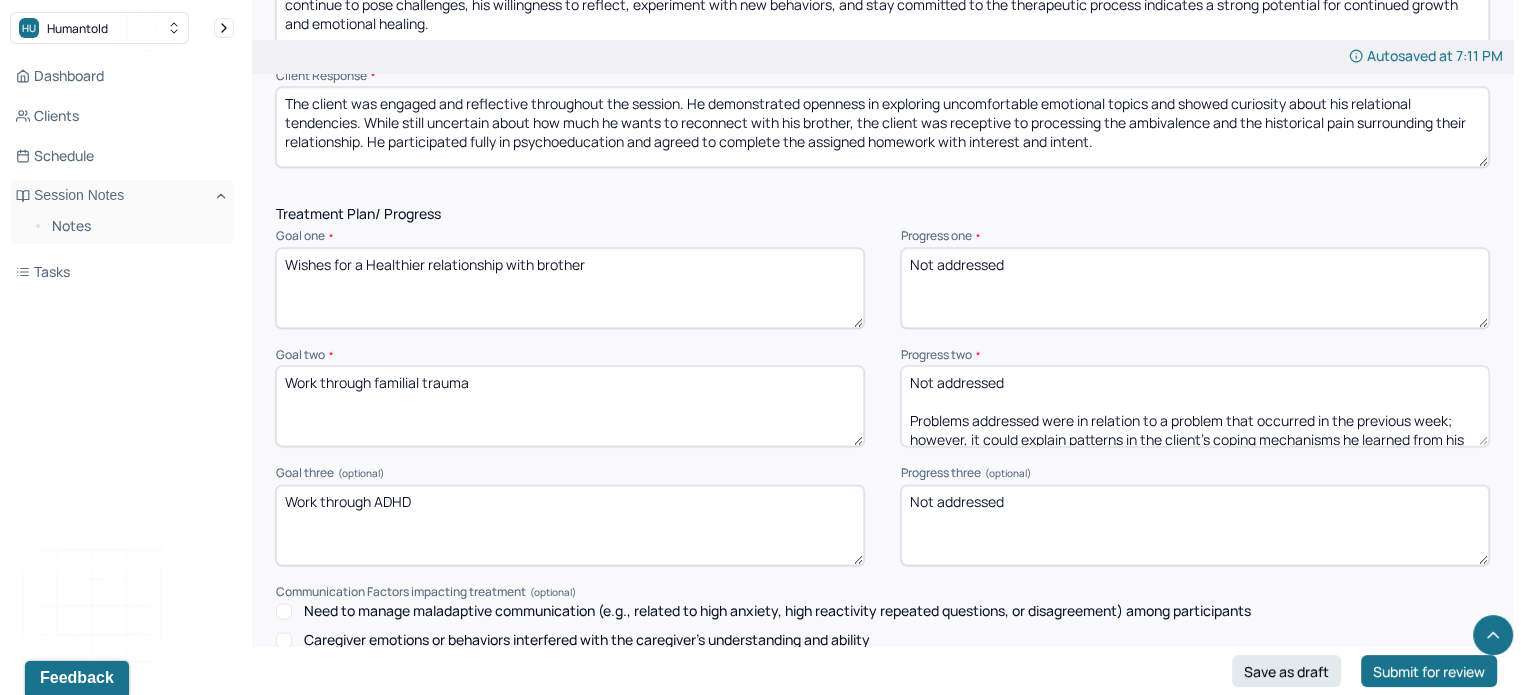 scroll, scrollTop: 2478, scrollLeft: 0, axis: vertical 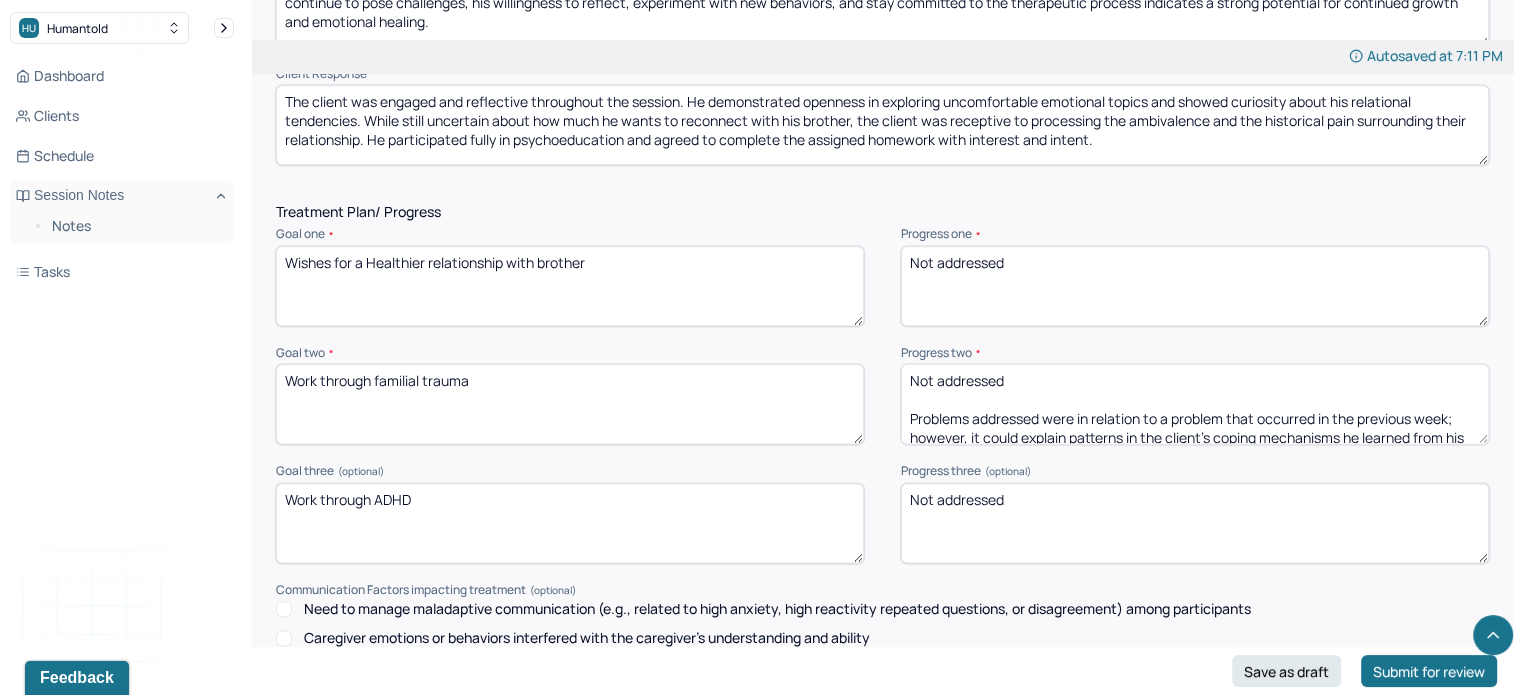 type on "The client’s prognosis remains good, as he is demonstrating consistent insight, motivation, and emotional engagement in therapy. While relational trauma and unresolved familial tension continue to pose challenges, his willingness to reflect, experiment with new behaviors, and stay committed to the therapeutic process indicates a strong potential for continued growth and emotional healing." 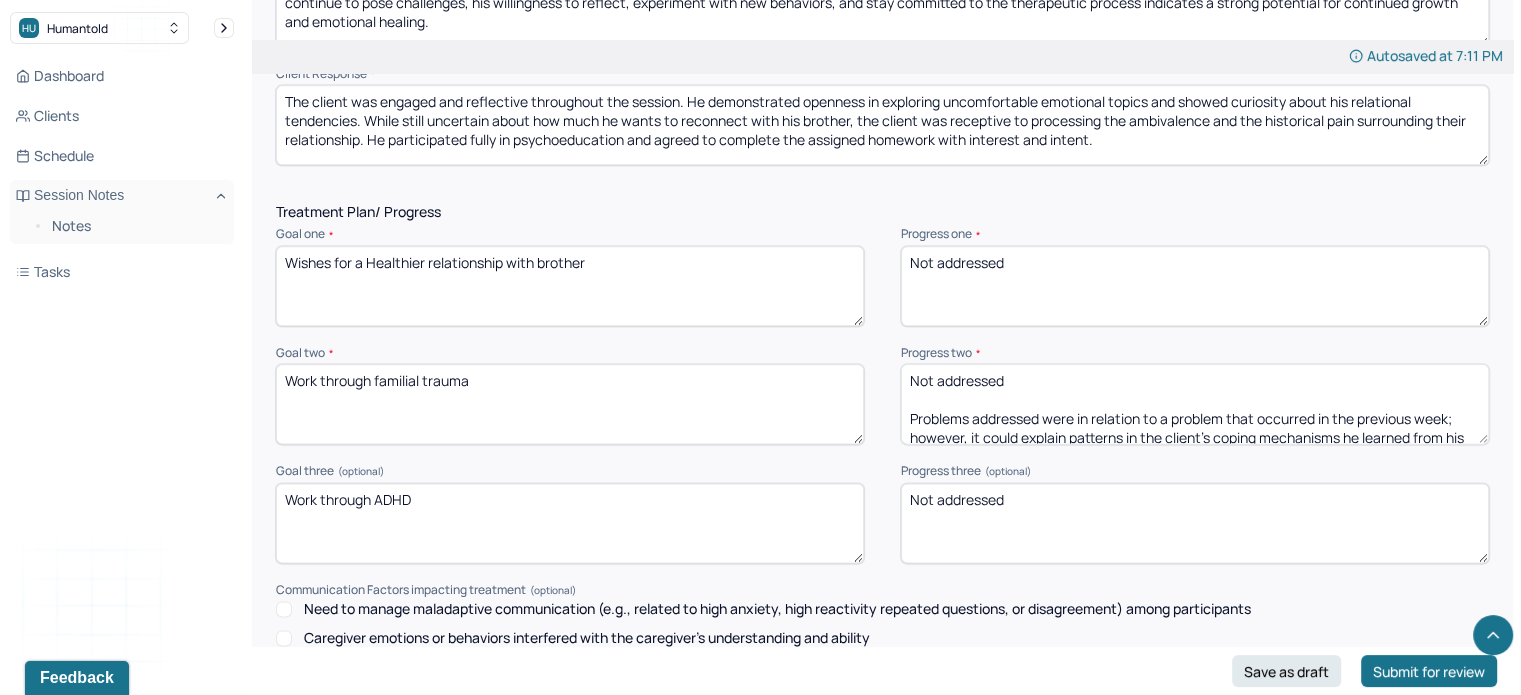drag, startPoint x: 1003, startPoint y: 269, endPoint x: 890, endPoint y: 265, distance: 113.07078 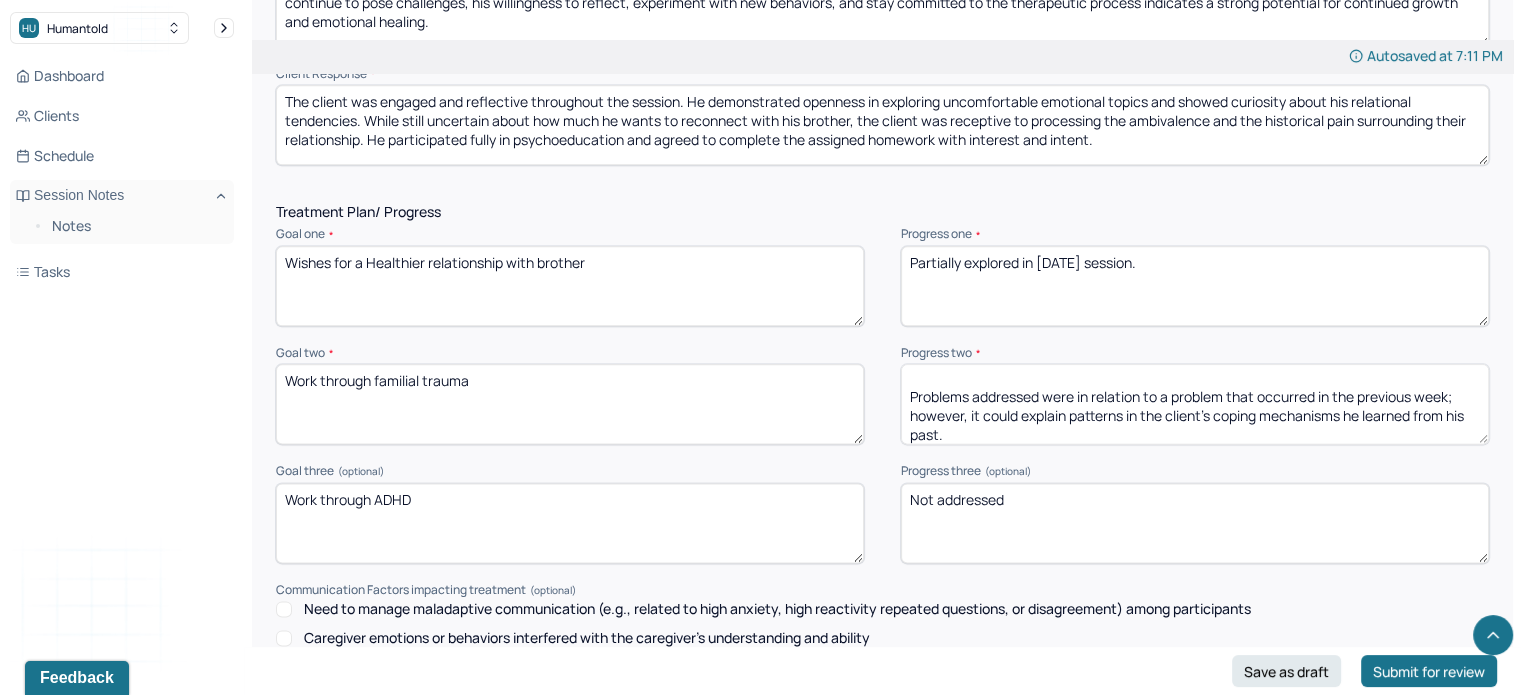 scroll, scrollTop: 22, scrollLeft: 0, axis: vertical 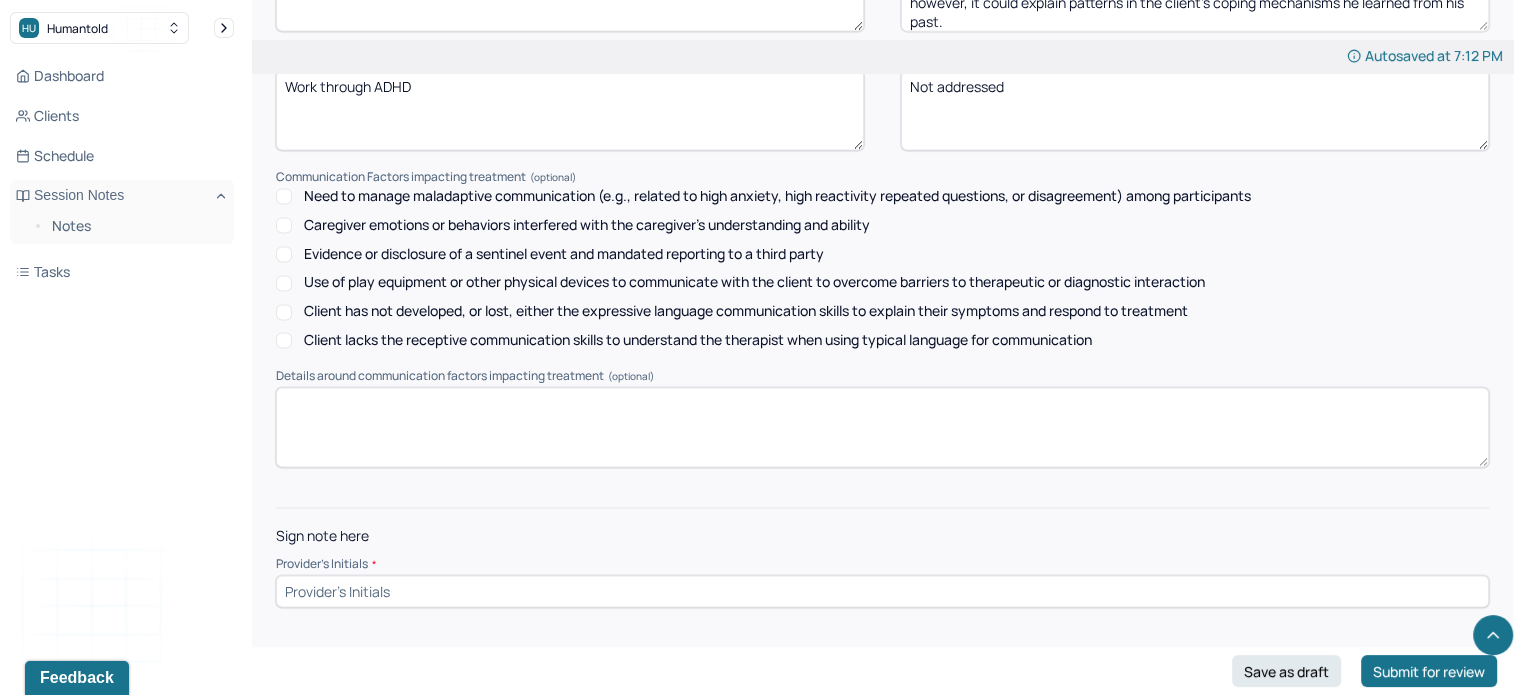 type on "Partially explored in [DATE] session and expressed feelings of wanting to reconnect with his brother; however, the client struggles with how much he wants to re-connect." 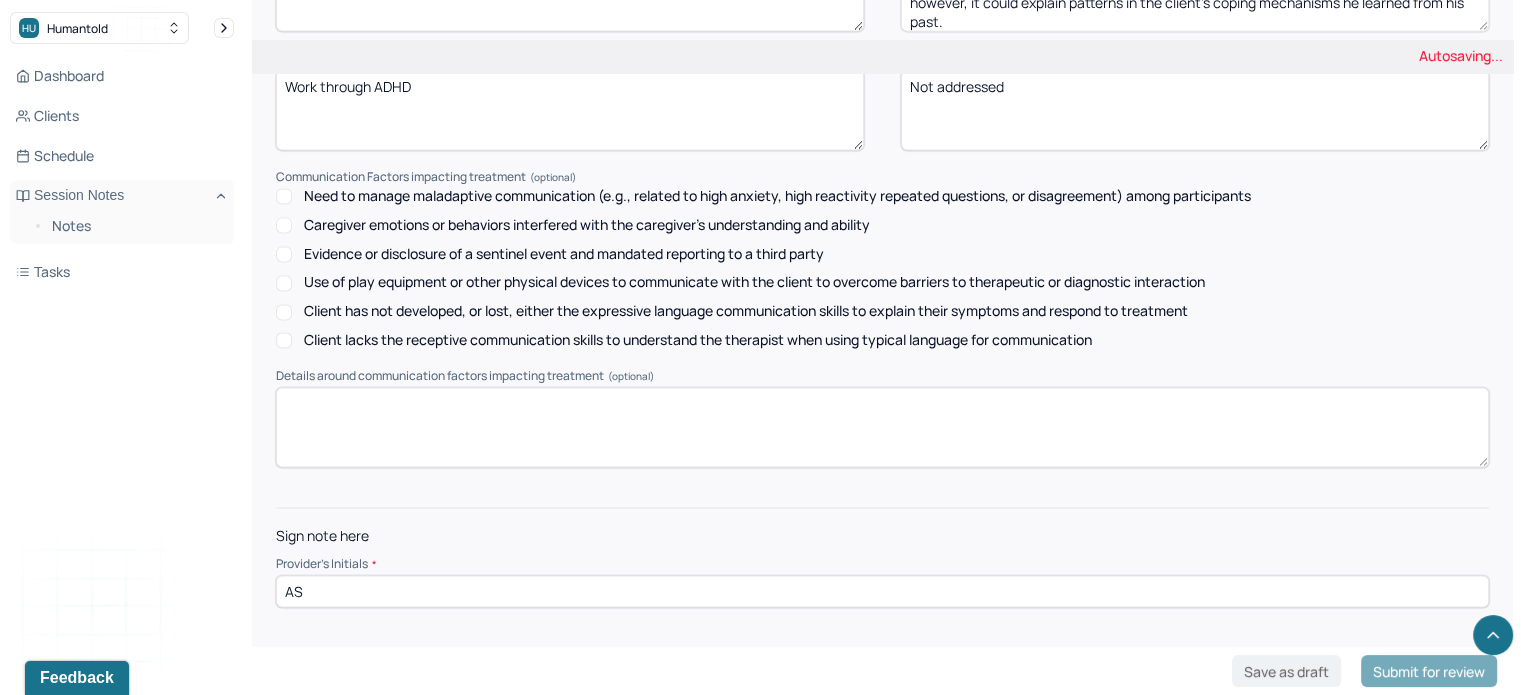 type on "AS" 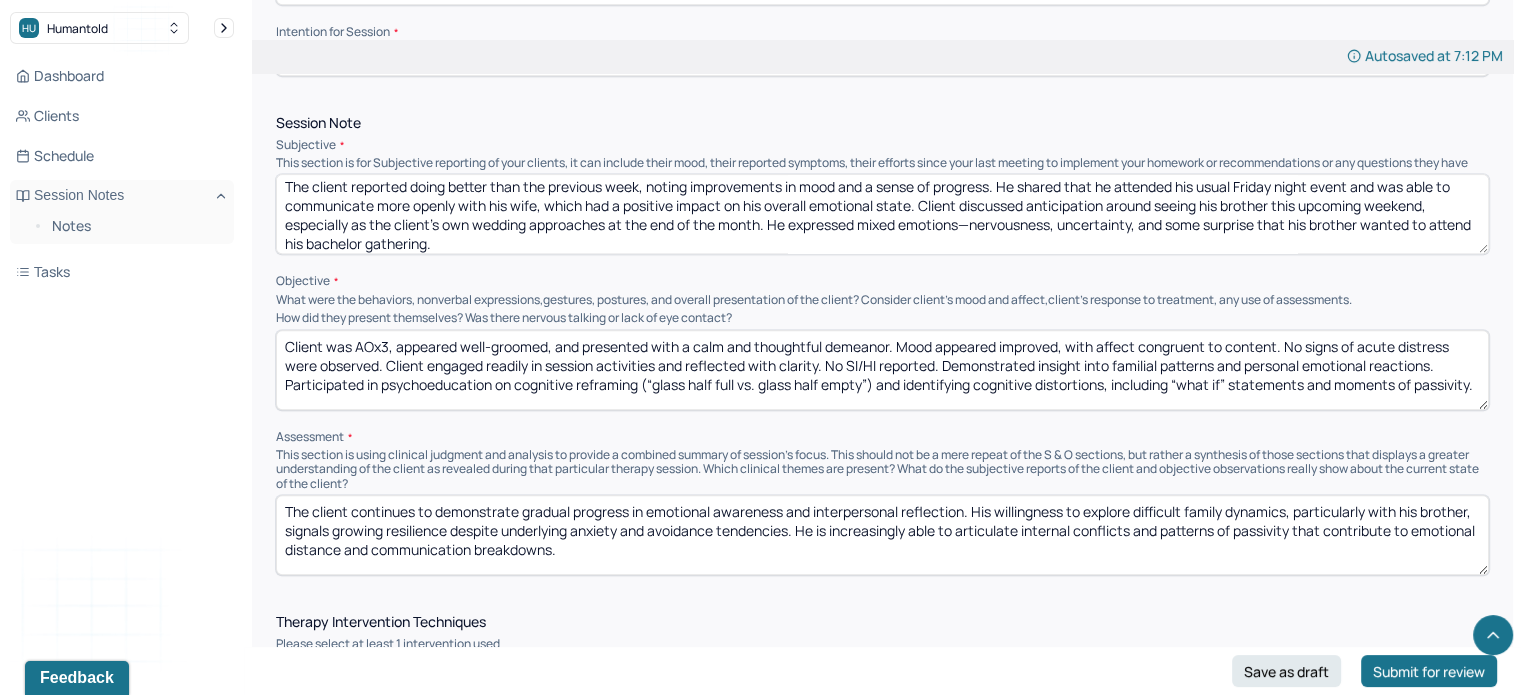 scroll, scrollTop: 901, scrollLeft: 0, axis: vertical 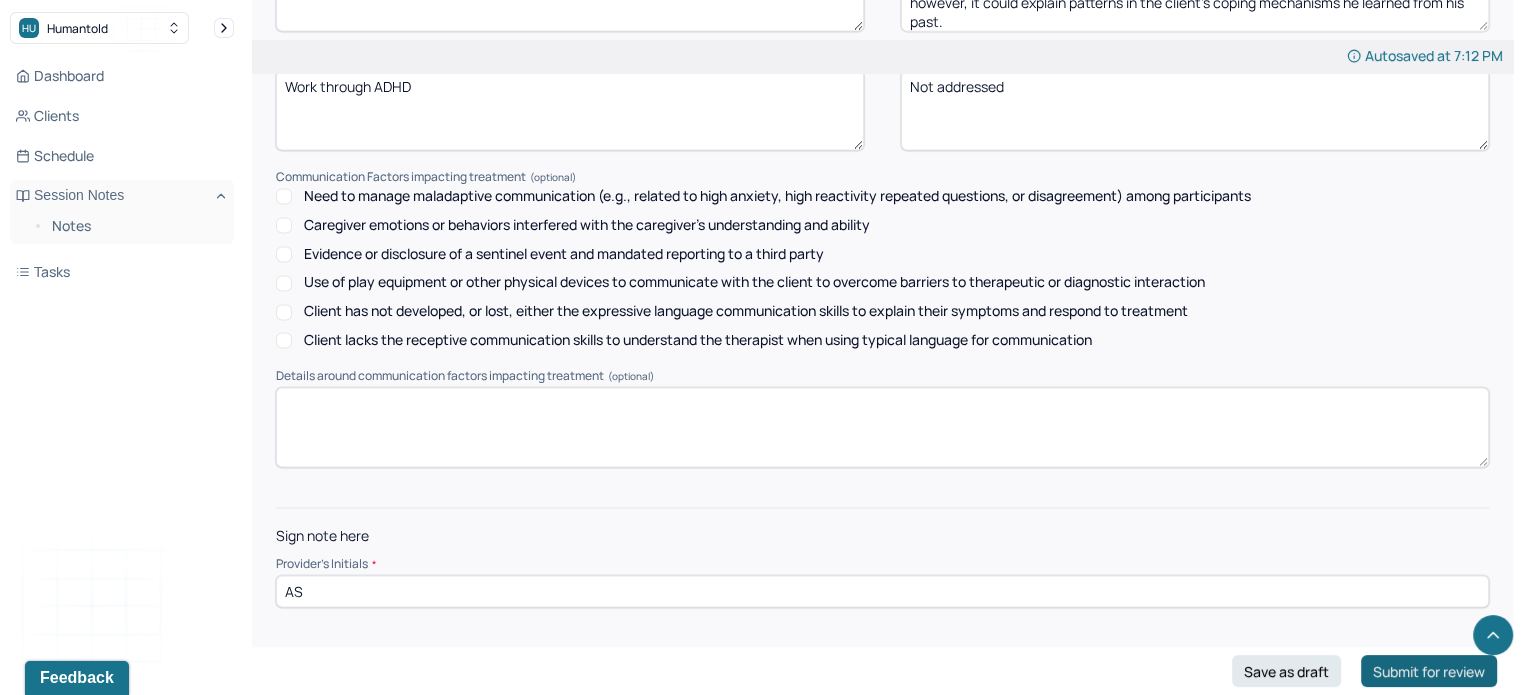click on "Submit for review" at bounding box center (1429, 671) 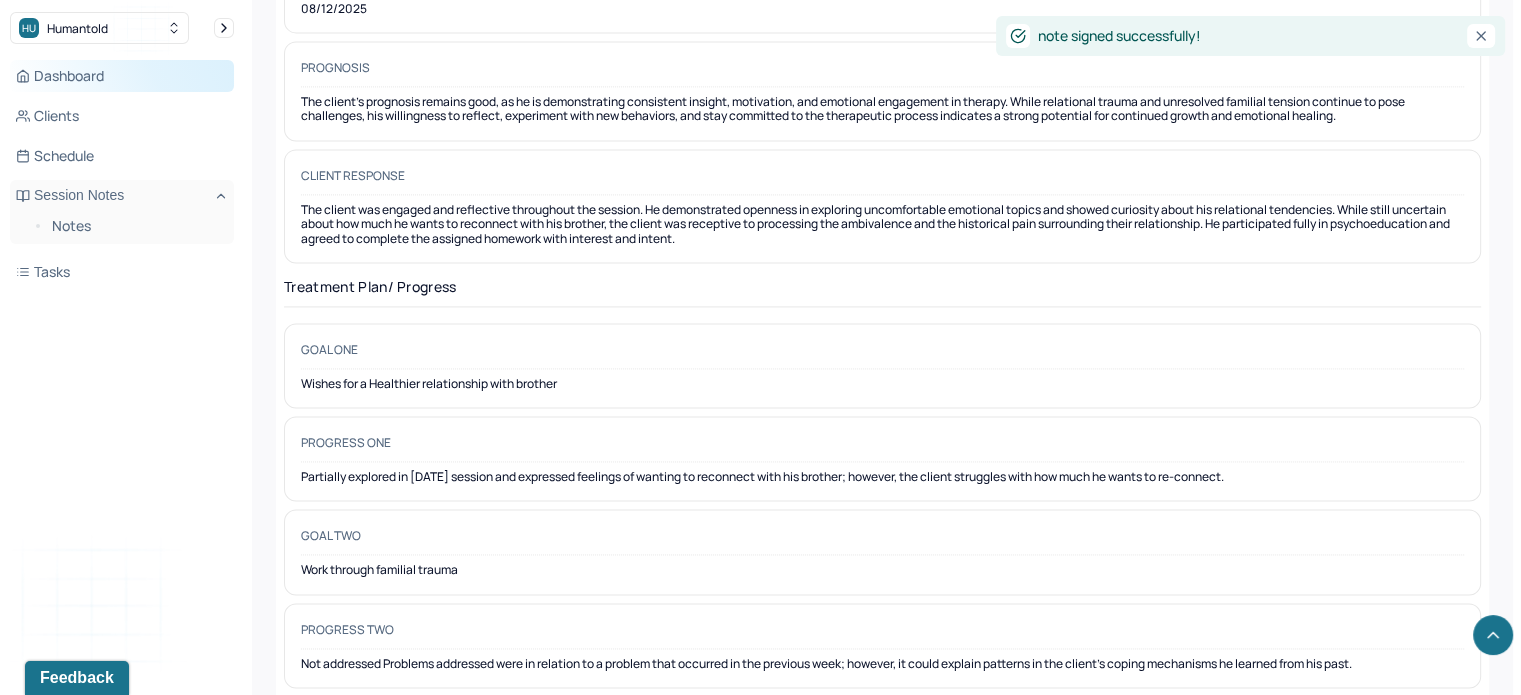 click on "Dashboard" at bounding box center [122, 76] 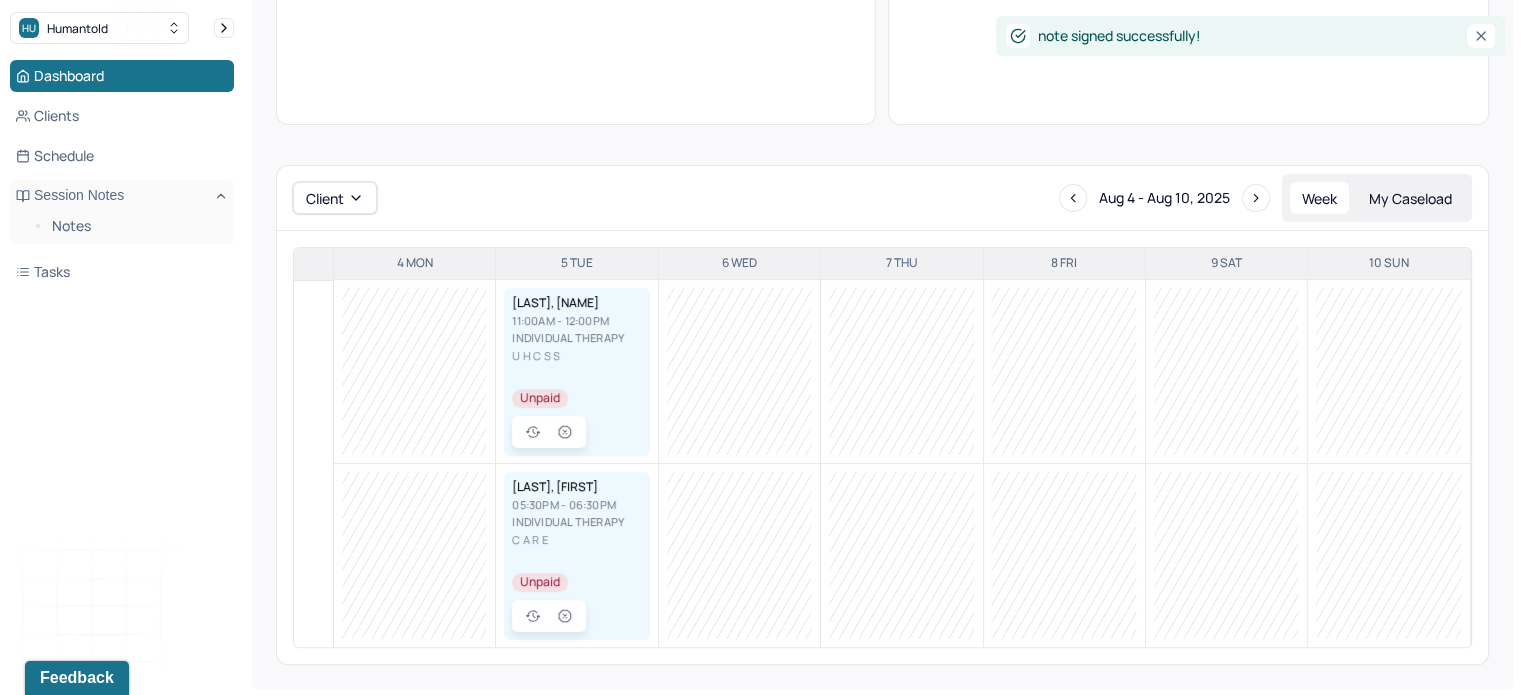 scroll, scrollTop: 0, scrollLeft: 0, axis: both 